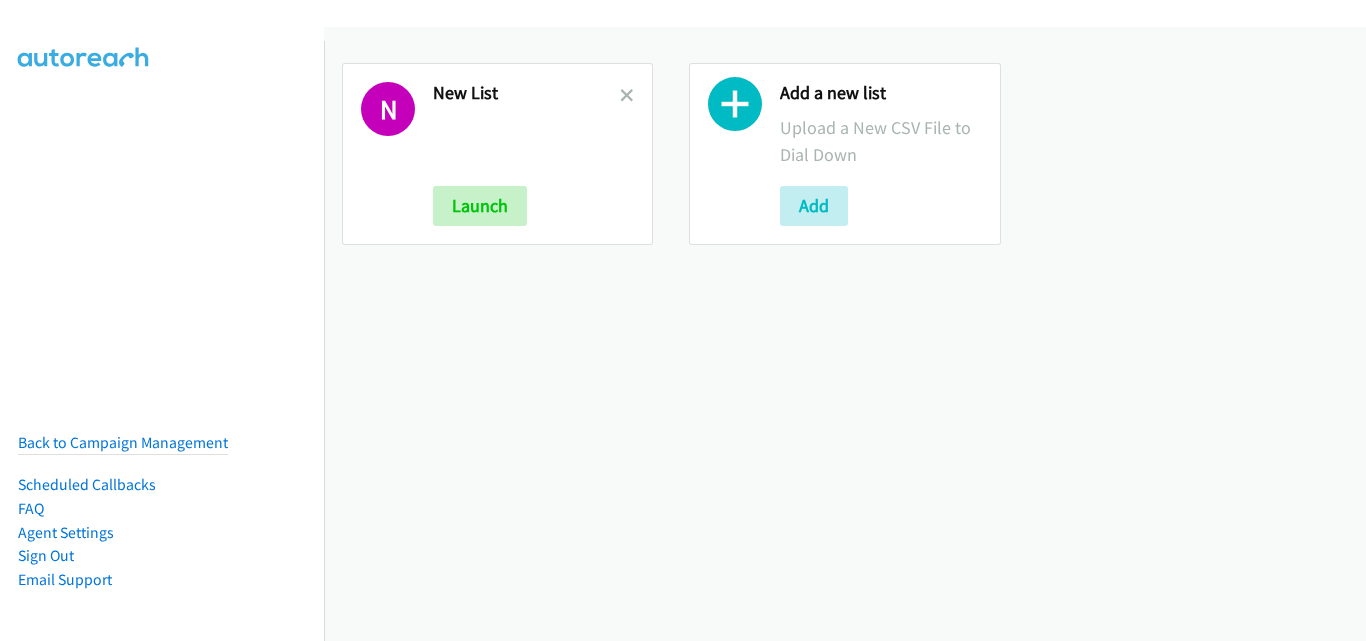 scroll, scrollTop: 0, scrollLeft: 0, axis: both 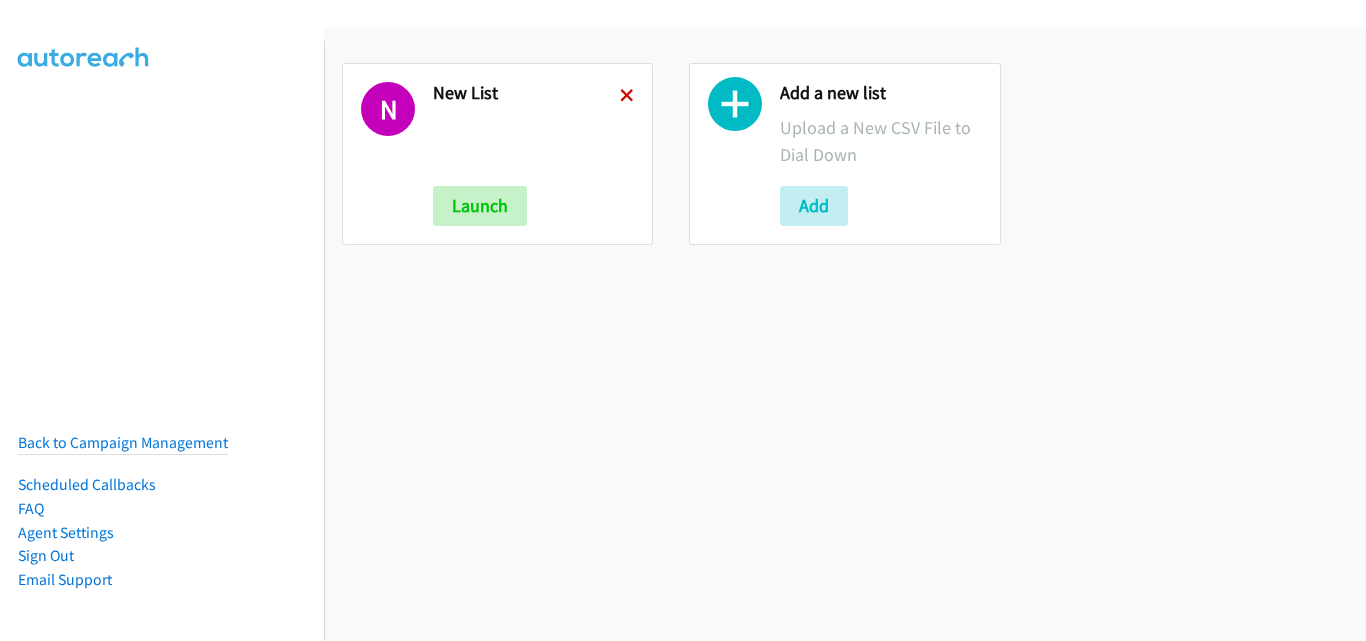 click at bounding box center (627, 97) 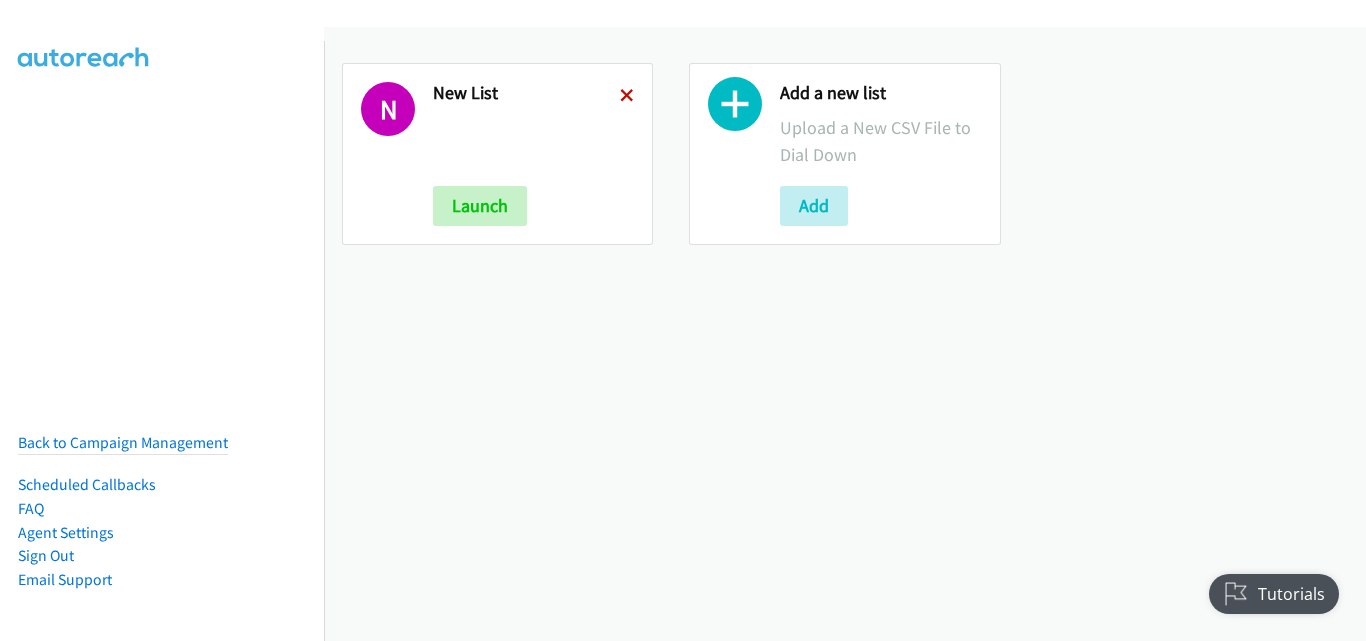 scroll, scrollTop: 0, scrollLeft: 0, axis: both 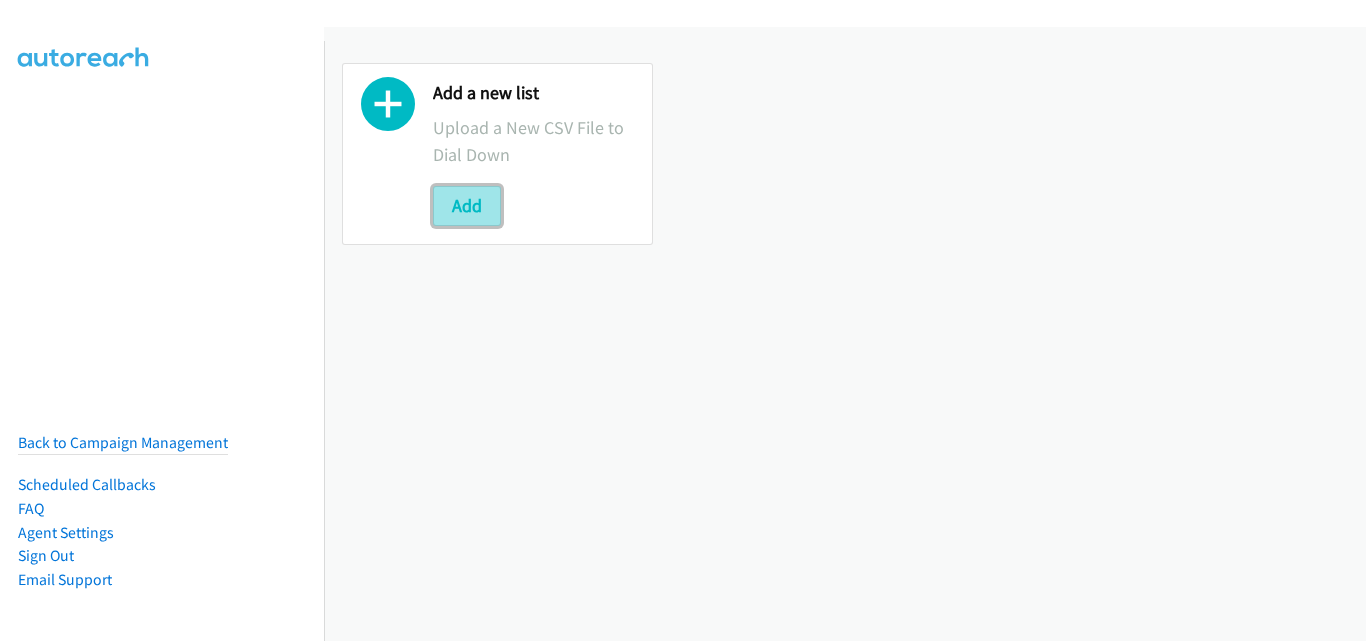 click on "Add" at bounding box center [467, 206] 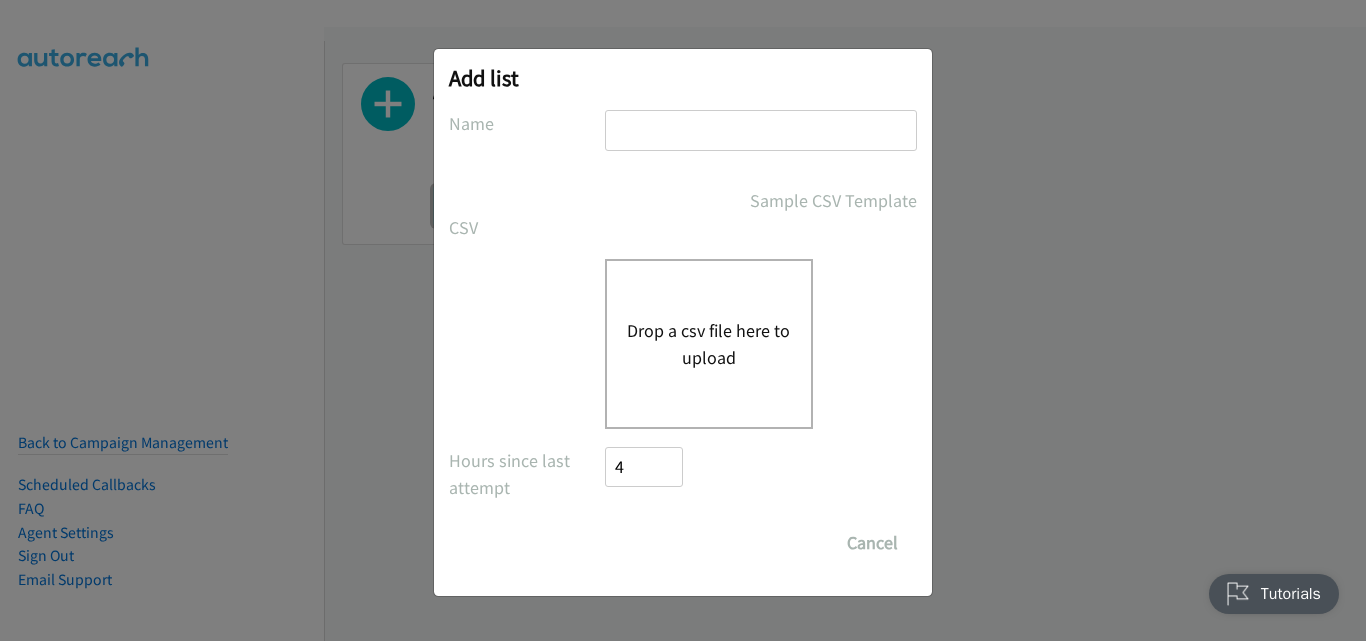 scroll, scrollTop: 0, scrollLeft: 0, axis: both 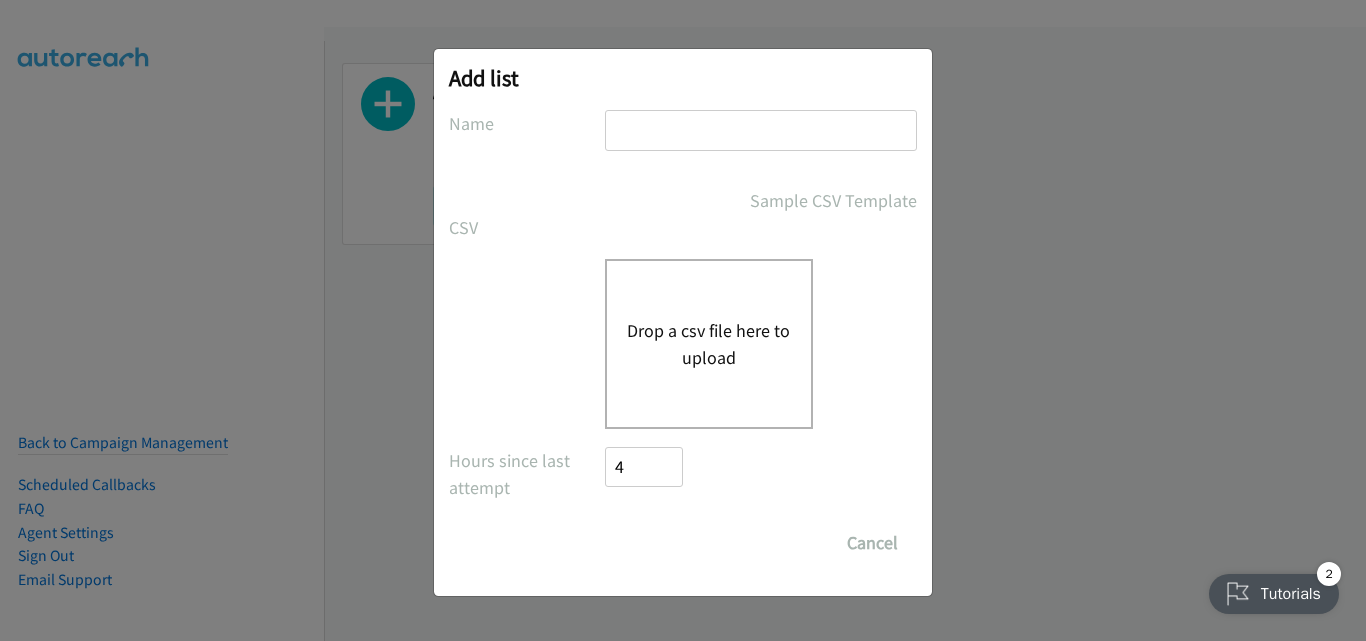 click on "Drop a csv file here to upload" at bounding box center [709, 344] 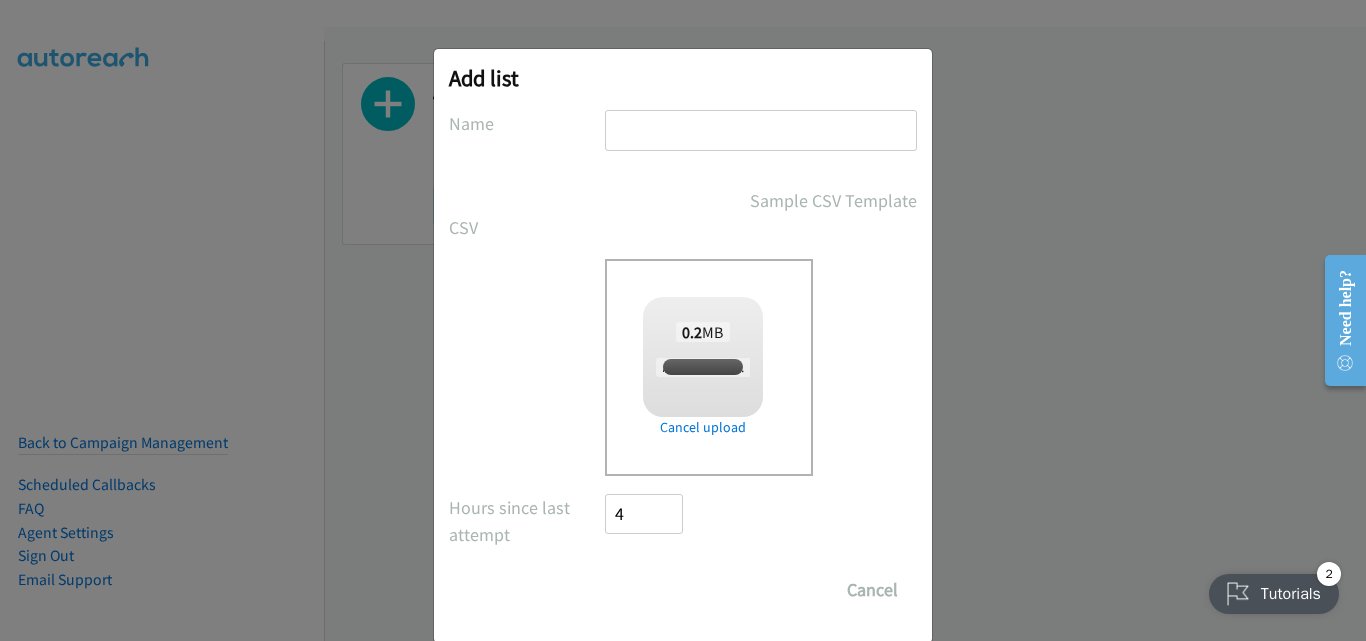 click at bounding box center (761, 130) 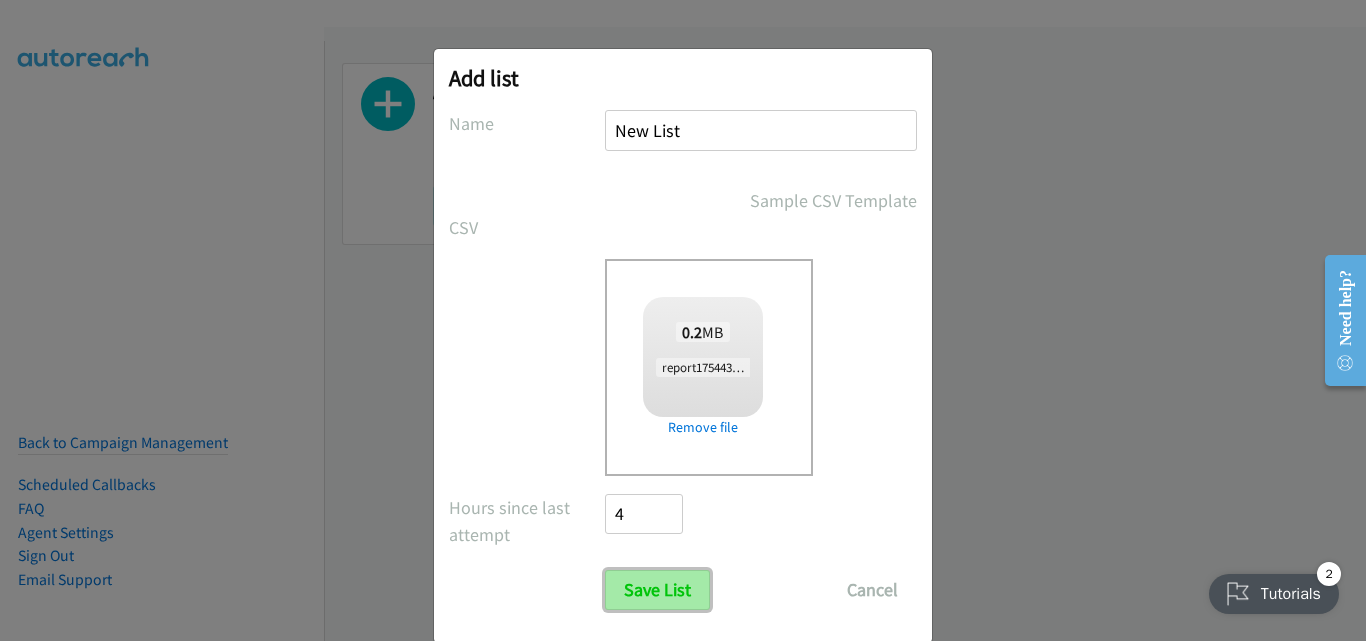click on "Save List" at bounding box center [657, 590] 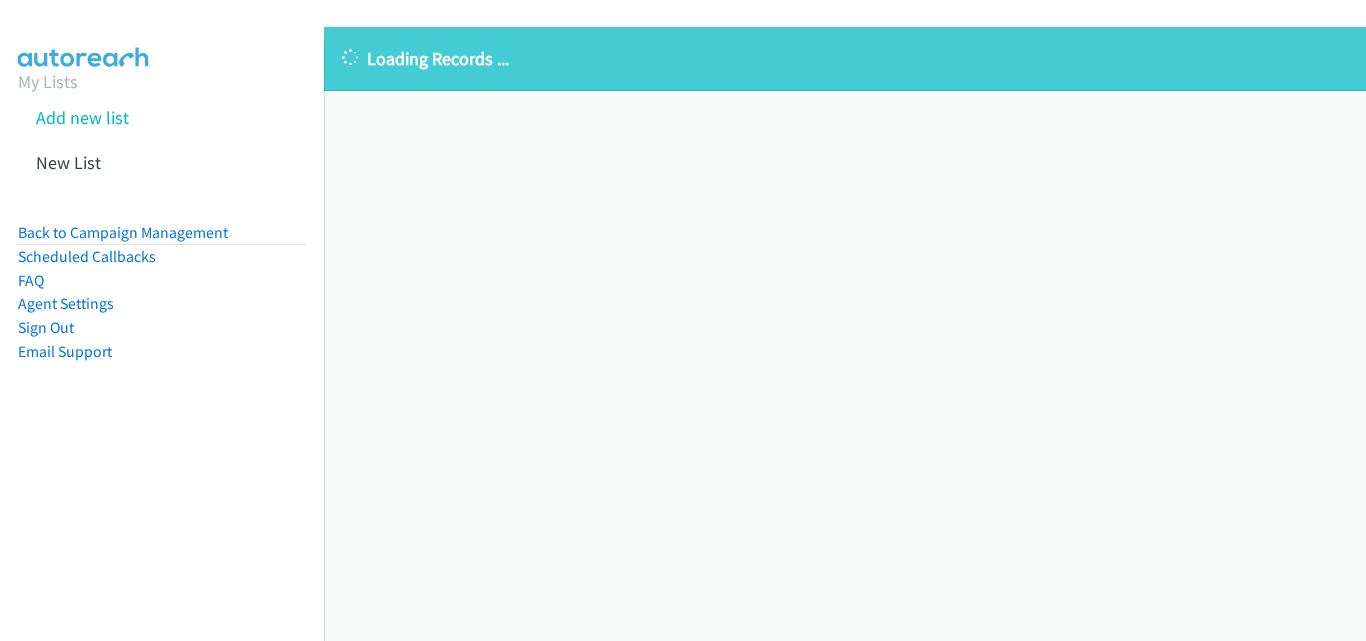 scroll, scrollTop: 0, scrollLeft: 0, axis: both 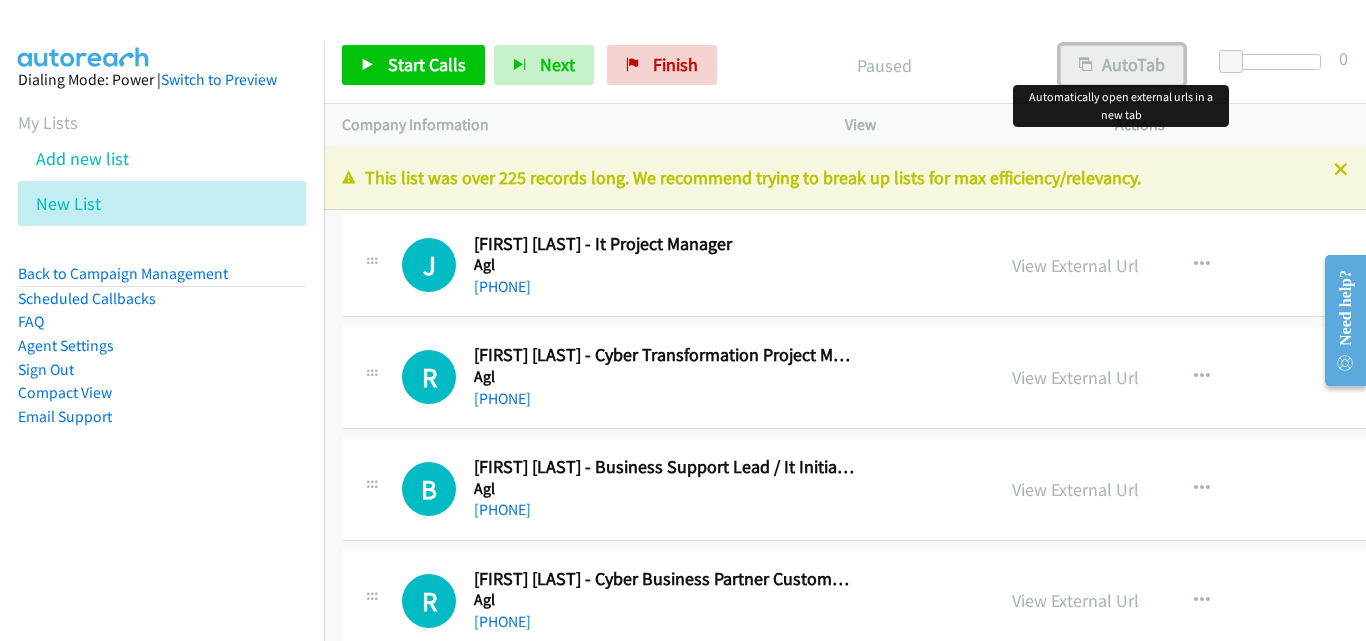 click on "AutoTab" at bounding box center (1122, 65) 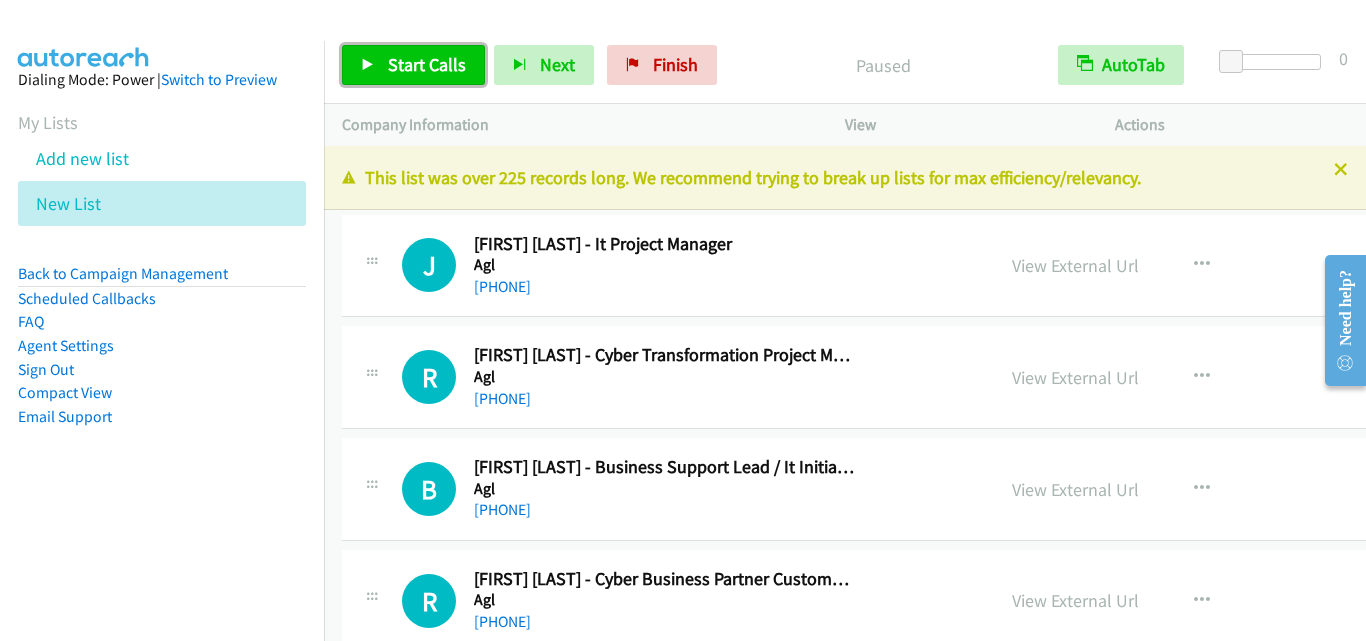 click on "Start Calls" at bounding box center (413, 65) 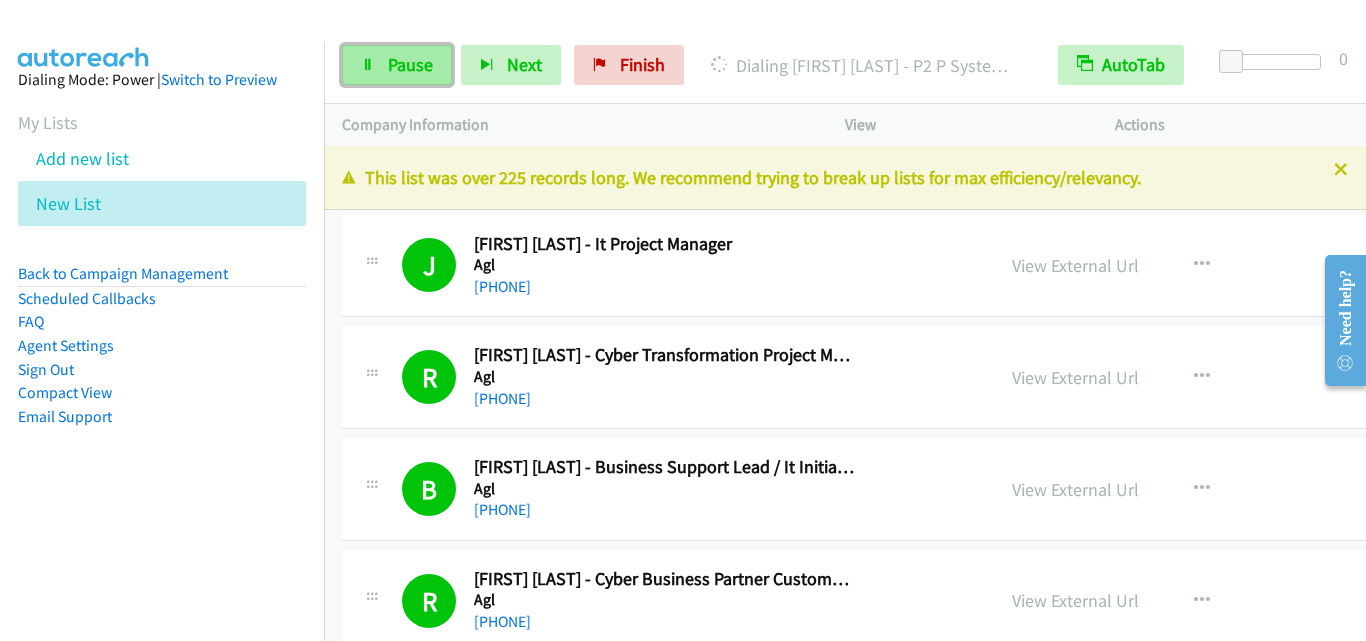 click on "Pause" at bounding box center (410, 64) 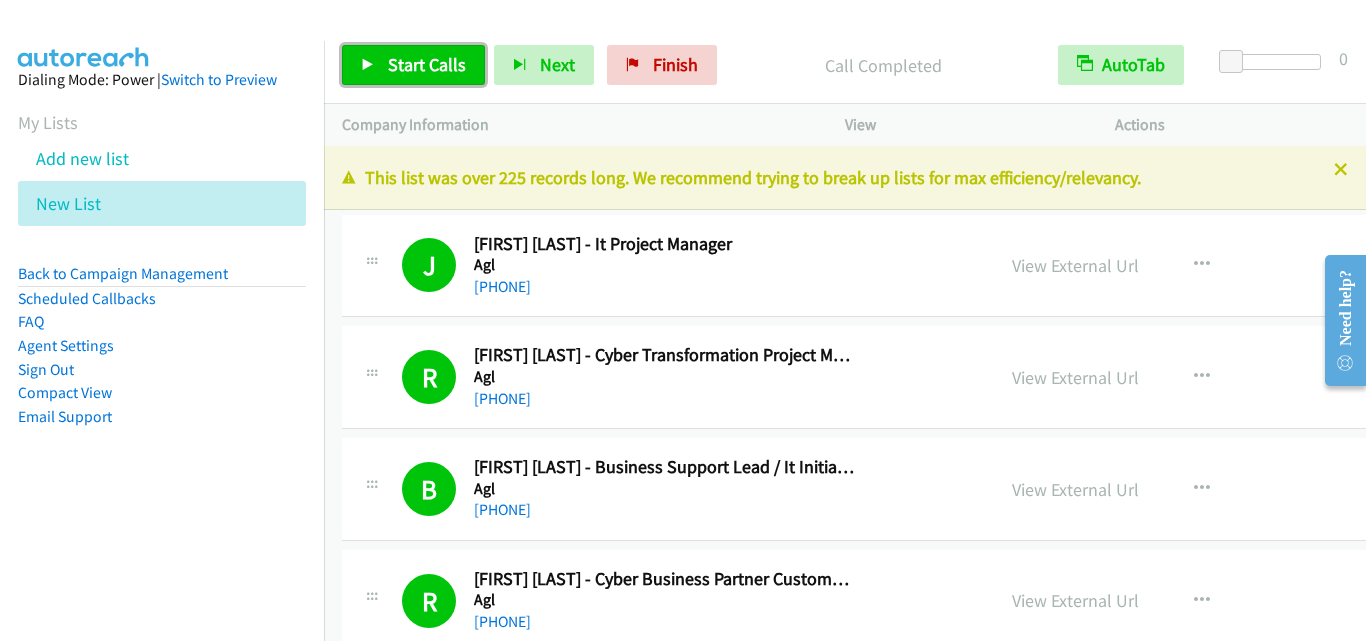 click on "Start Calls" at bounding box center (427, 64) 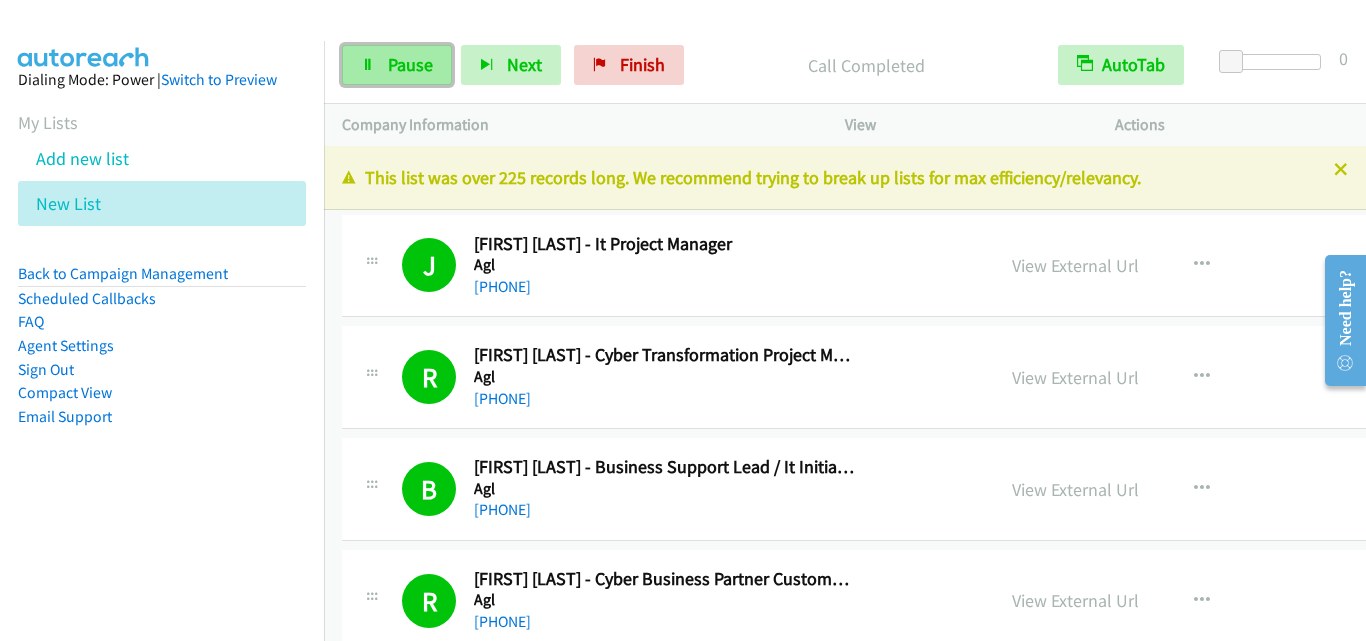 click on "Pause" at bounding box center (410, 64) 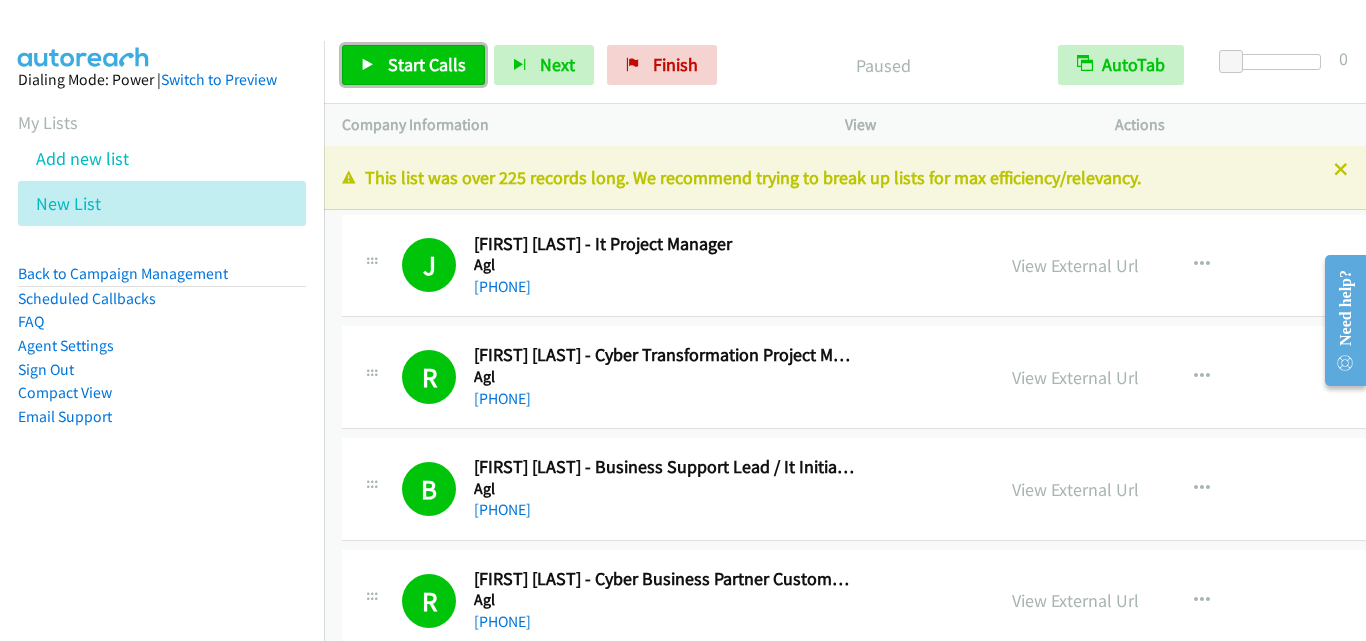 click on "Start Calls" at bounding box center [427, 64] 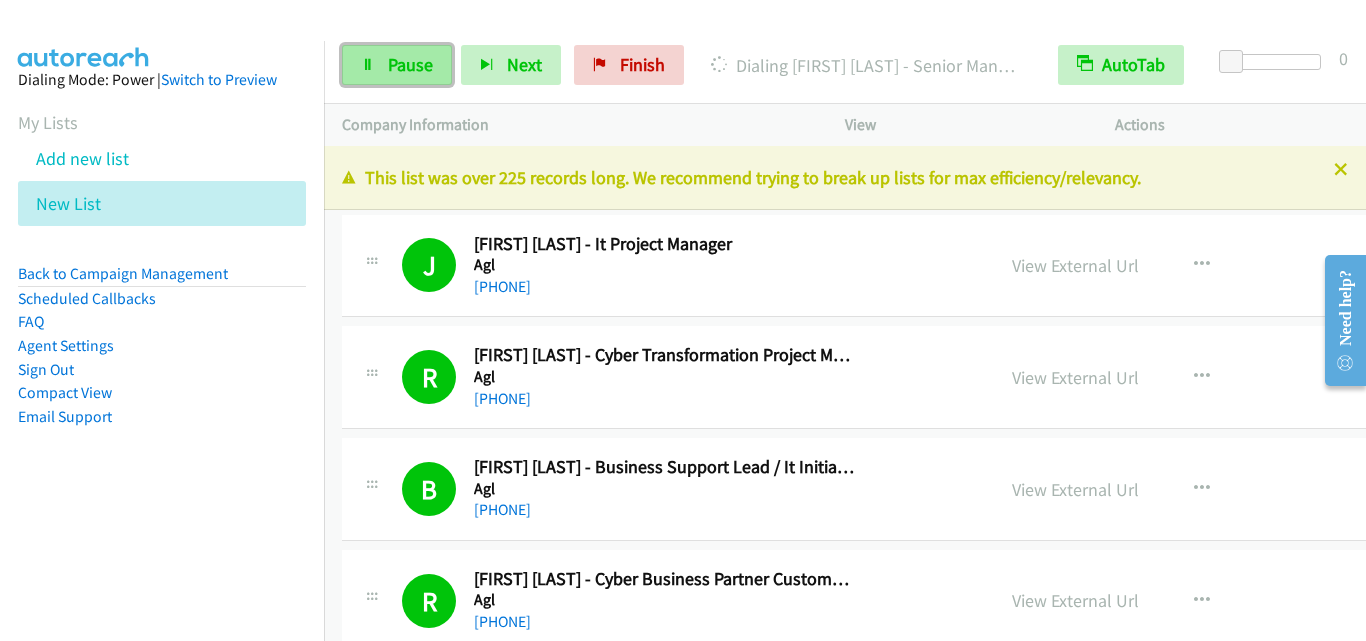 click on "Pause" at bounding box center (410, 64) 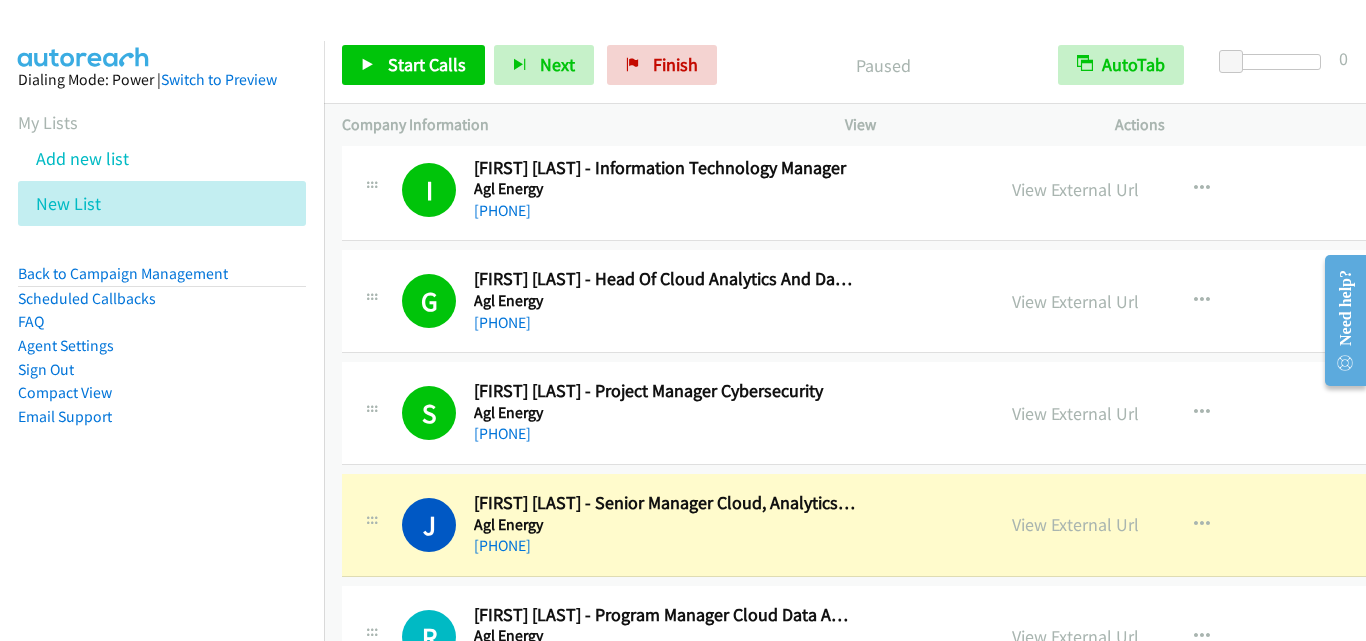 scroll, scrollTop: 1200, scrollLeft: 0, axis: vertical 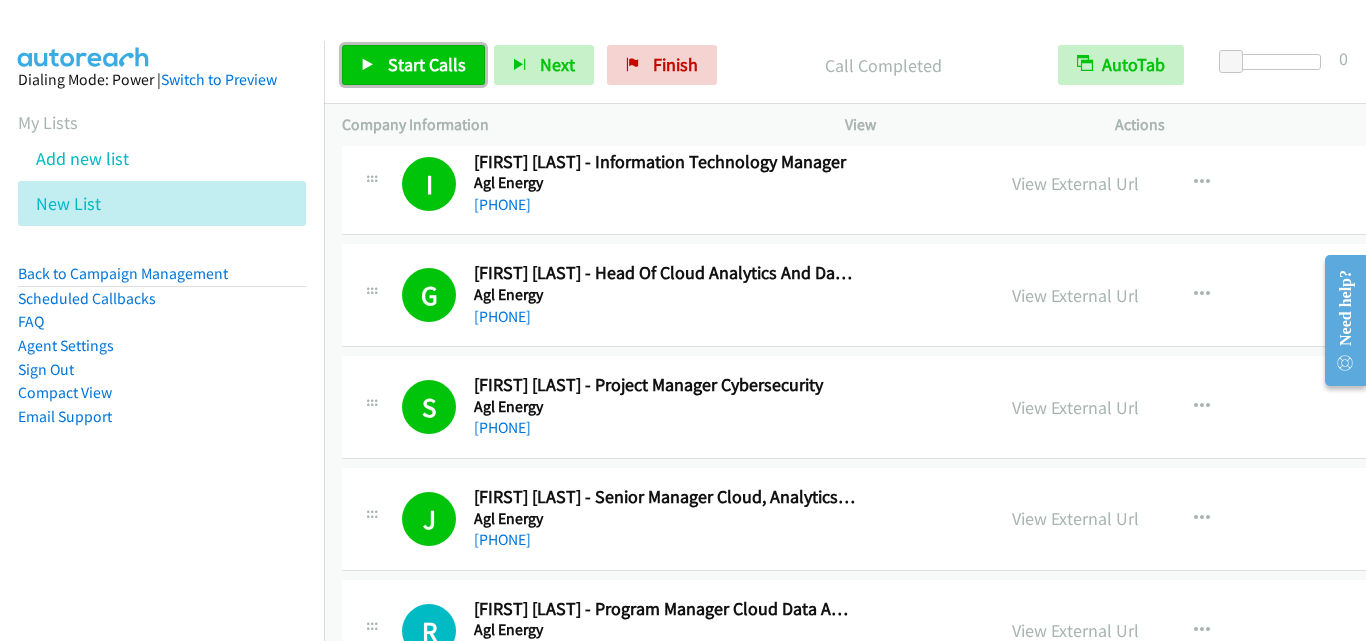 click on "Start Calls" at bounding box center [427, 64] 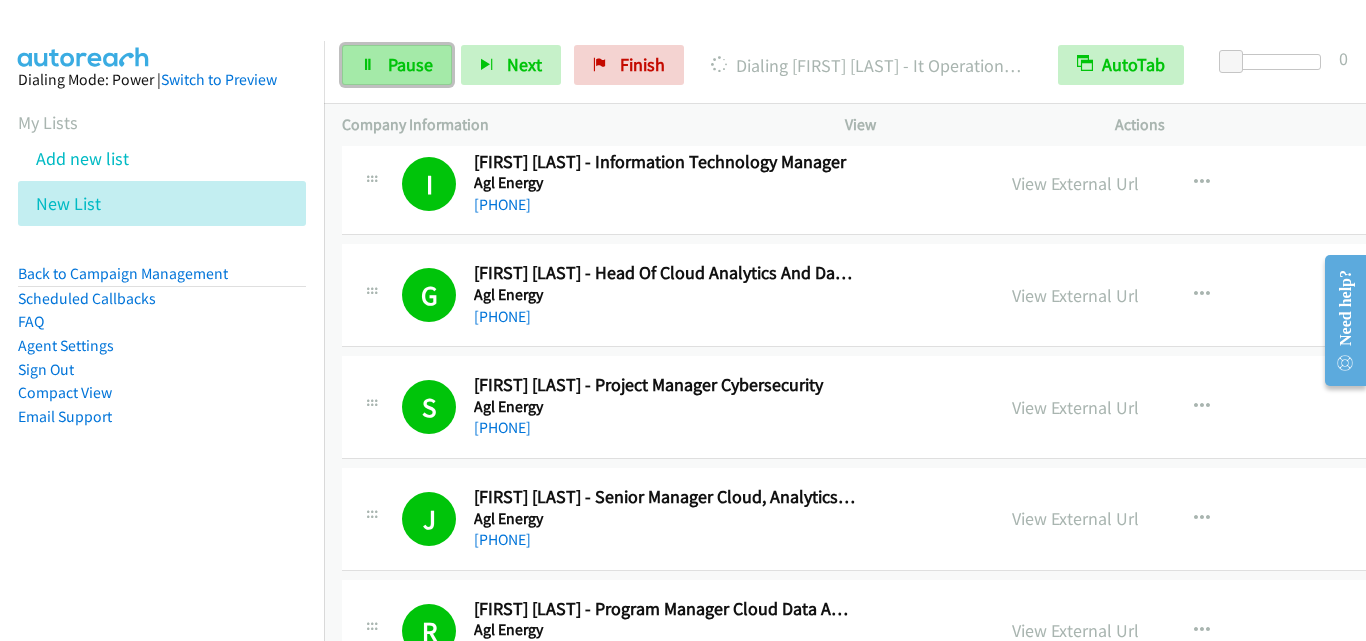 click on "Pause" at bounding box center (410, 64) 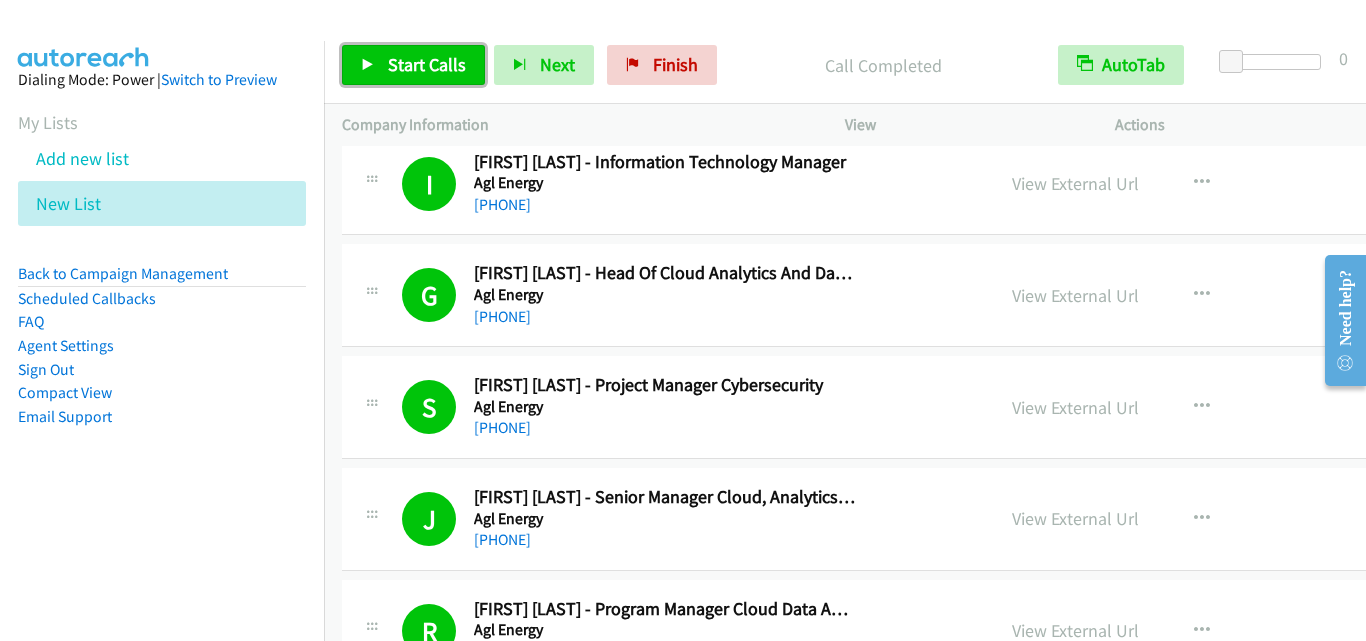 click on "Start Calls" at bounding box center (427, 64) 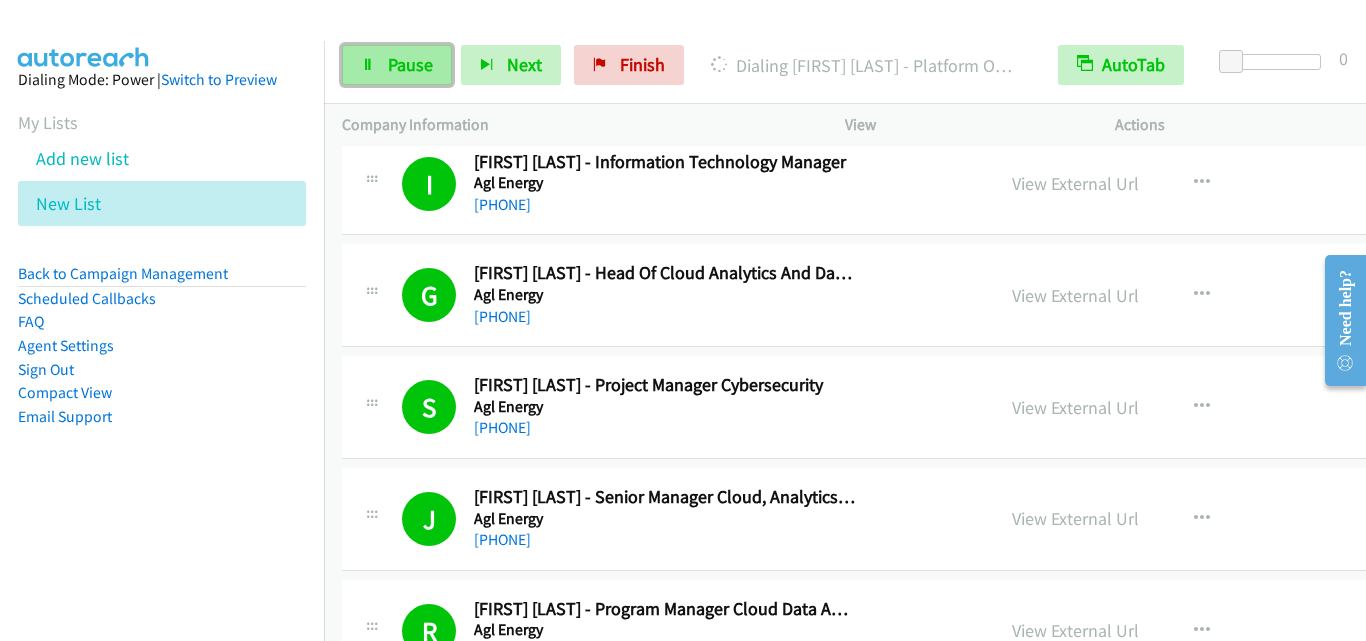 click on "Pause" at bounding box center (410, 64) 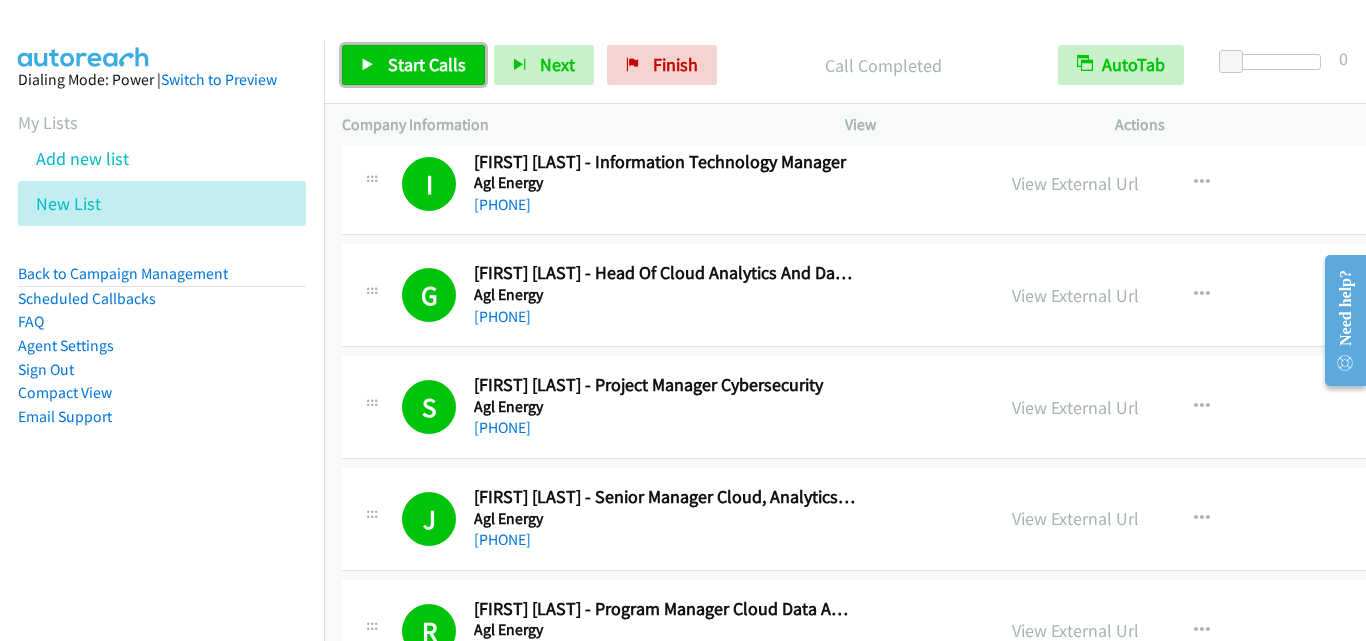 click on "Start Calls" at bounding box center [413, 65] 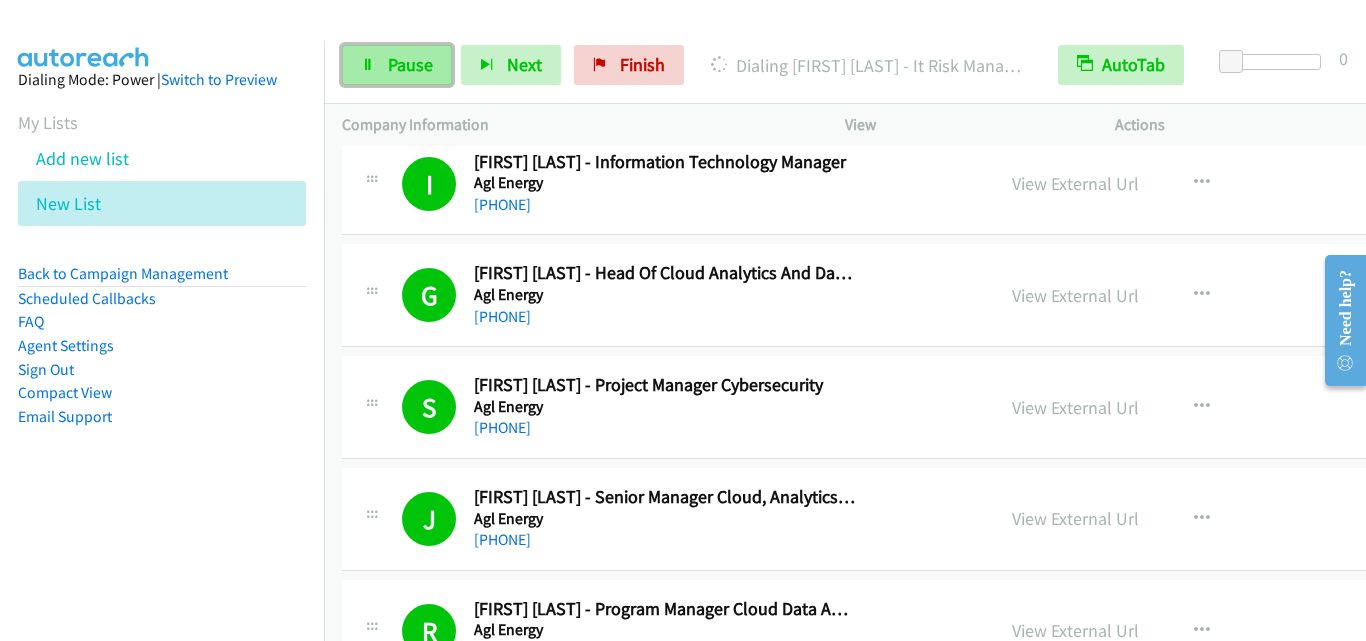click on "Pause" at bounding box center (410, 64) 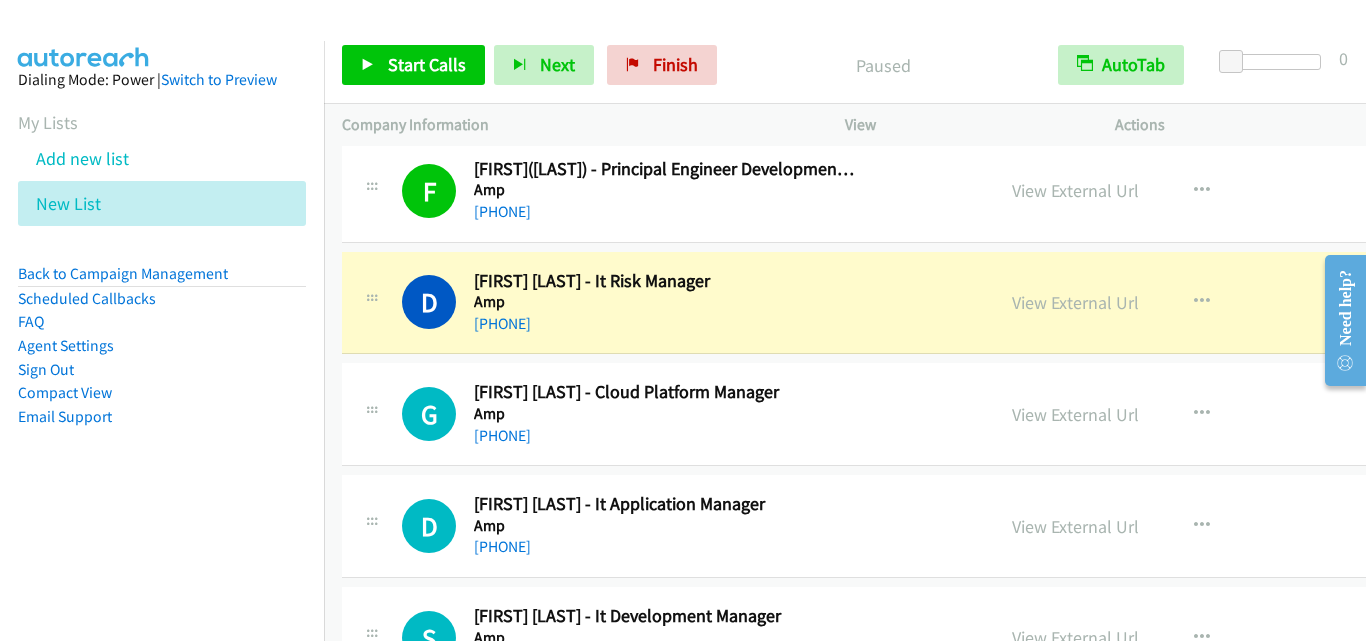 scroll, scrollTop: 4200, scrollLeft: 0, axis: vertical 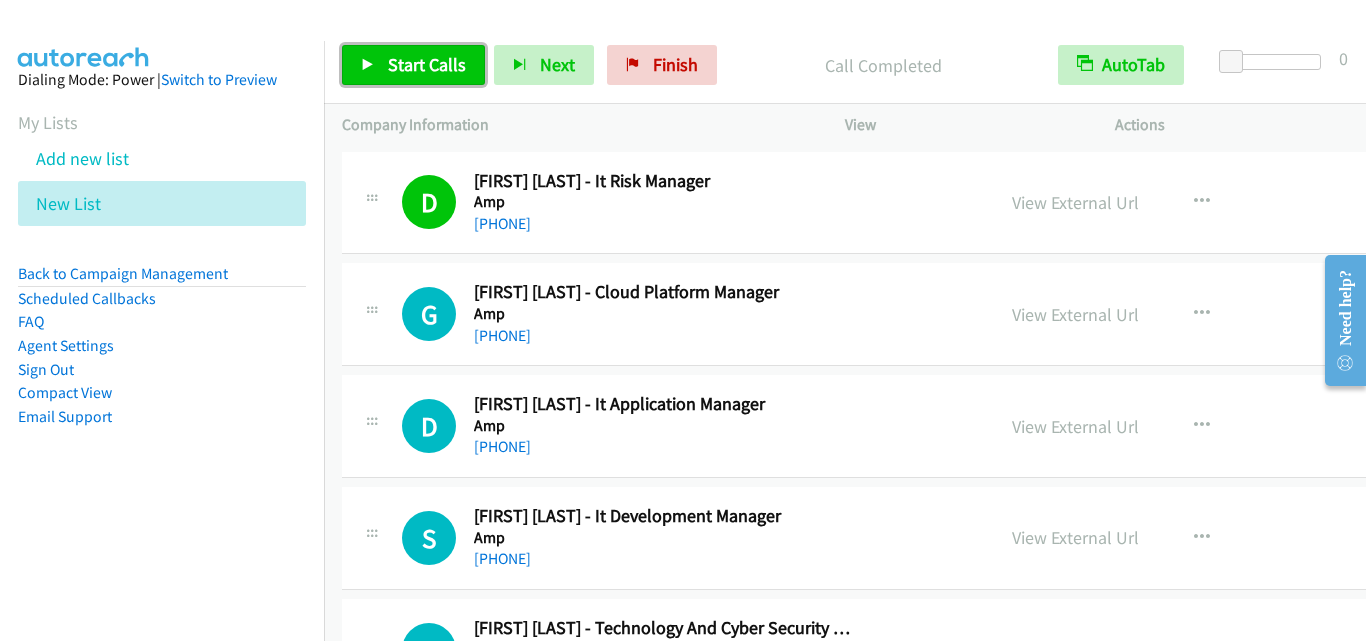 click on "Start Calls" at bounding box center [427, 64] 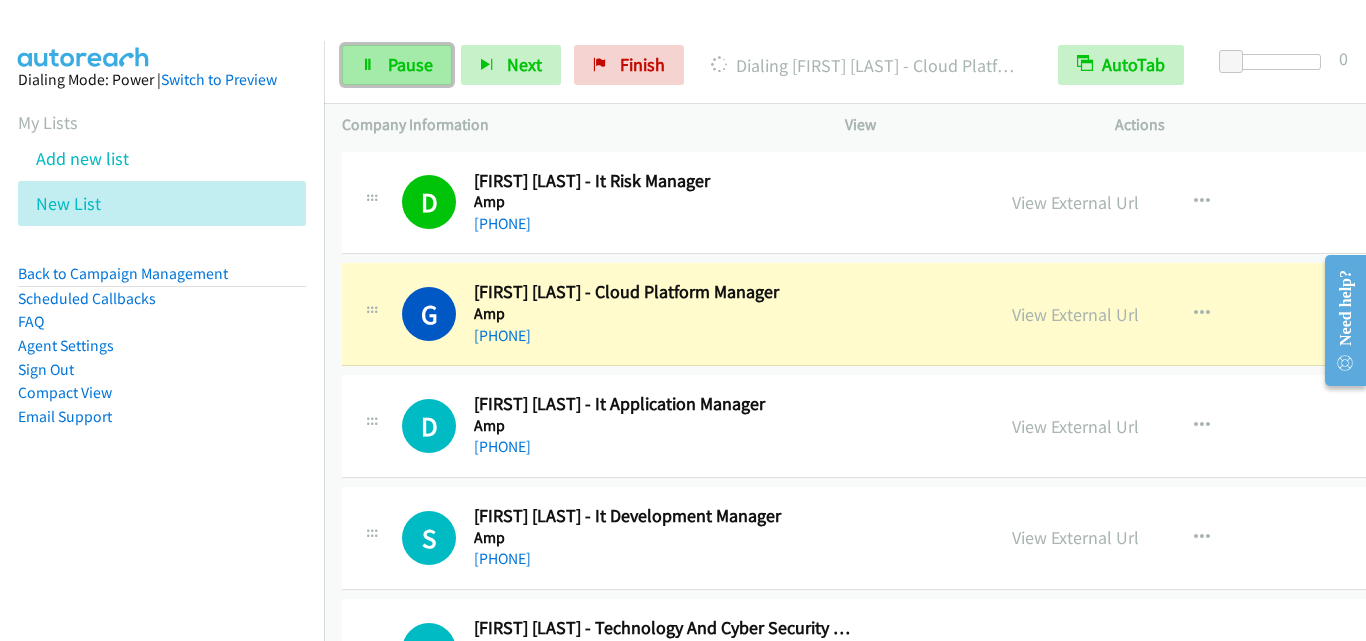 click on "Pause" at bounding box center [397, 65] 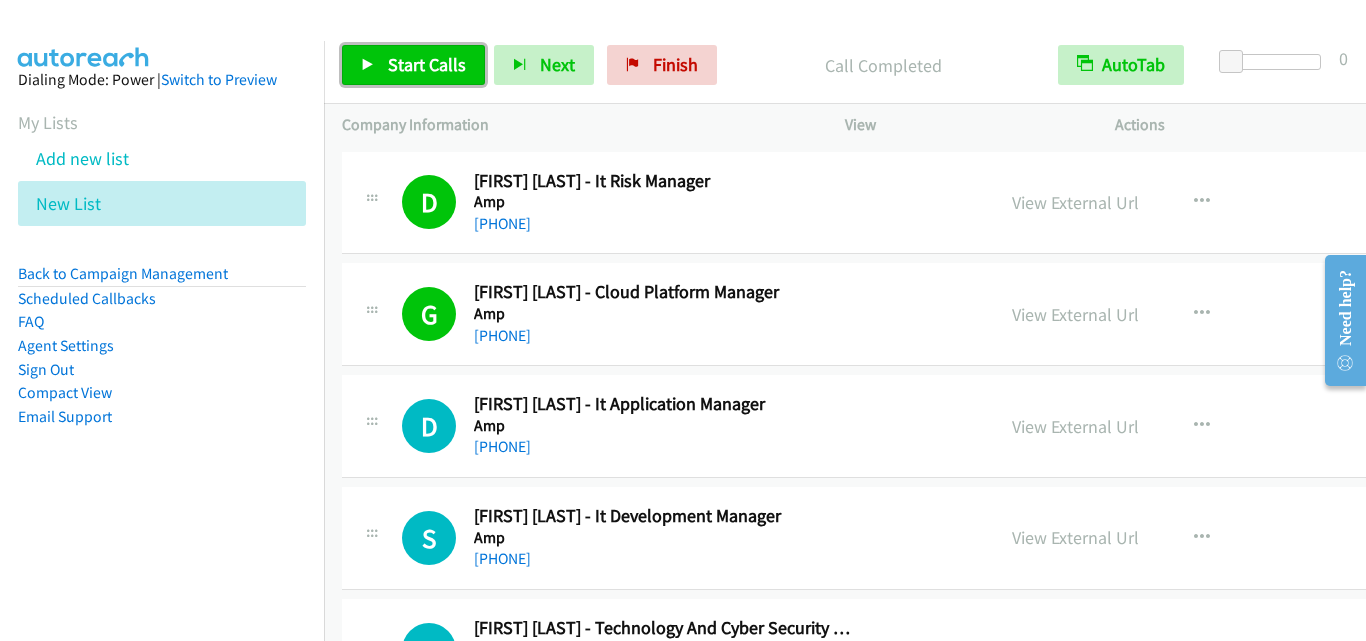 click on "Start Calls" at bounding box center [427, 64] 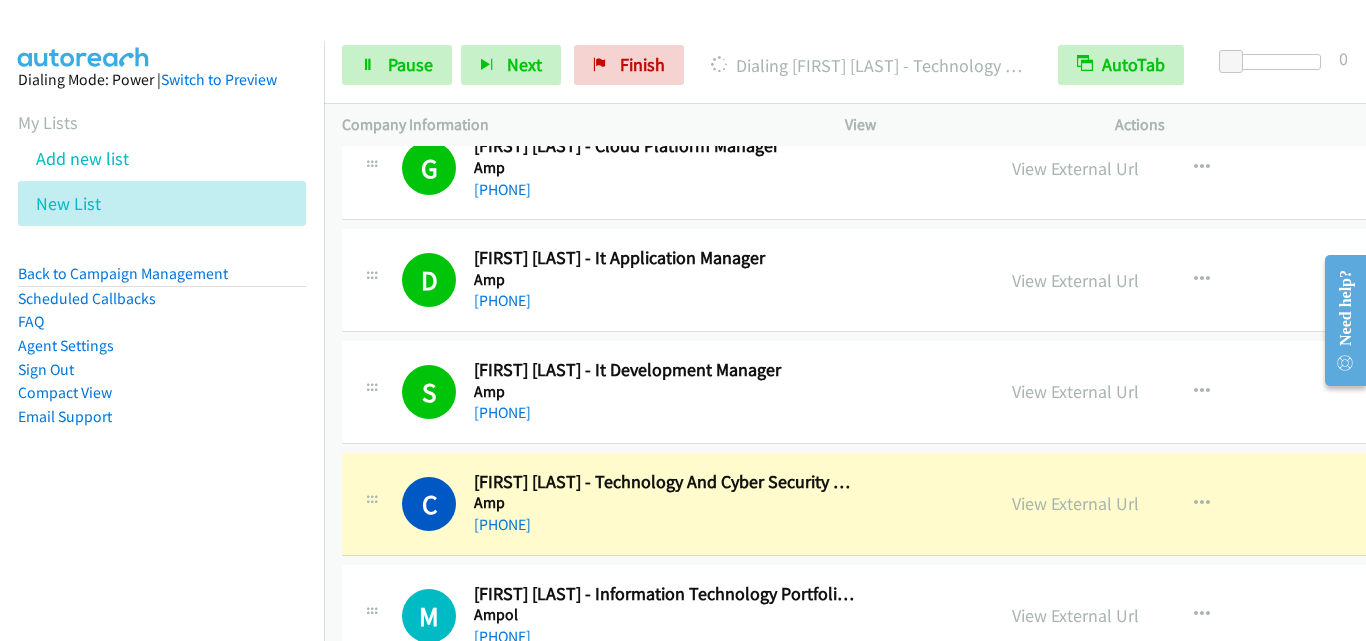 scroll, scrollTop: 4500, scrollLeft: 0, axis: vertical 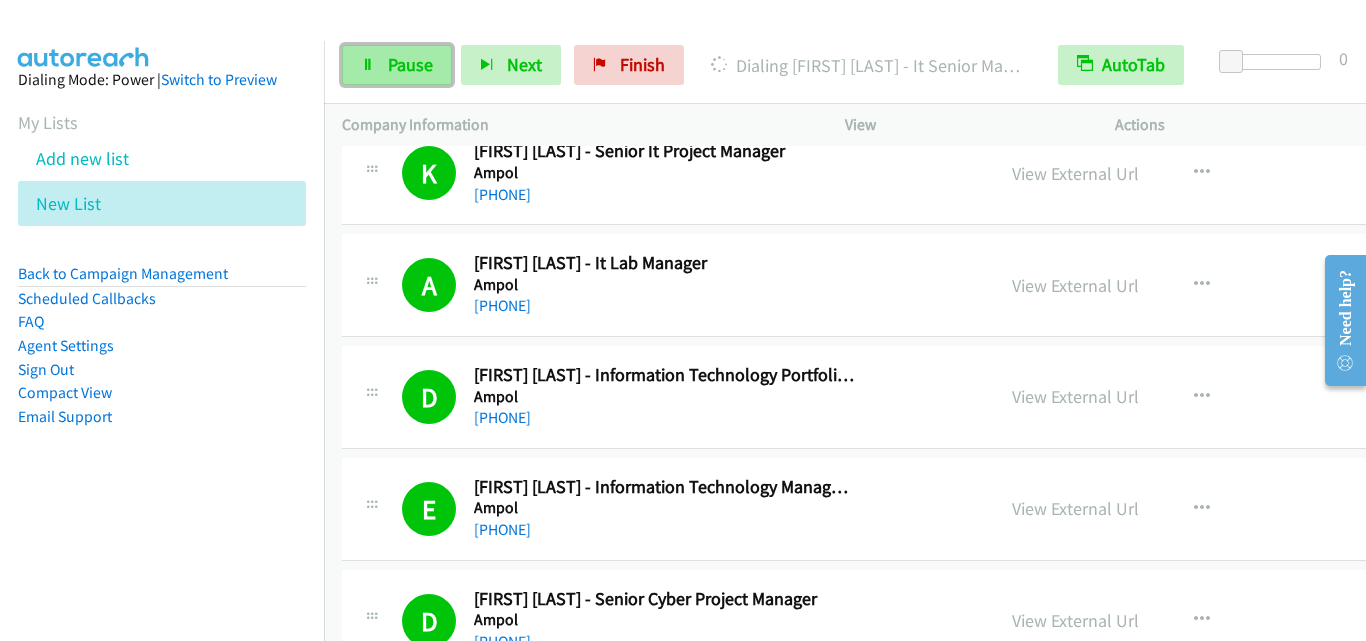 click on "Pause" at bounding box center (397, 65) 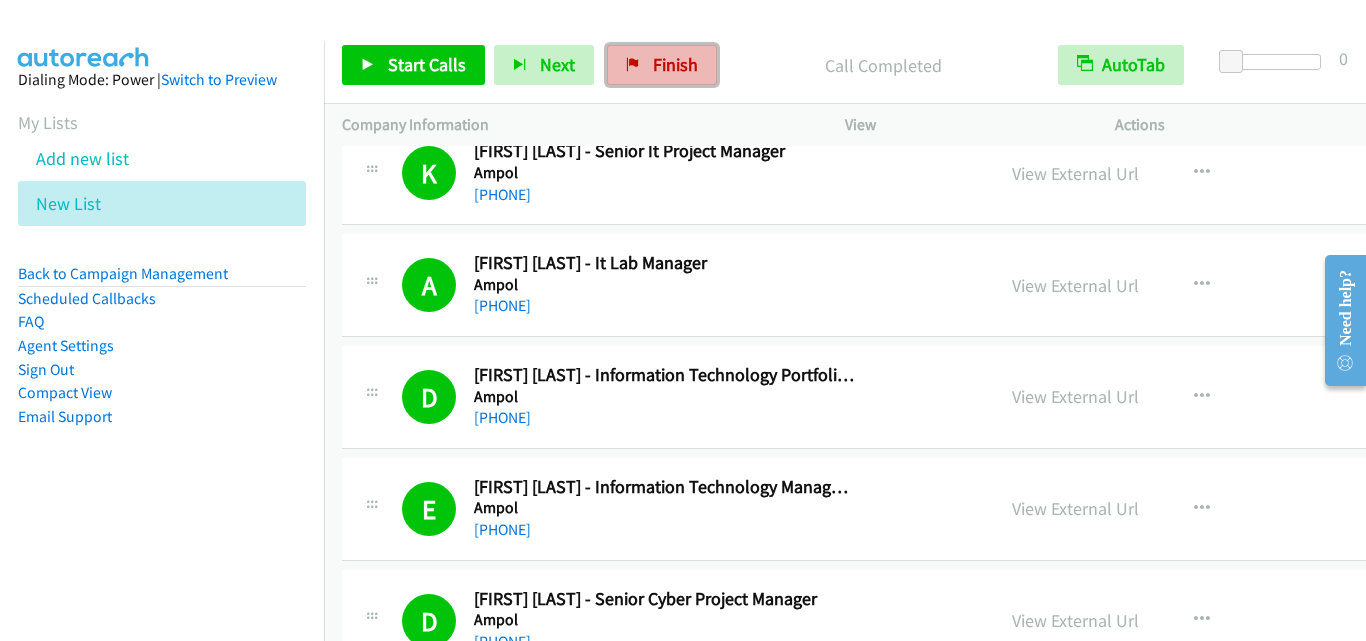 click on "Finish" at bounding box center [662, 65] 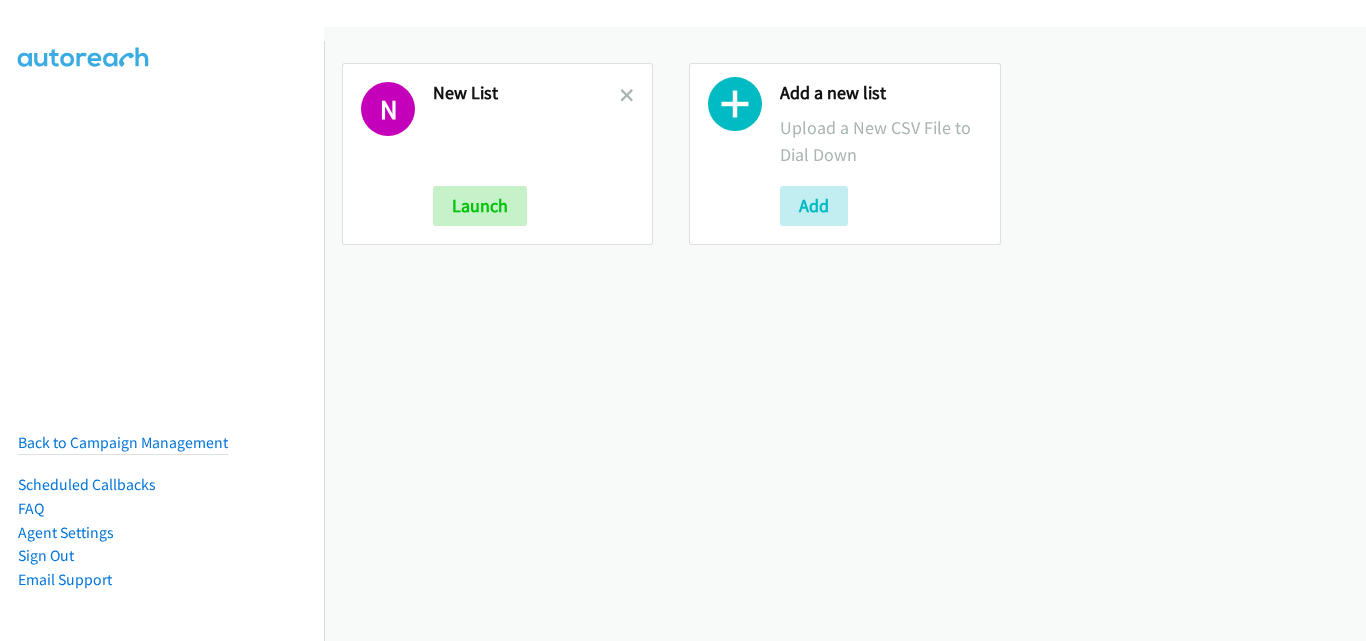 scroll, scrollTop: 0, scrollLeft: 0, axis: both 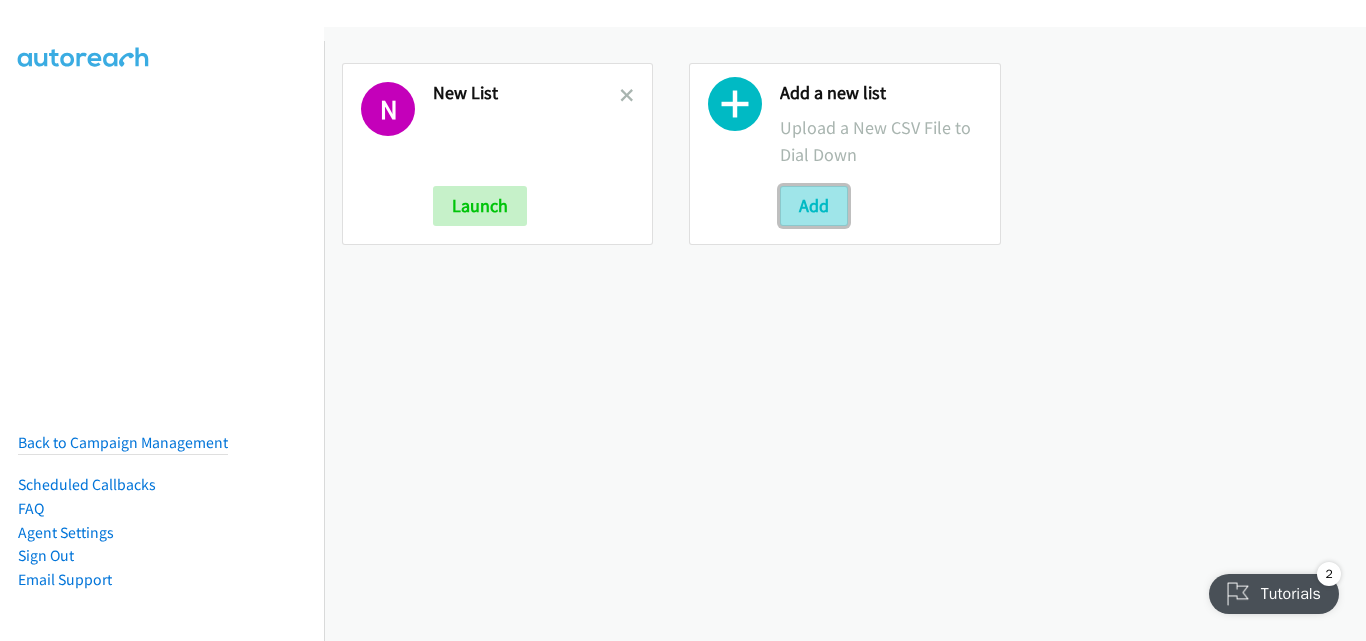 click on "Add" at bounding box center (814, 206) 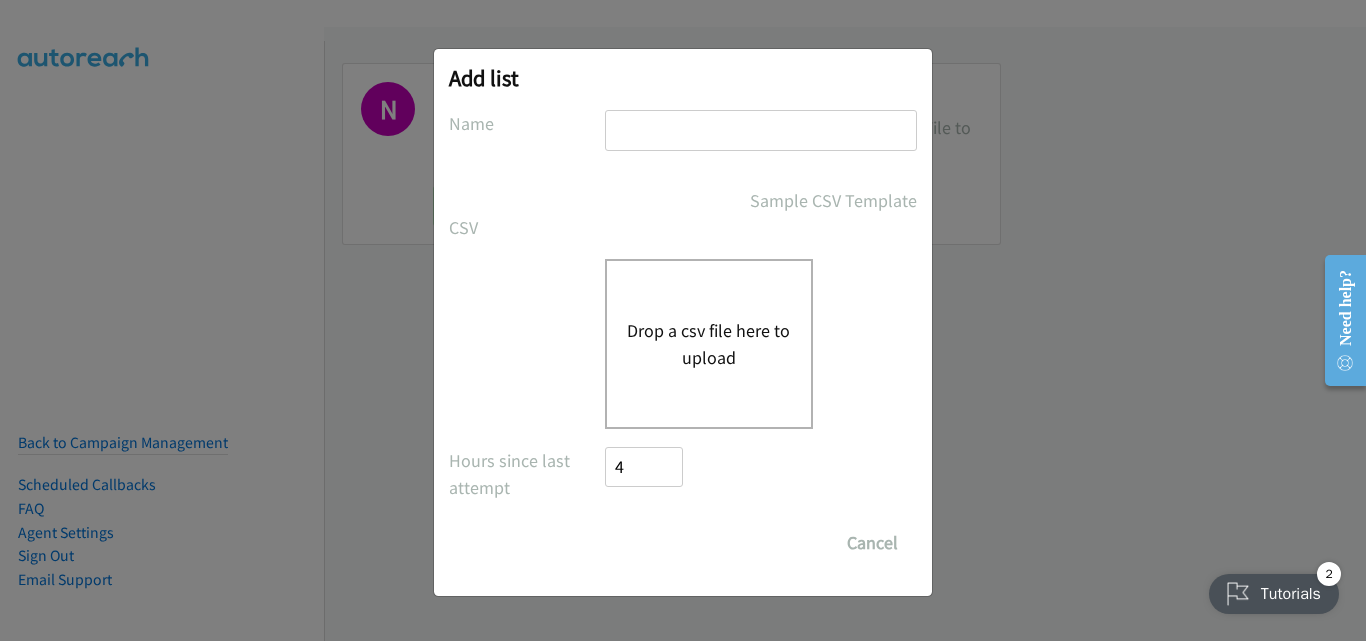 click on "Drop a csv file here to upload" at bounding box center (709, 344) 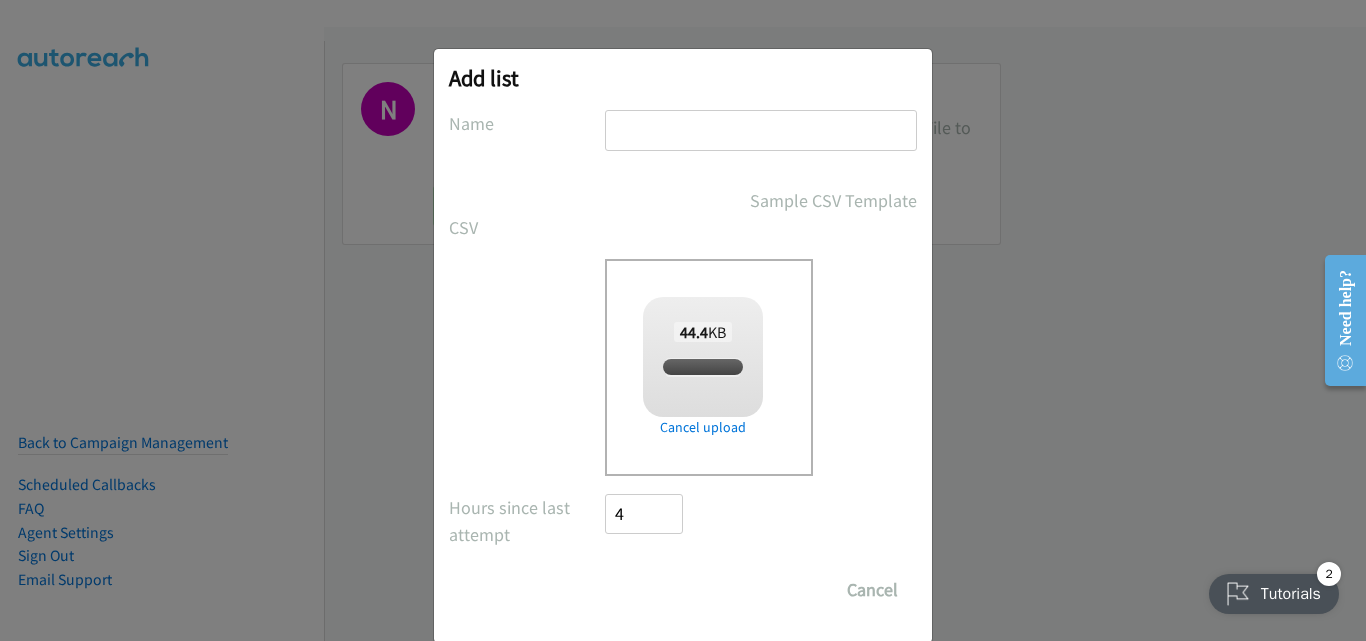 click at bounding box center (761, 130) 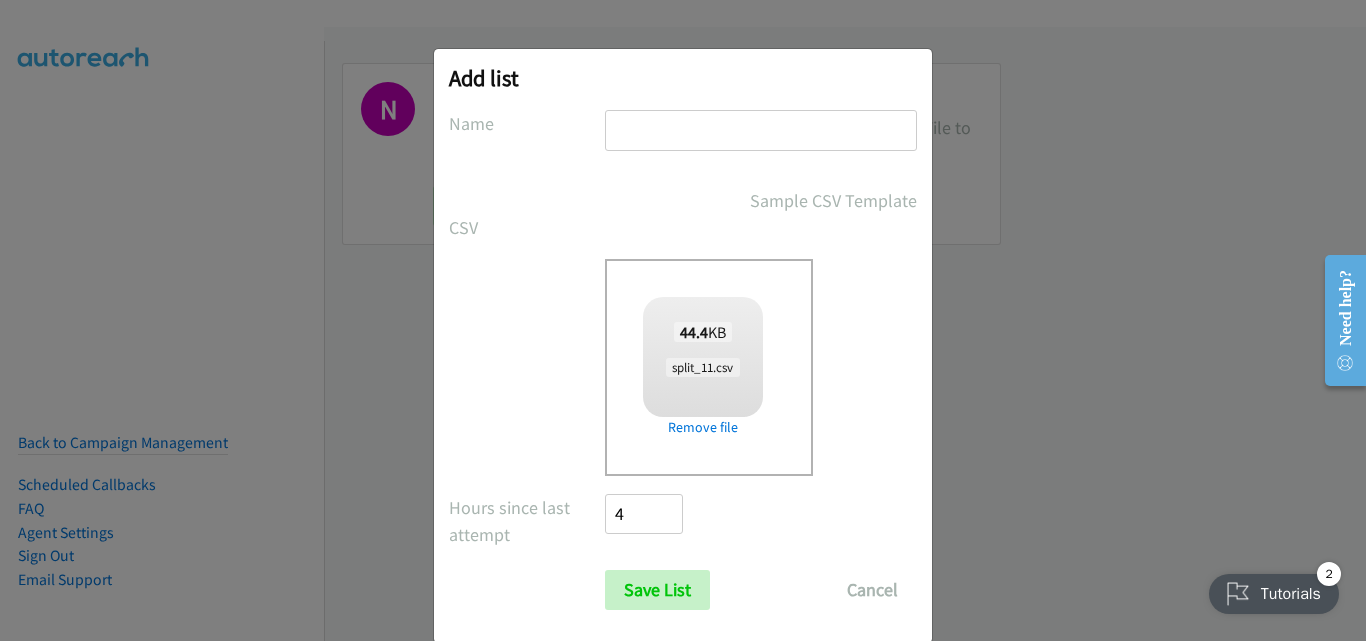 type on "New List" 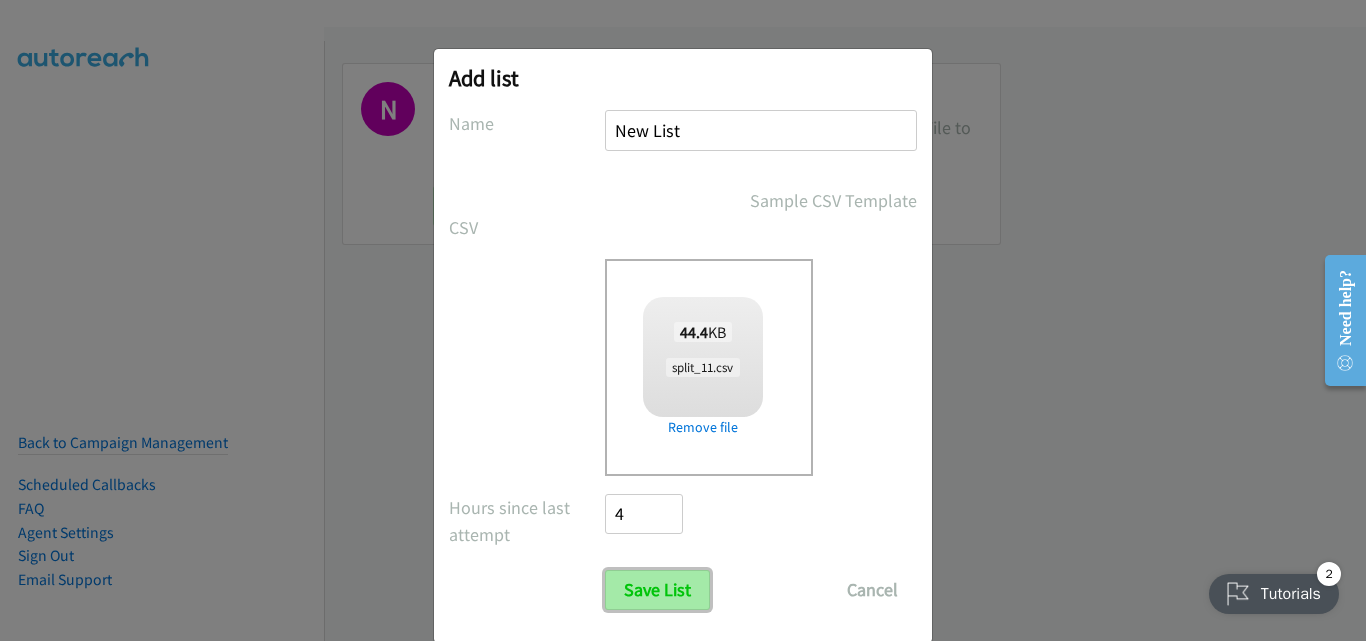 click on "Save List" at bounding box center (657, 590) 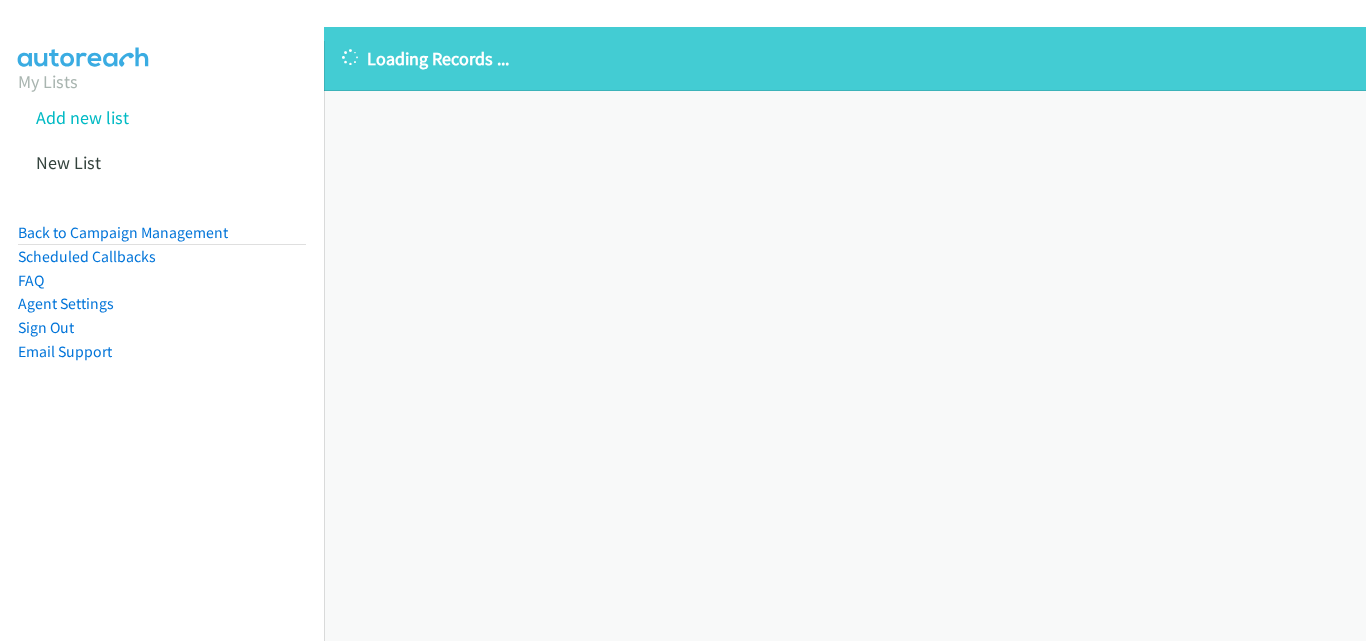 scroll, scrollTop: 0, scrollLeft: 0, axis: both 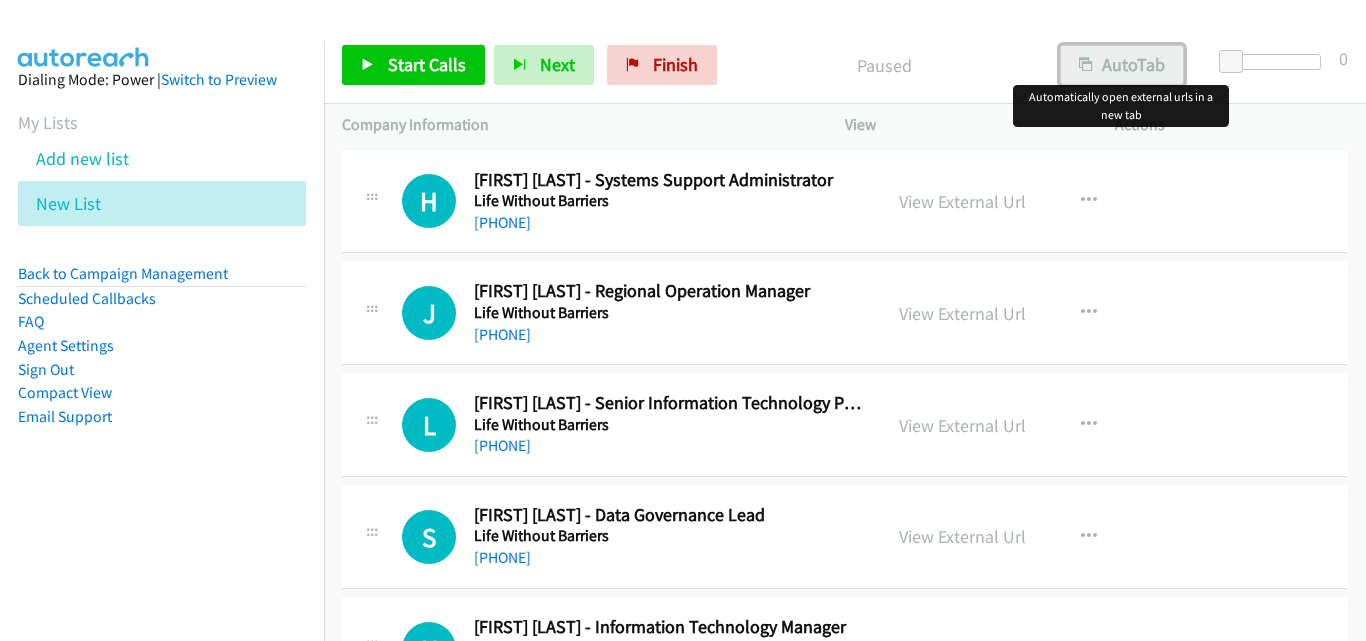 click on "AutoTab" at bounding box center (1122, 65) 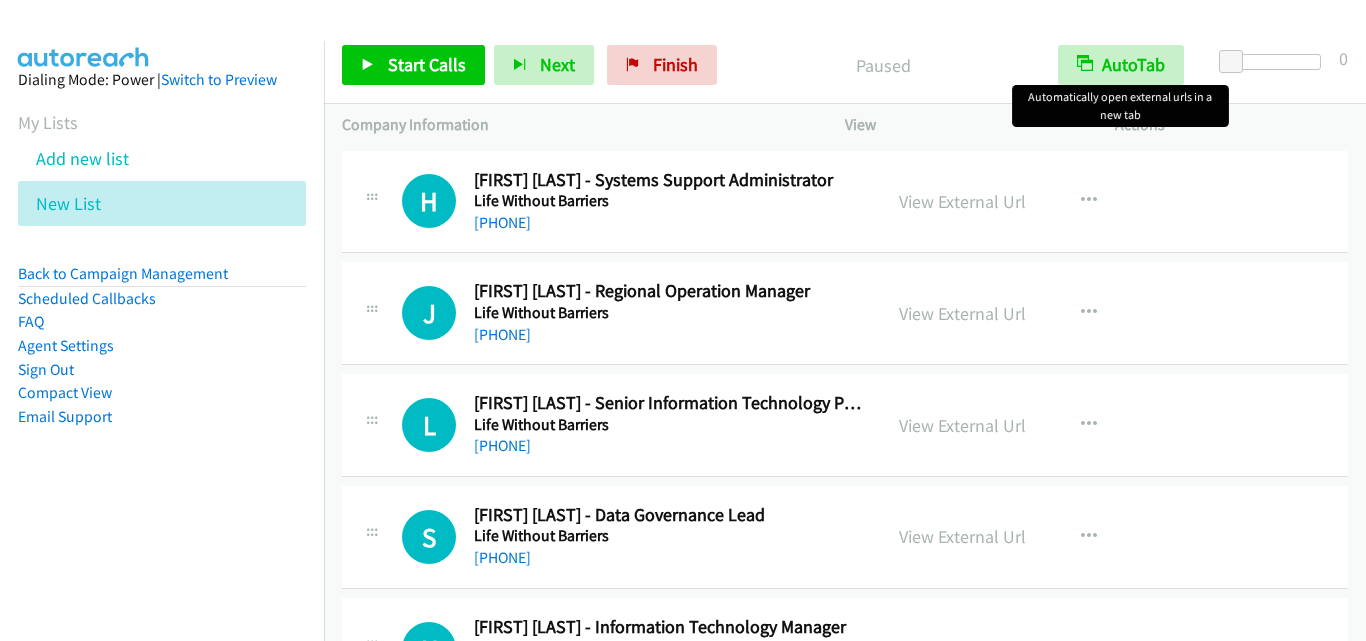 scroll, scrollTop: 0, scrollLeft: 0, axis: both 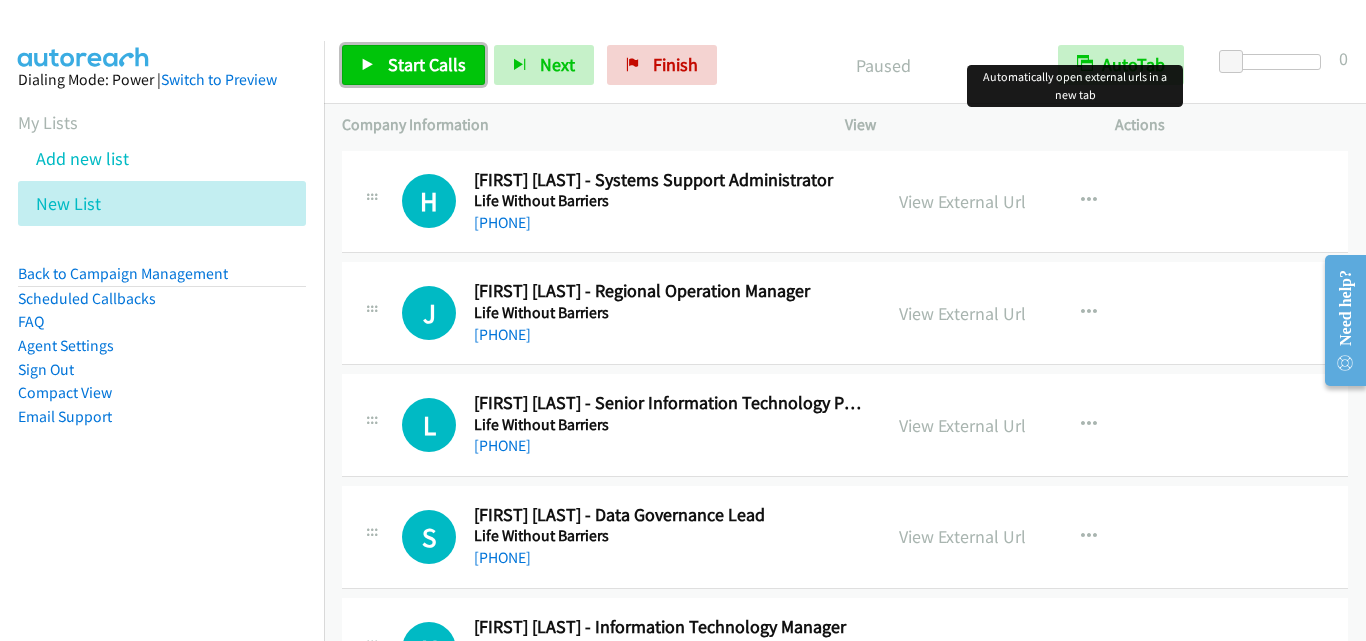 click on "Start Calls" at bounding box center (427, 64) 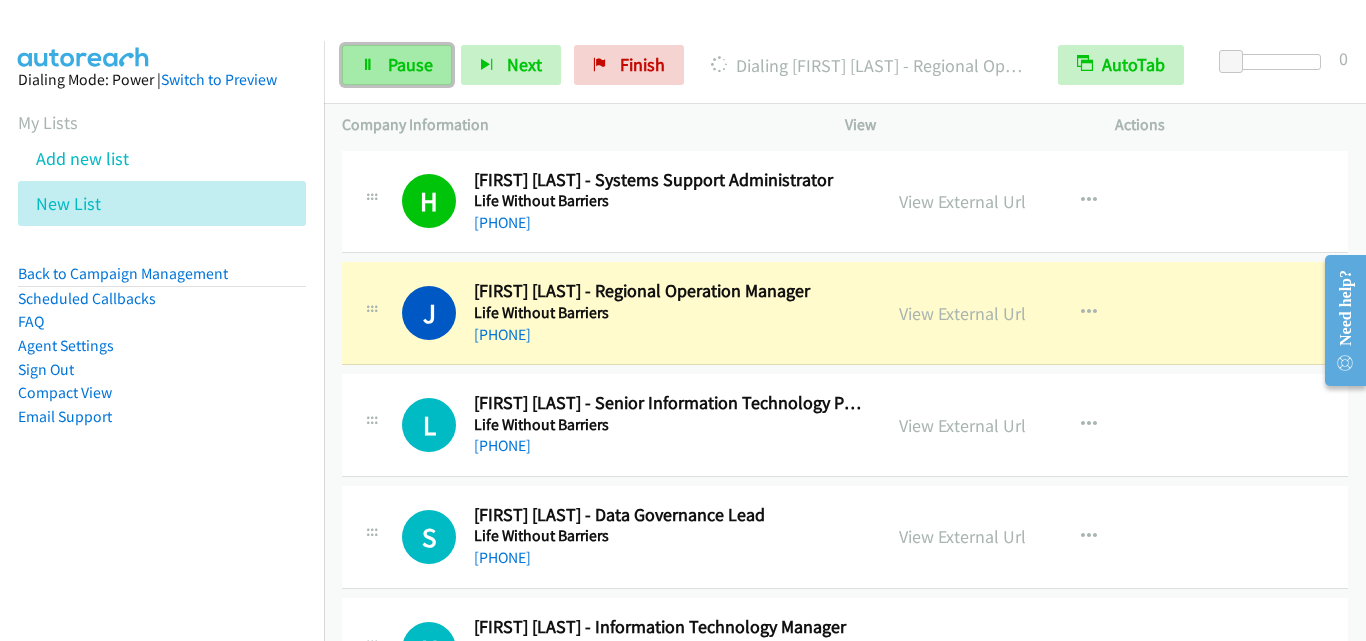 click on "Pause" at bounding box center [410, 64] 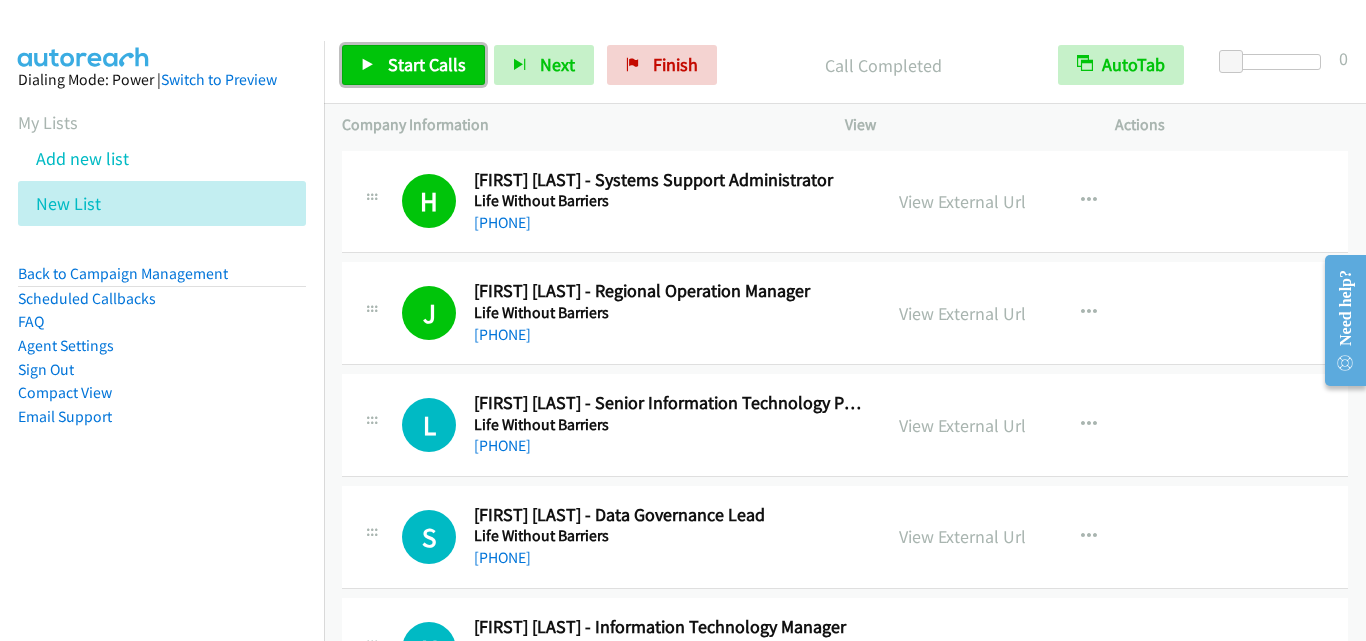 click on "Start Calls" at bounding box center [427, 64] 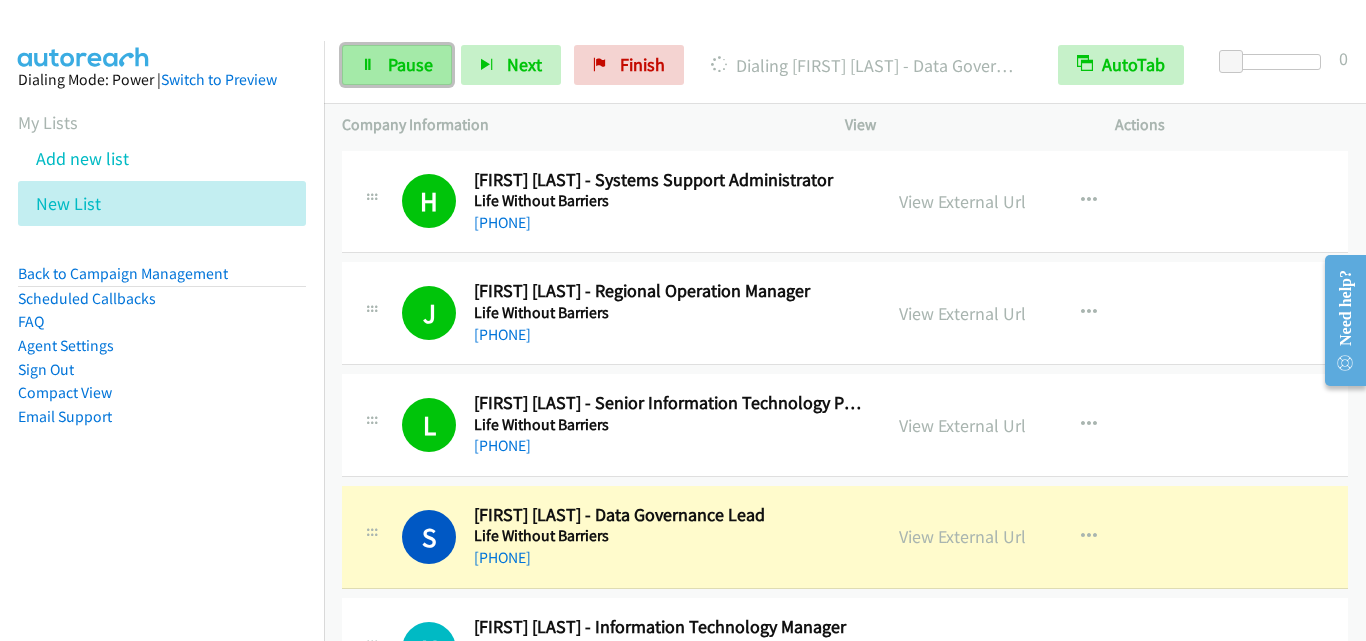 click on "Pause" at bounding box center [410, 64] 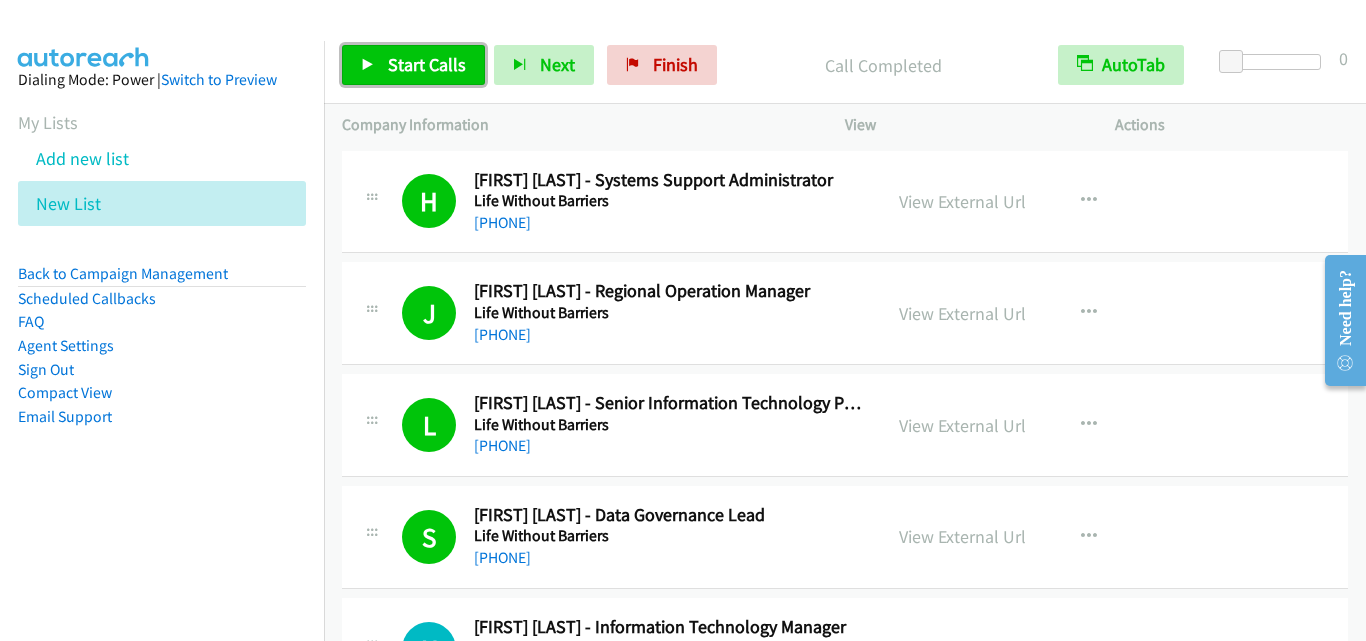 click on "Start Calls" at bounding box center [427, 64] 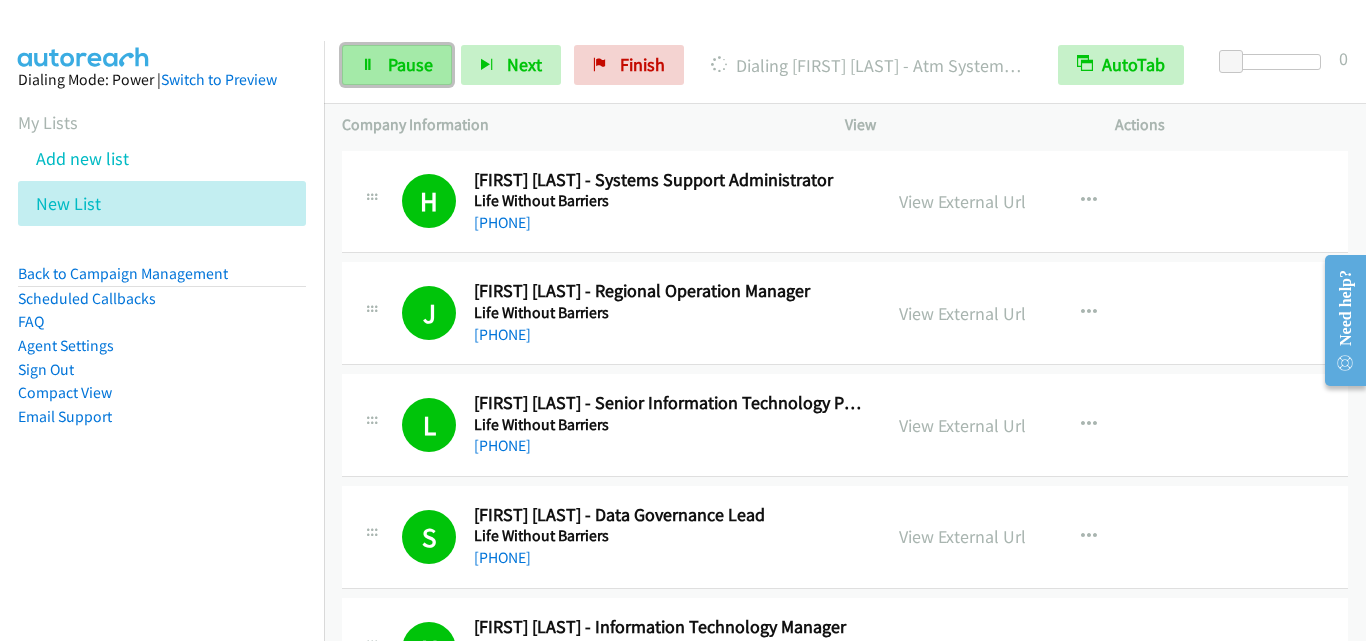 click on "Pause" at bounding box center (410, 64) 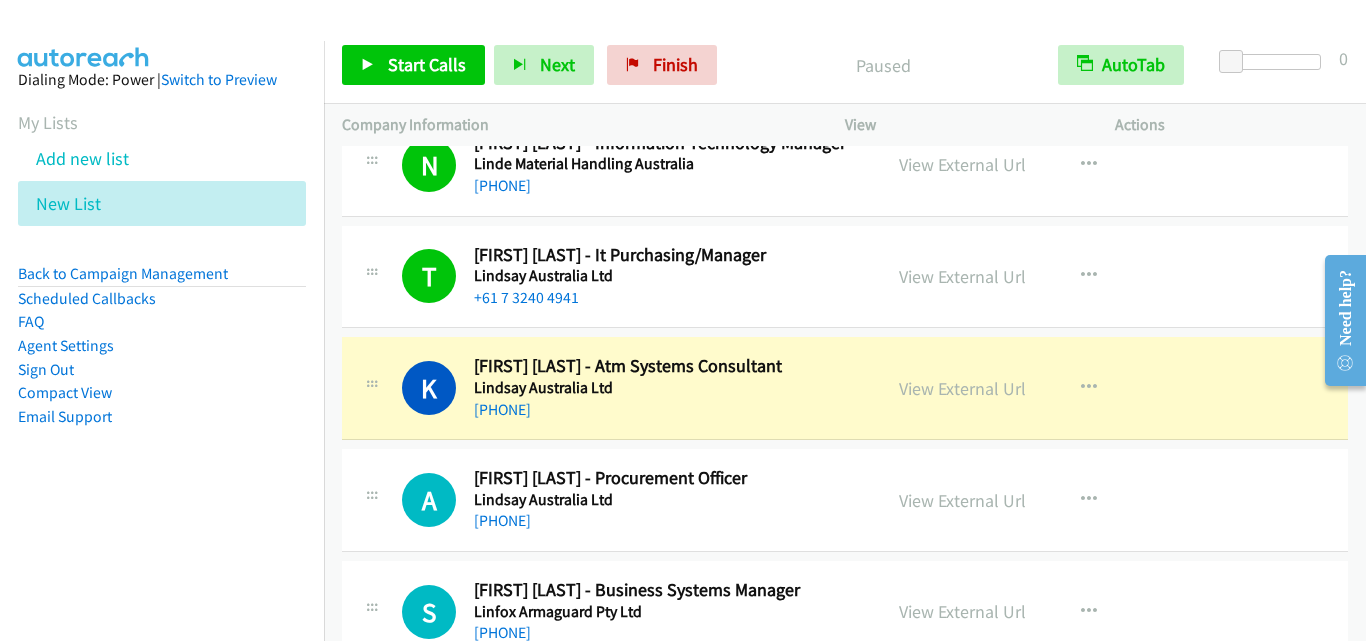 scroll, scrollTop: 500, scrollLeft: 0, axis: vertical 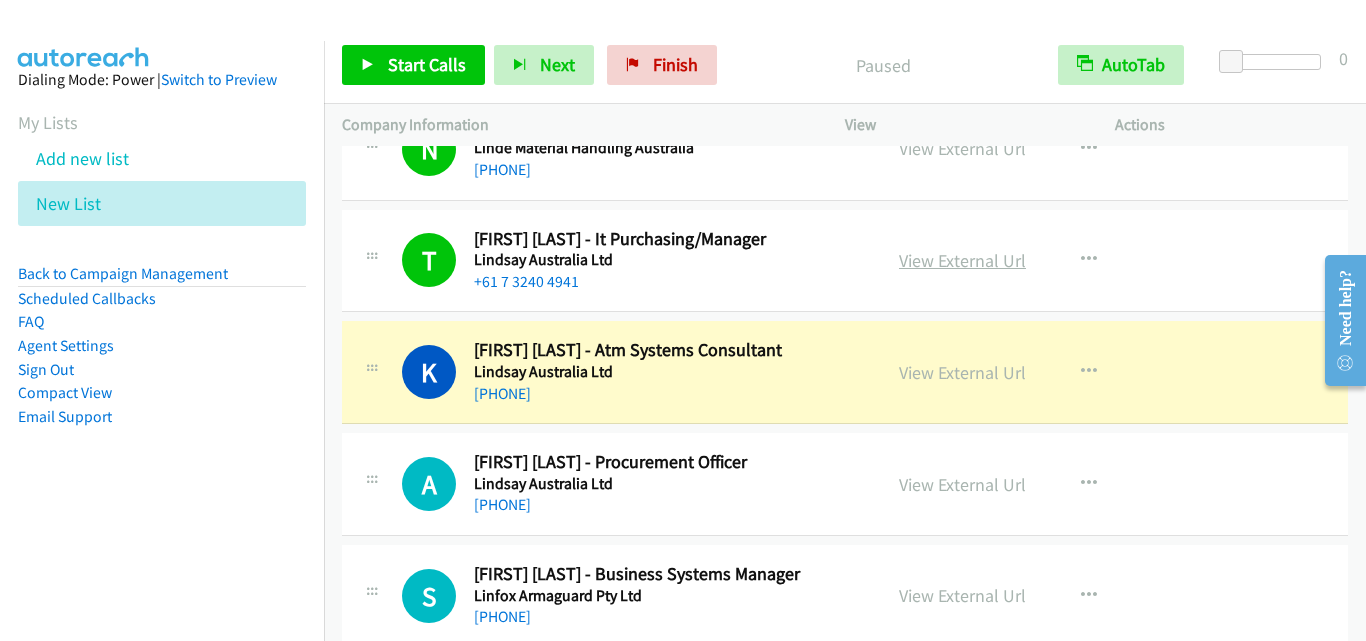 click on "View External Url" at bounding box center [962, 260] 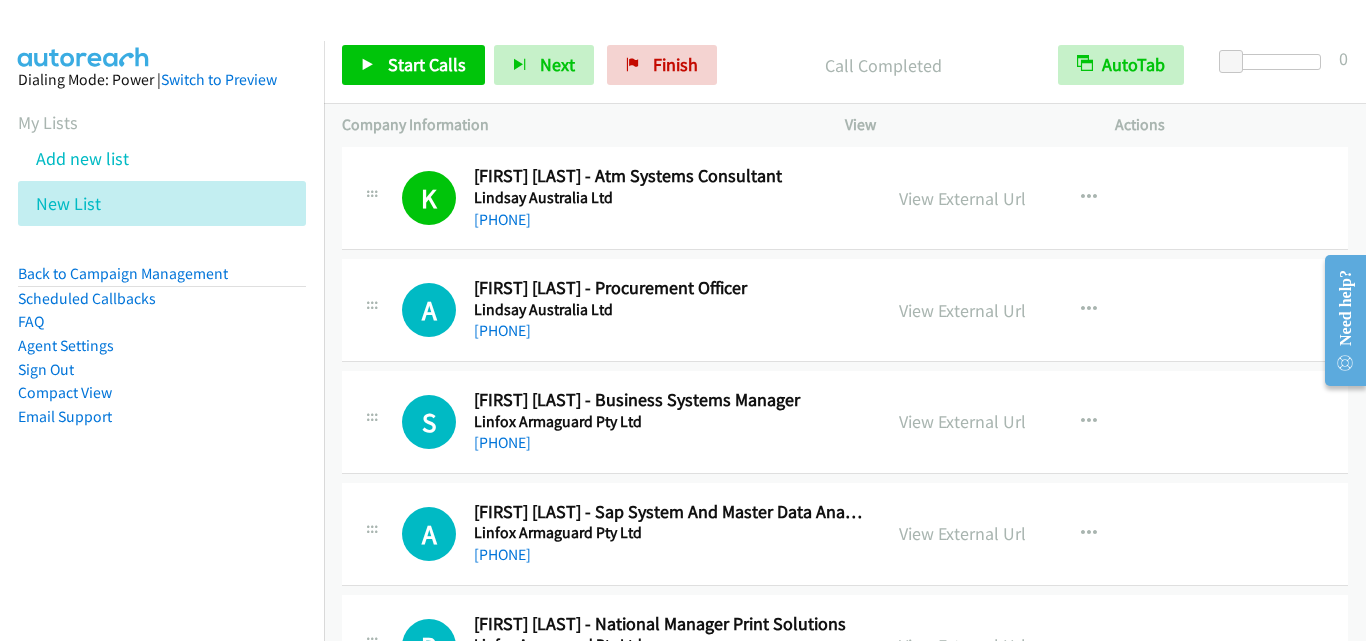 scroll, scrollTop: 700, scrollLeft: 0, axis: vertical 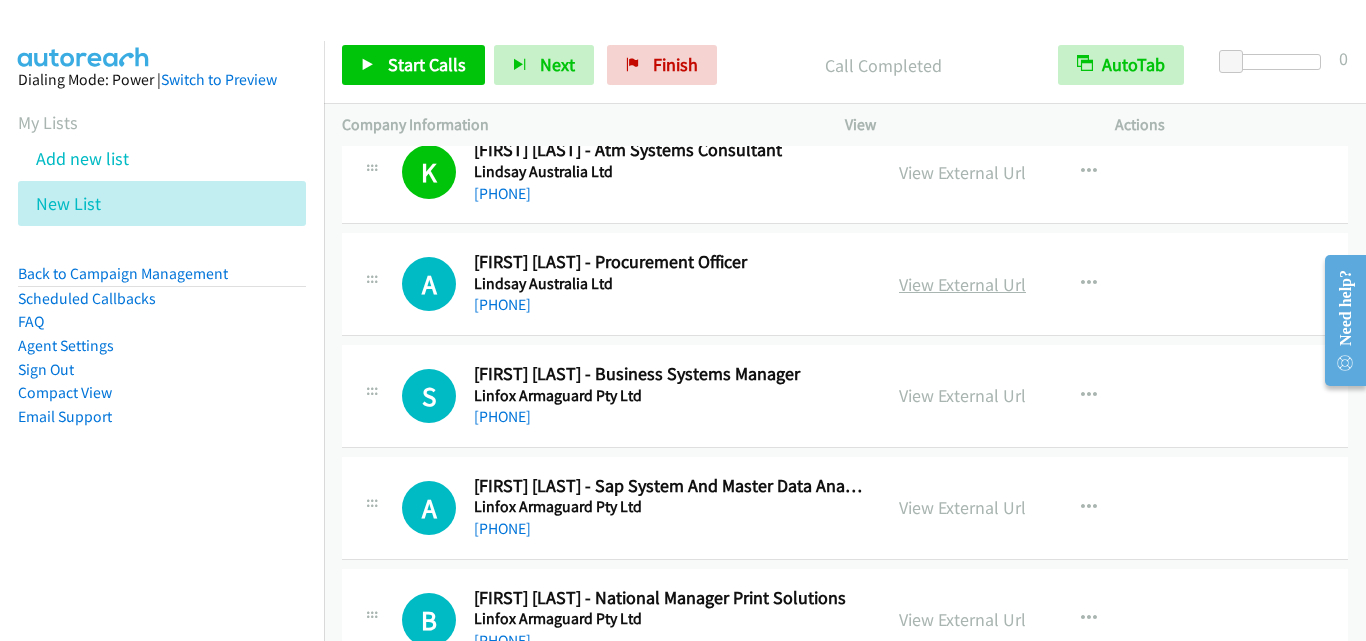 click on "View External Url" at bounding box center (962, 284) 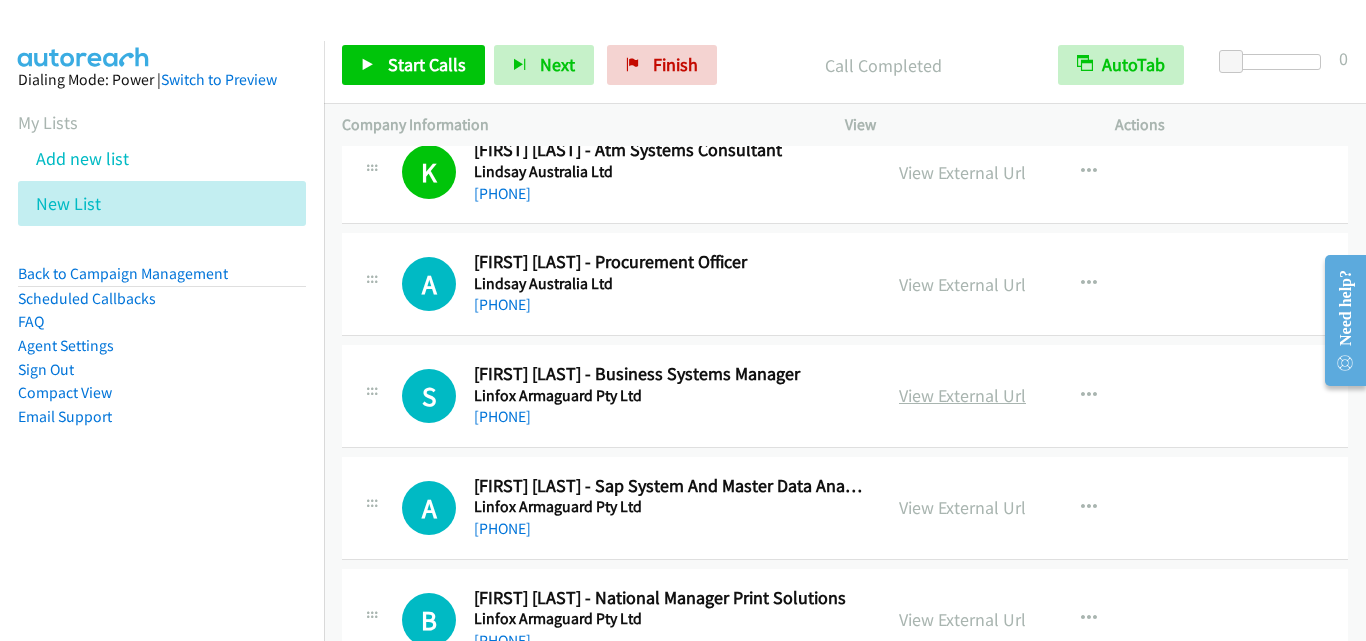 click on "View External Url" at bounding box center [962, 395] 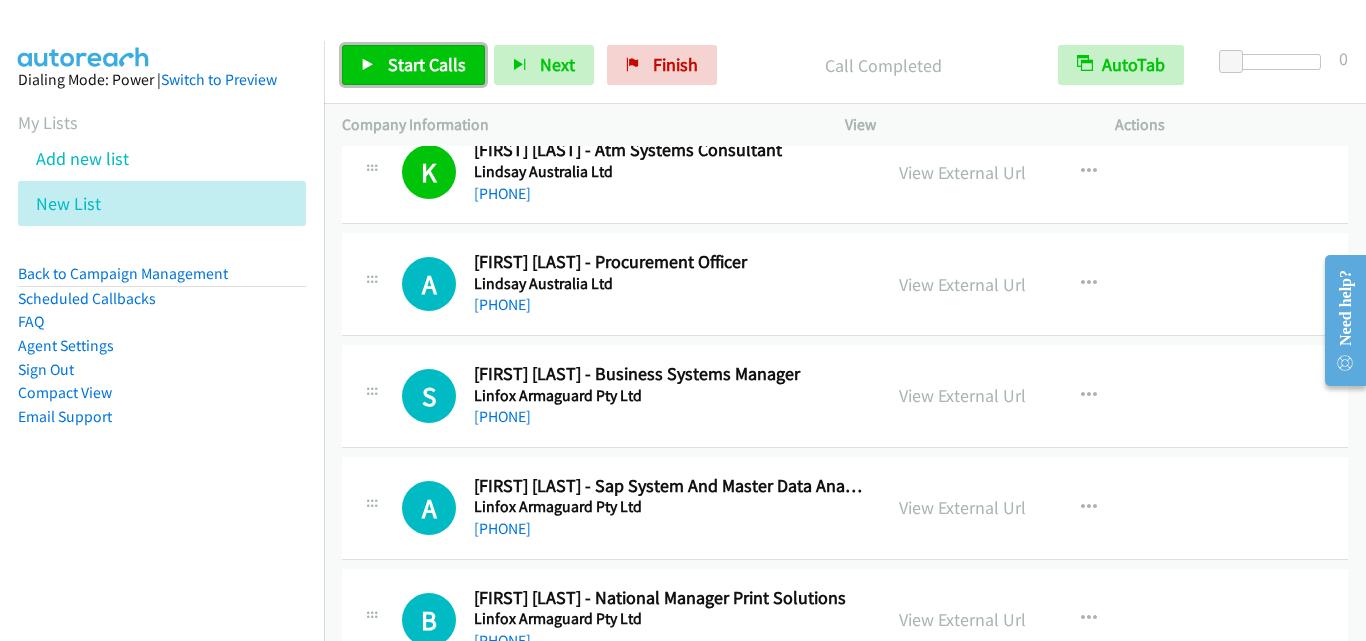 click on "Start Calls" at bounding box center [427, 64] 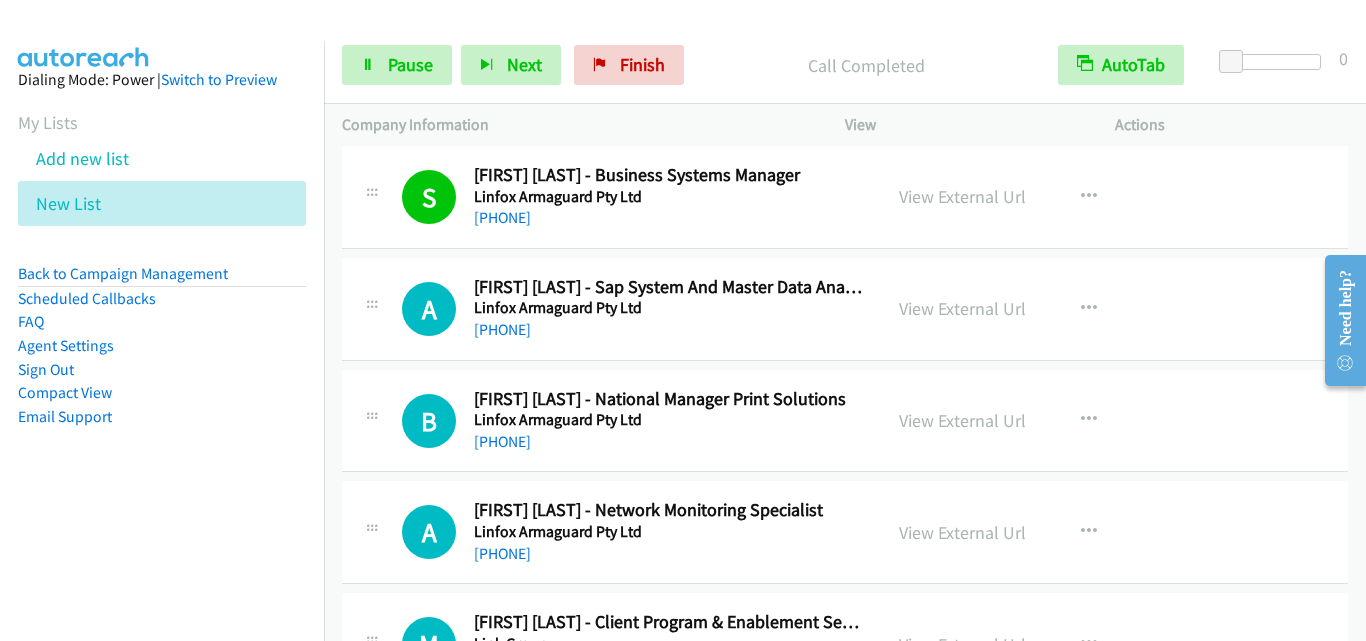 scroll, scrollTop: 900, scrollLeft: 0, axis: vertical 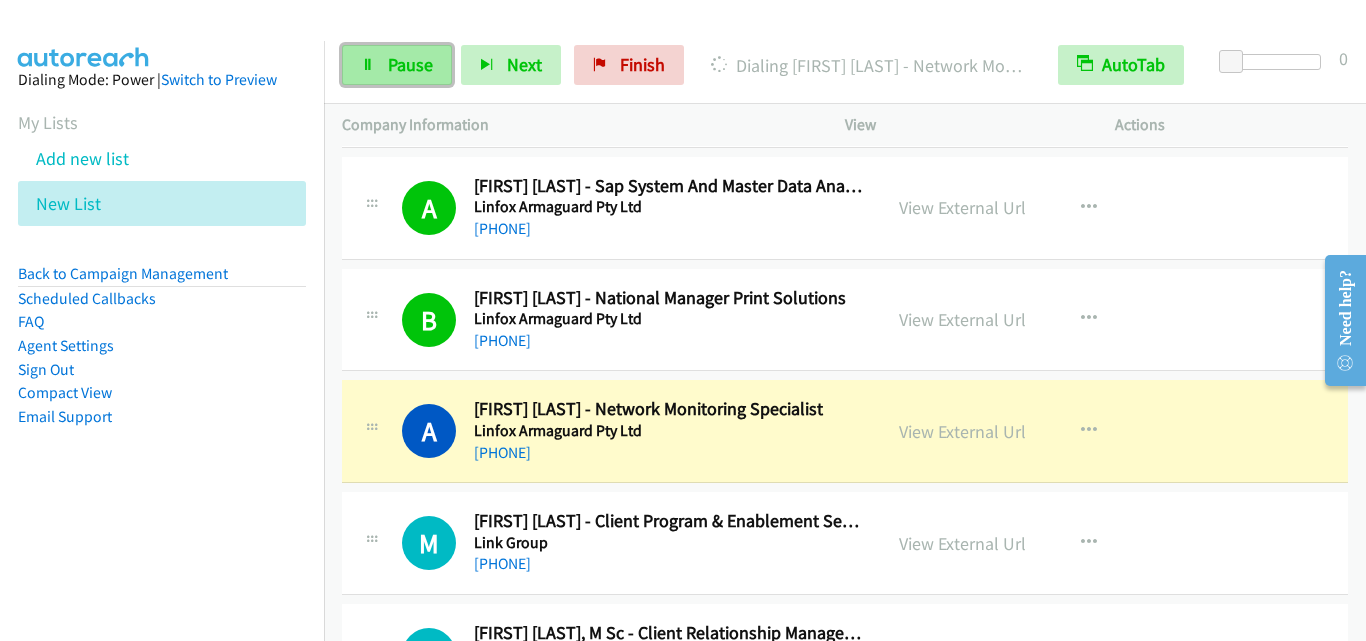 click on "Pause" at bounding box center [410, 64] 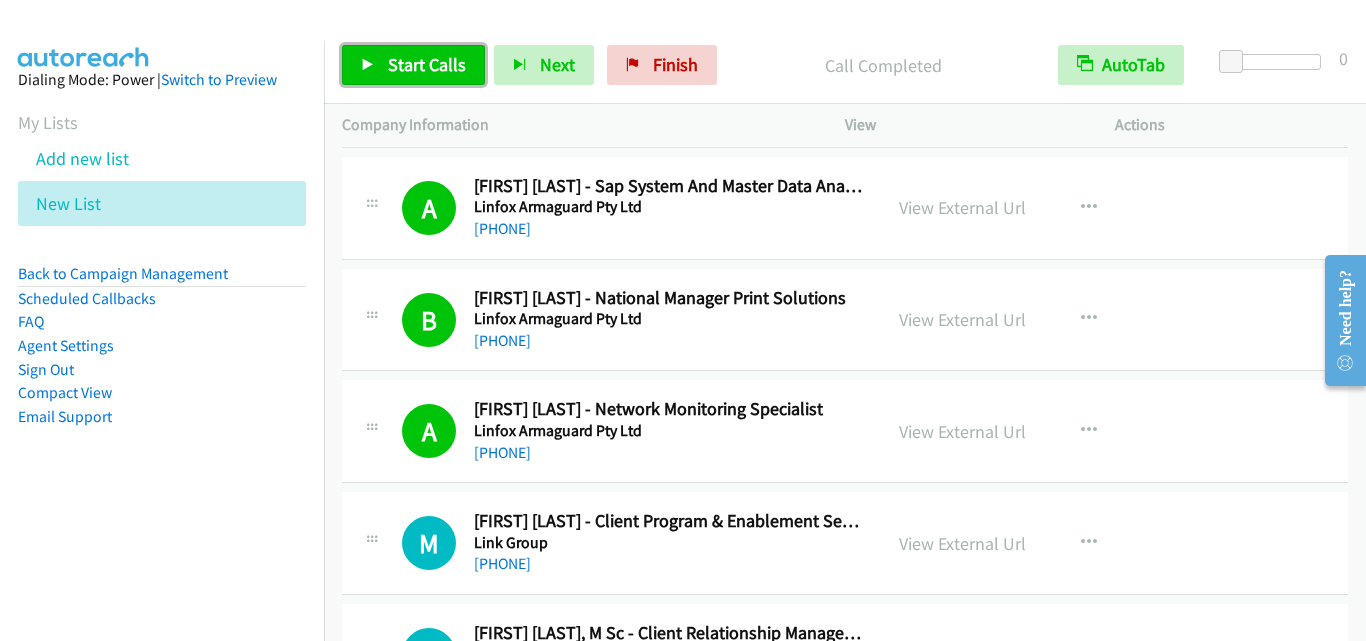 click on "Start Calls" at bounding box center (427, 64) 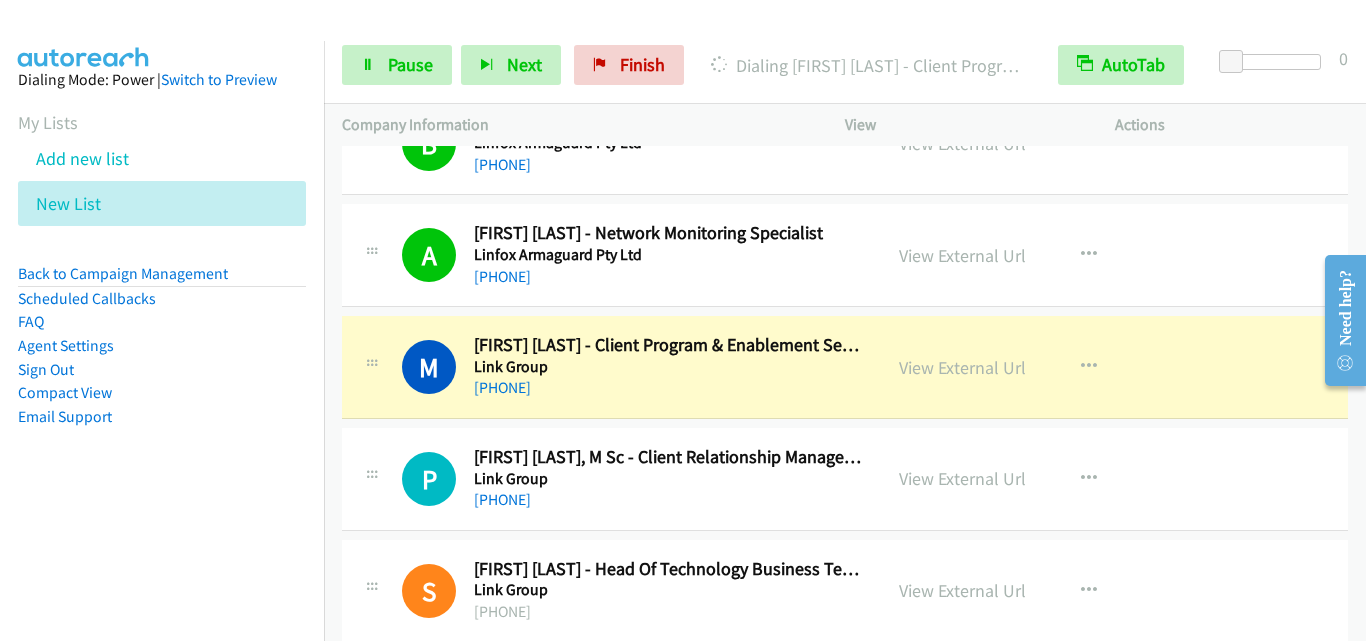 scroll, scrollTop: 1200, scrollLeft: 0, axis: vertical 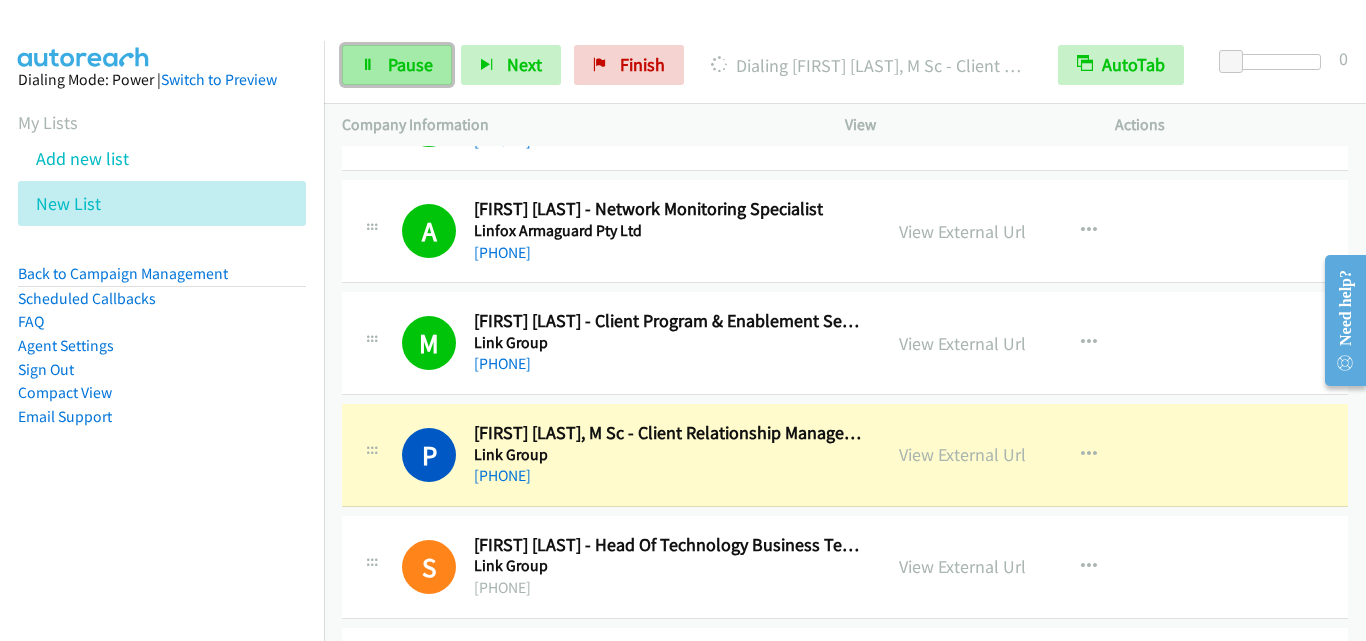 click at bounding box center (368, 66) 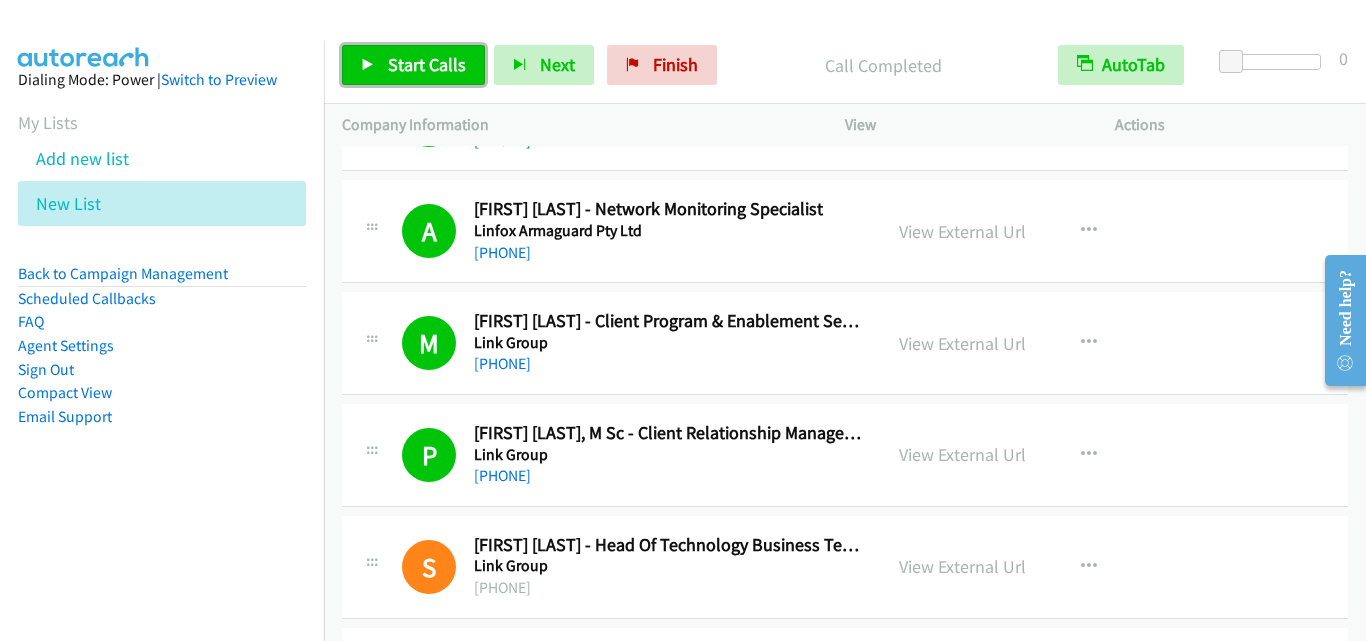 click on "Start Calls" at bounding box center [427, 64] 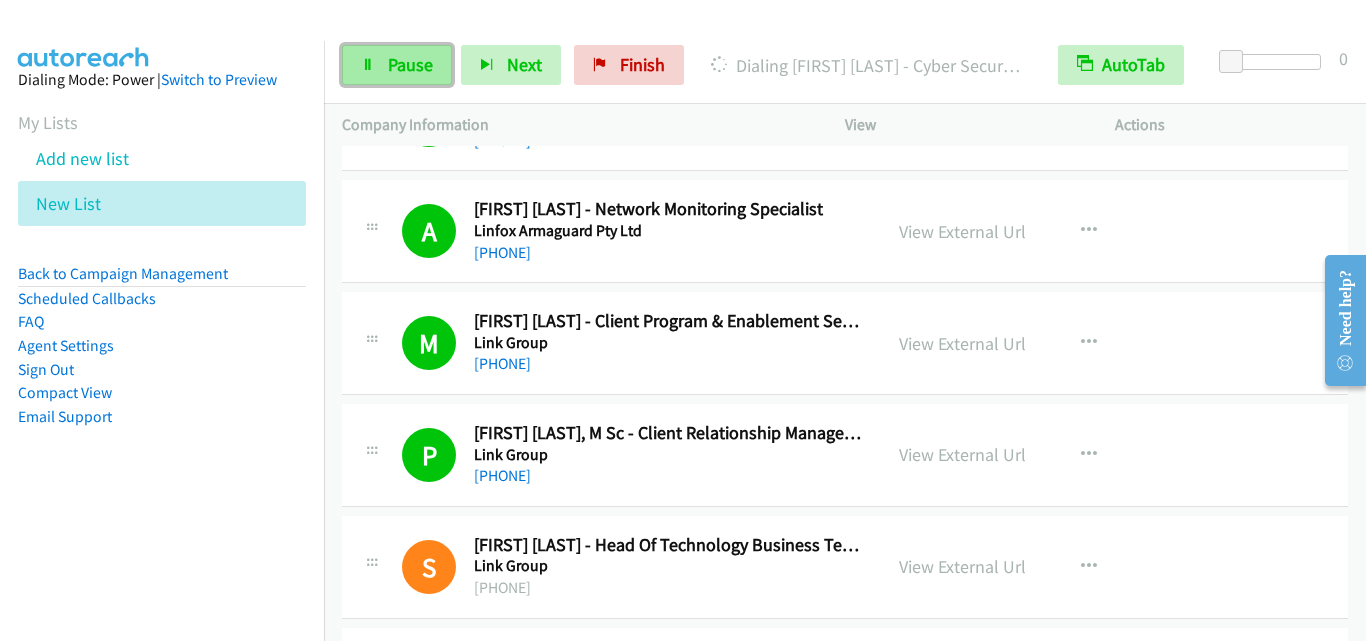 click on "Pause" at bounding box center (397, 65) 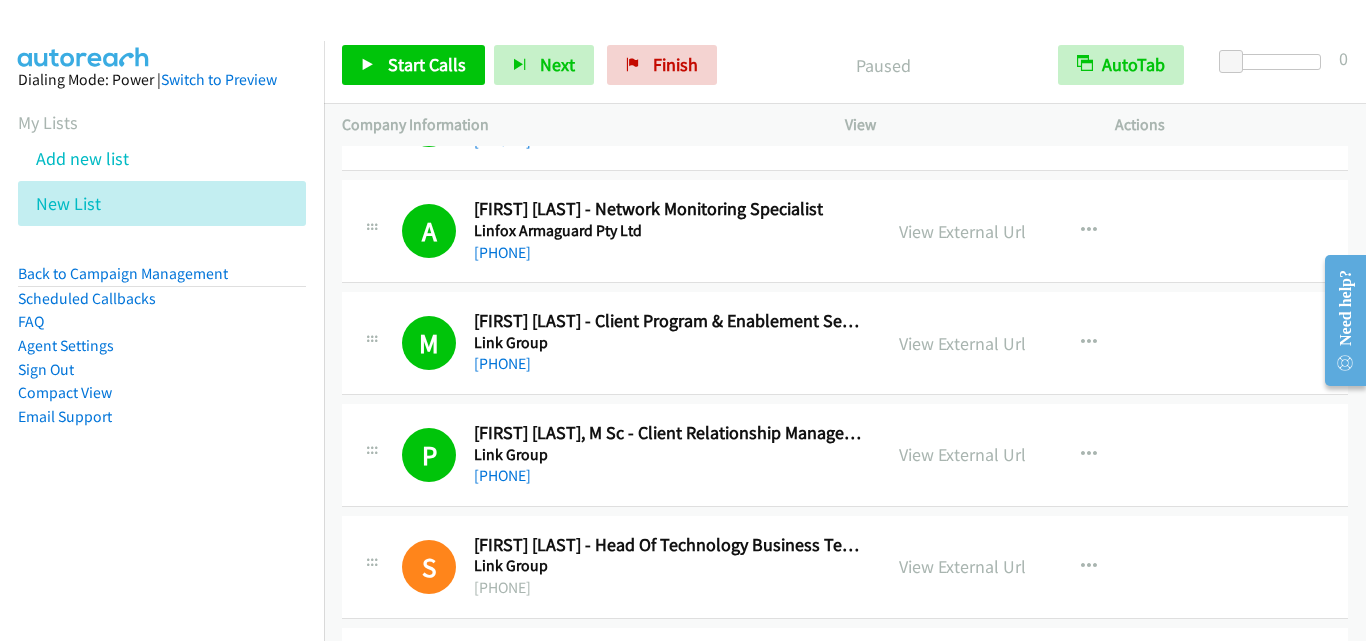 scroll, scrollTop: 1500, scrollLeft: 0, axis: vertical 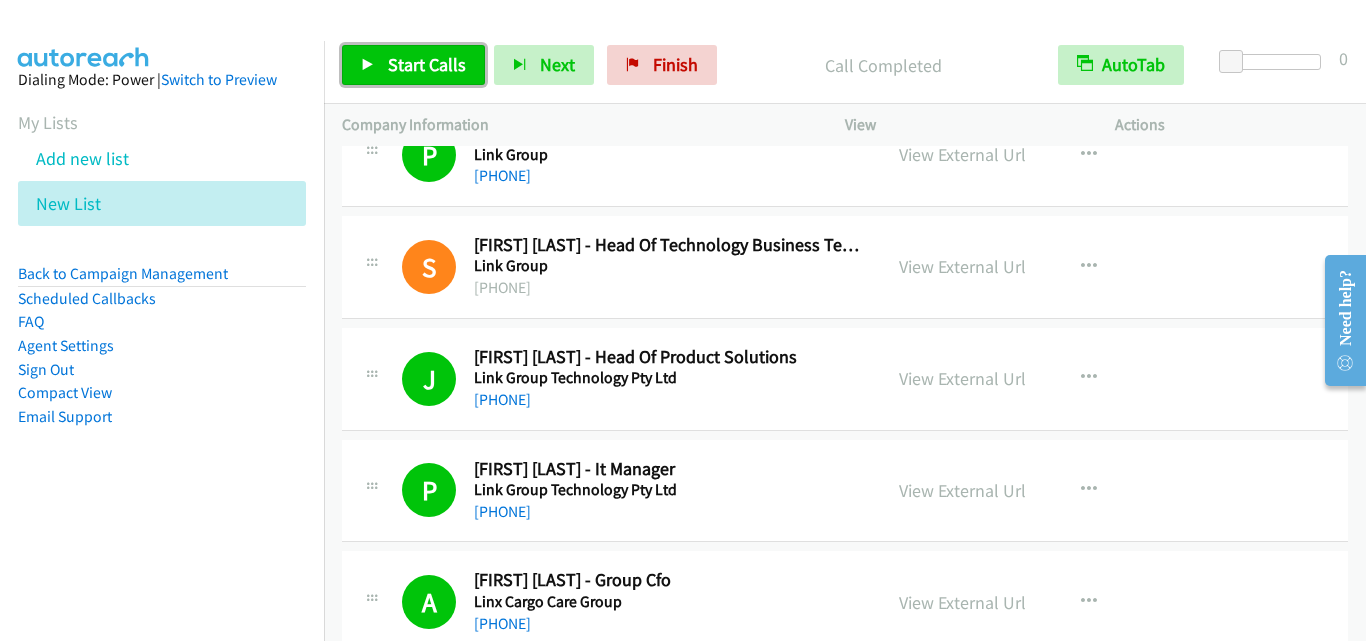 click on "Start Calls" at bounding box center [413, 65] 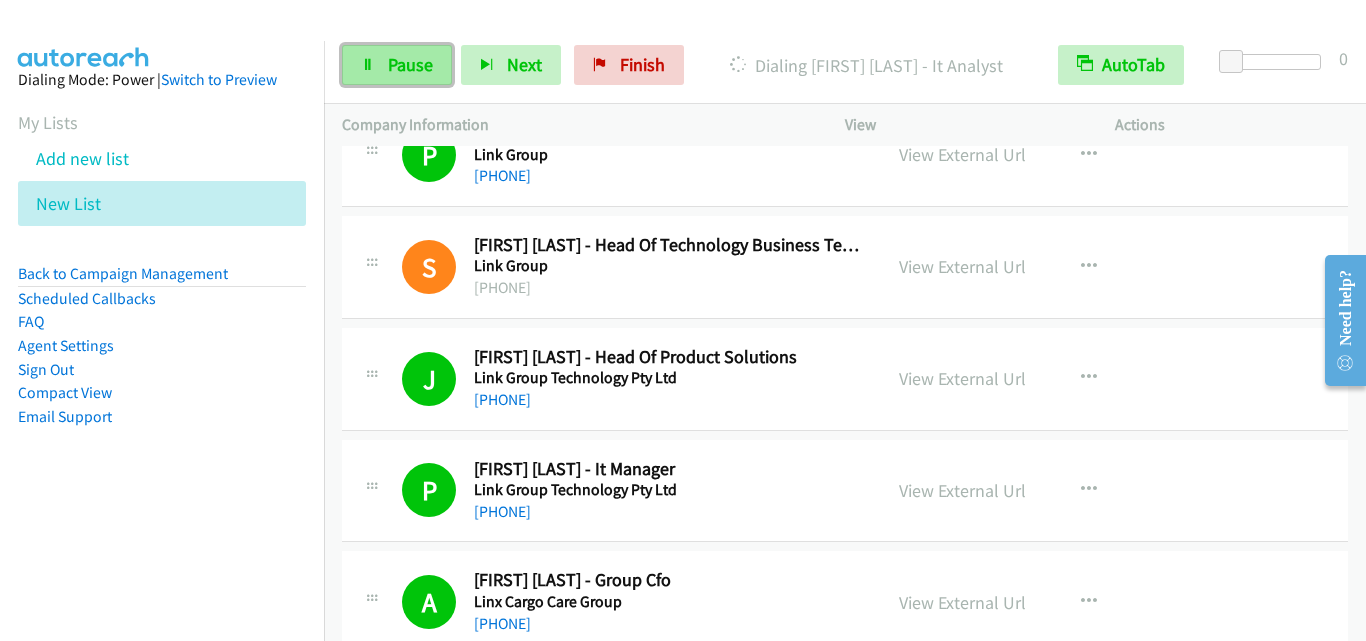 click at bounding box center (368, 66) 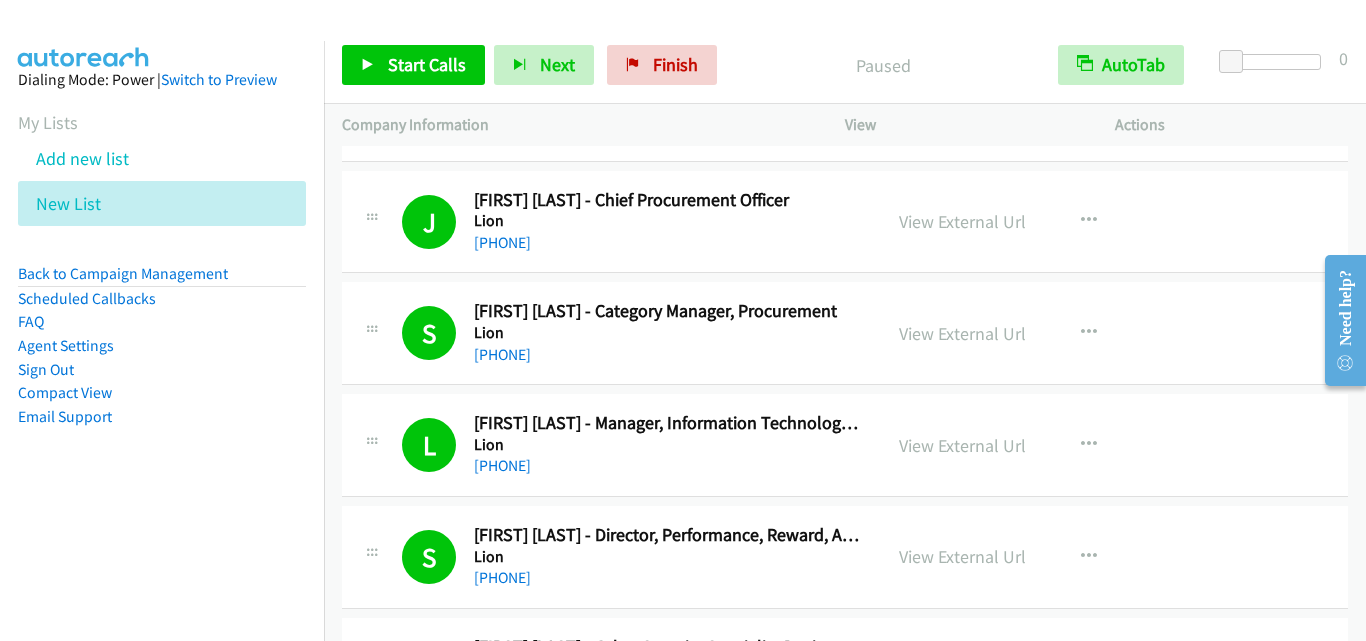 scroll, scrollTop: 3000, scrollLeft: 0, axis: vertical 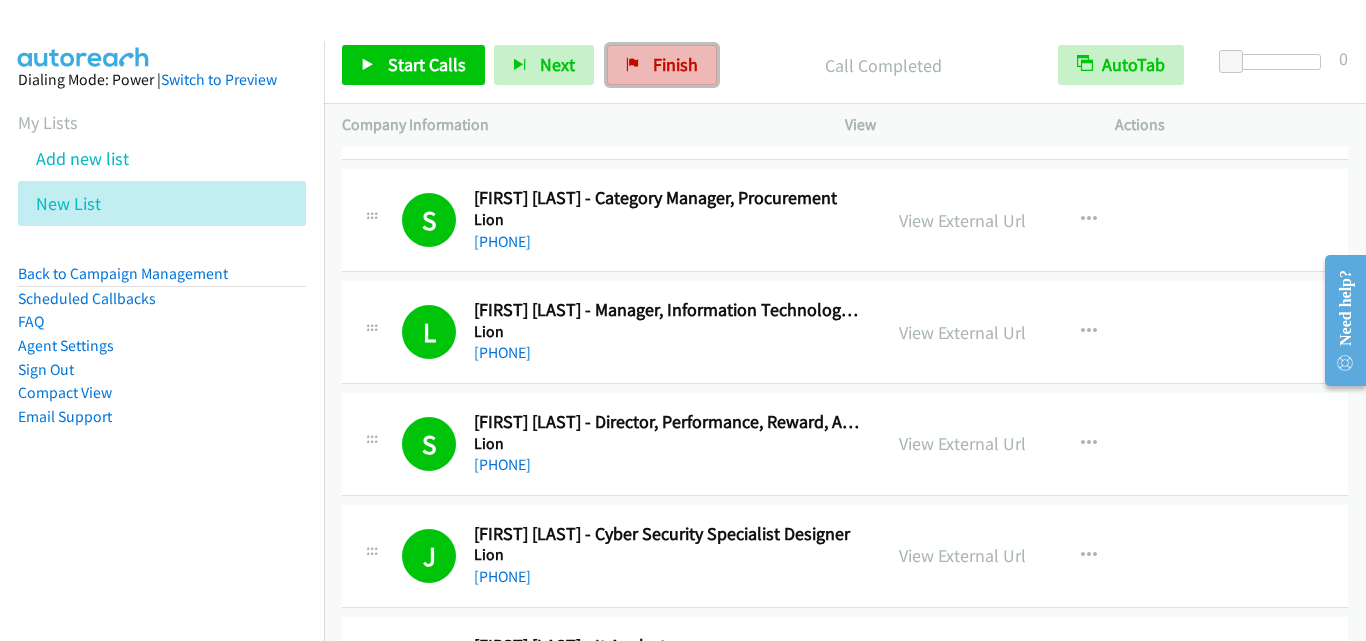 click on "Finish" at bounding box center (662, 65) 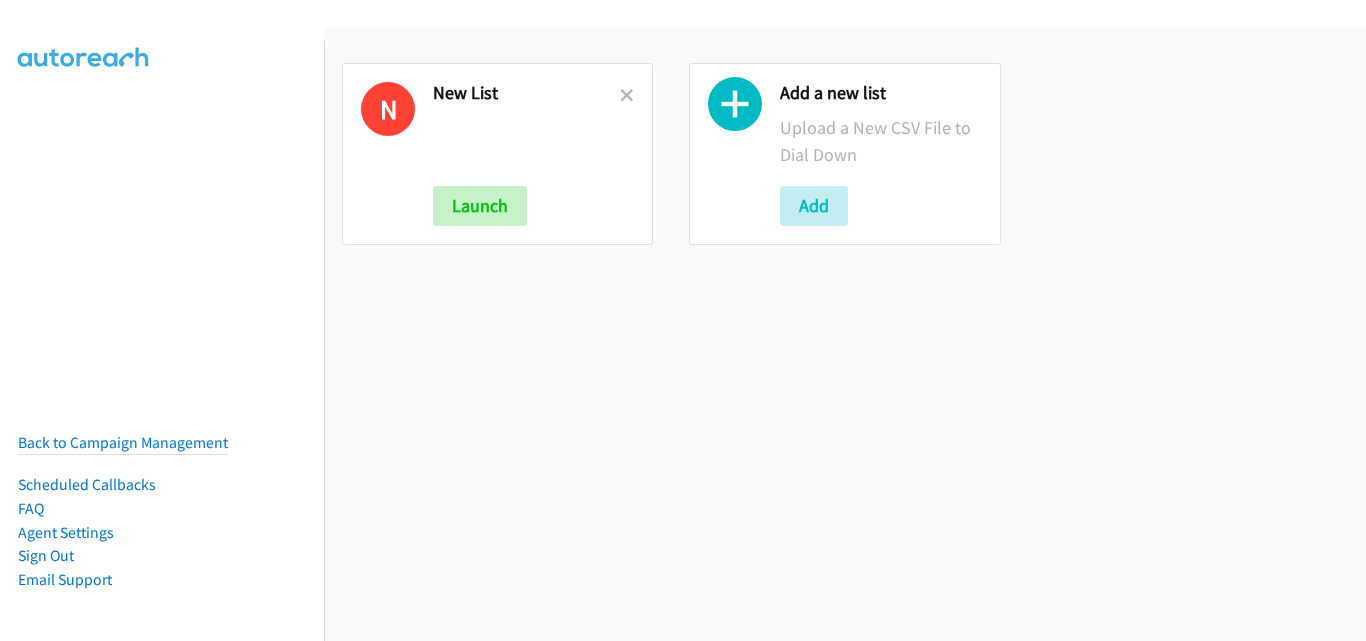 scroll, scrollTop: 0, scrollLeft: 0, axis: both 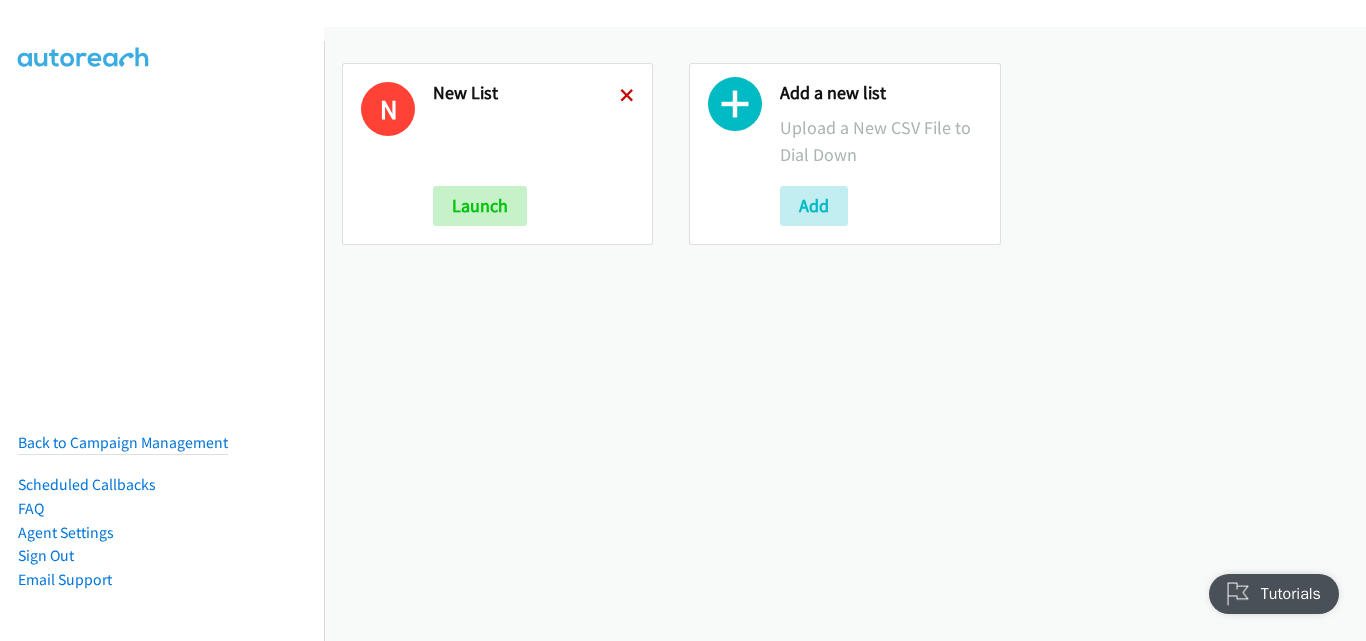 click at bounding box center [627, 97] 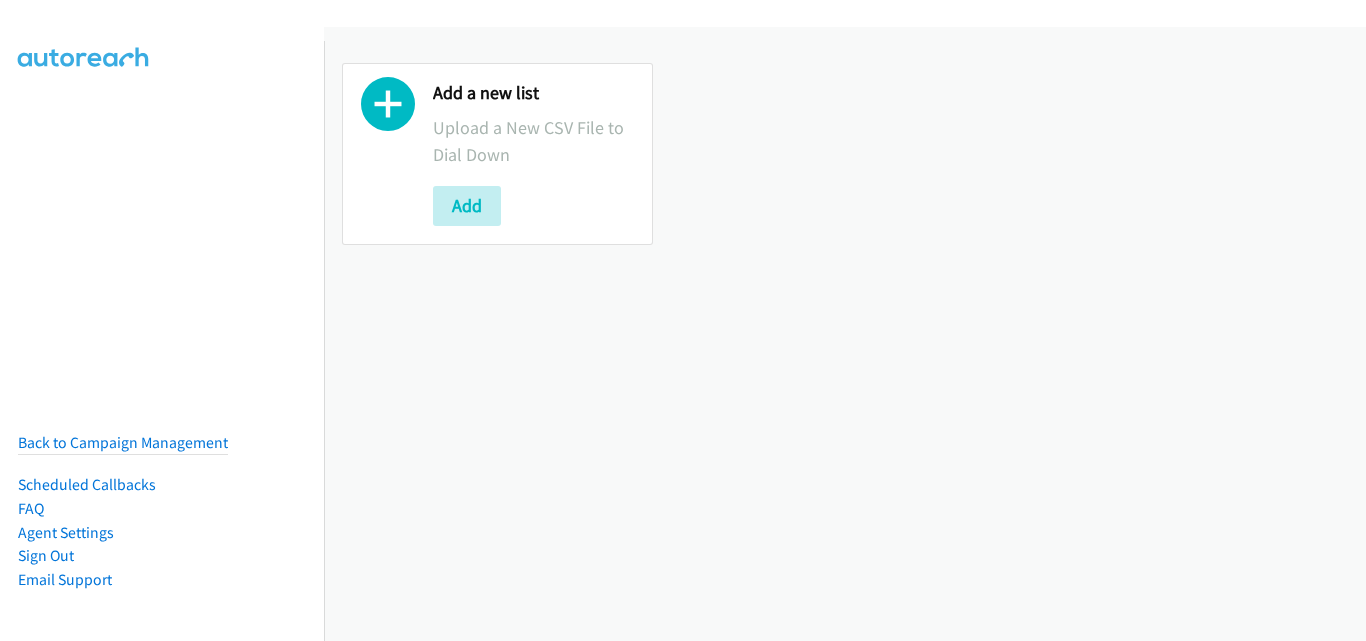 scroll, scrollTop: 0, scrollLeft: 0, axis: both 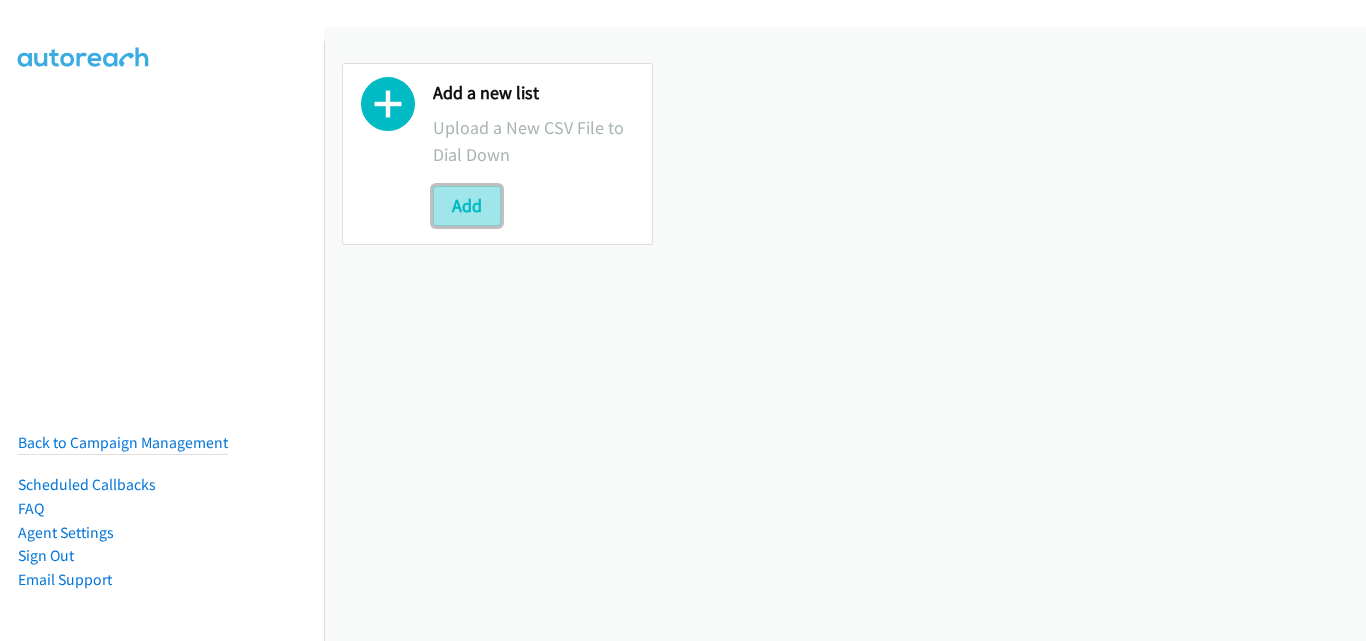 click on "Add" at bounding box center [467, 206] 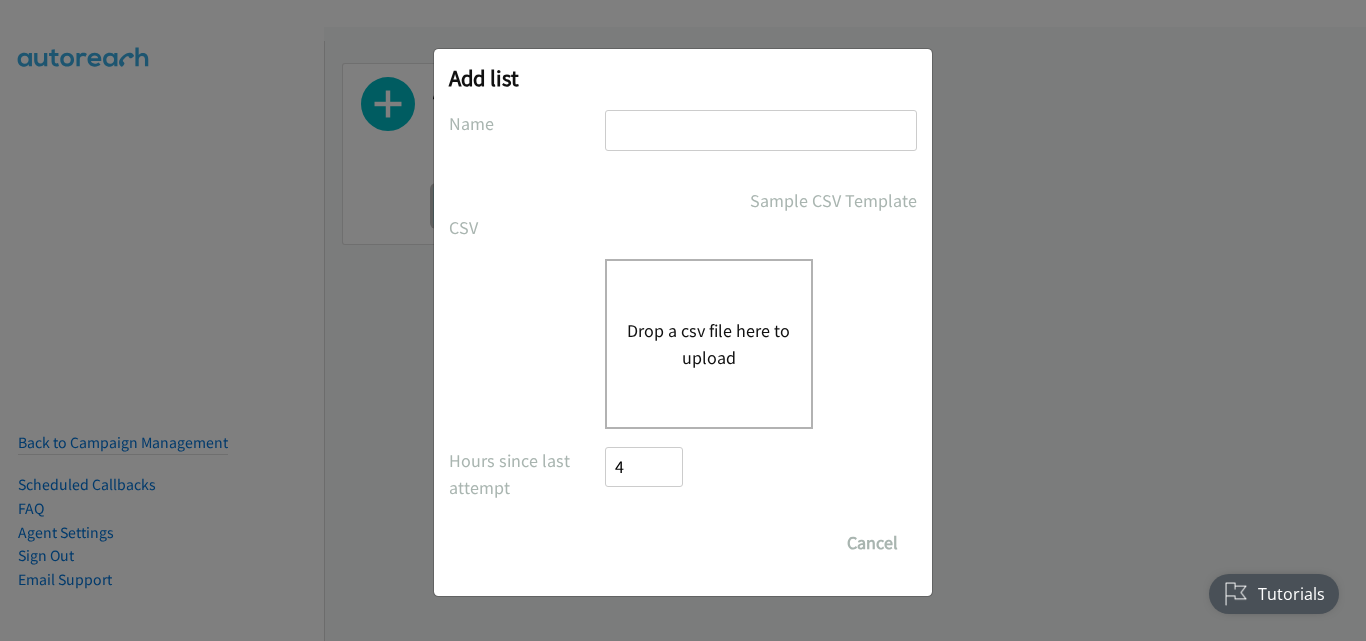 scroll, scrollTop: 0, scrollLeft: 0, axis: both 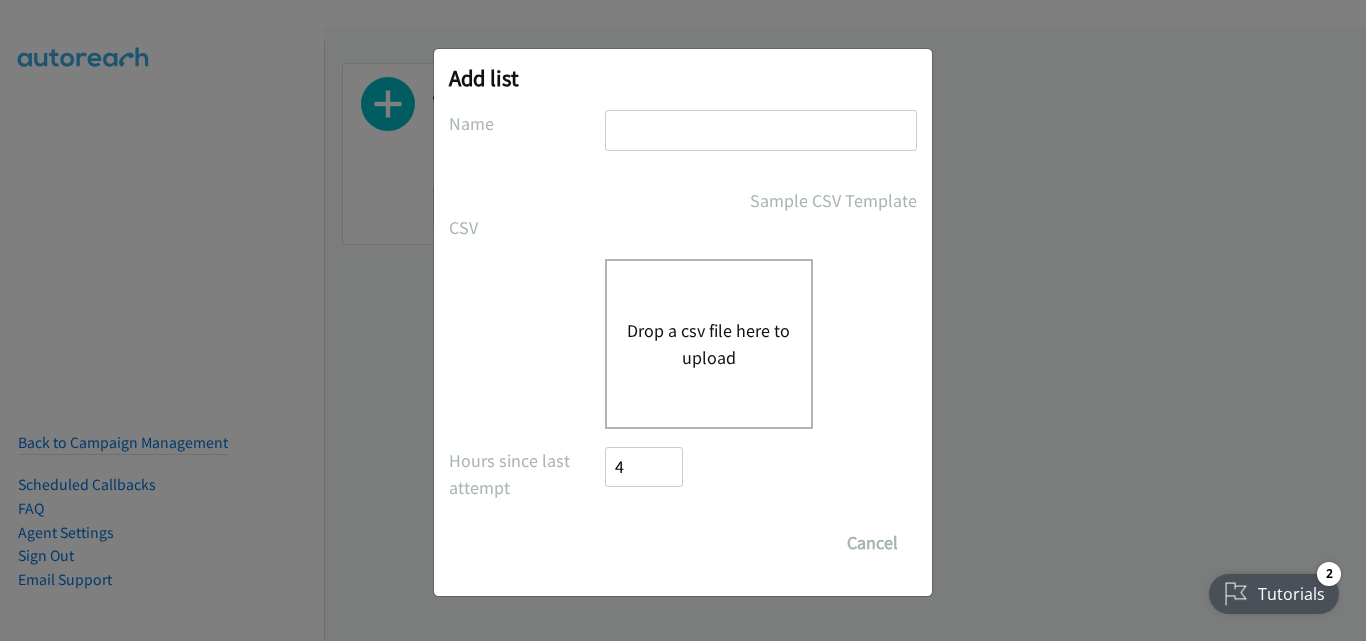 click on "Drop a csv file here to upload" at bounding box center [709, 344] 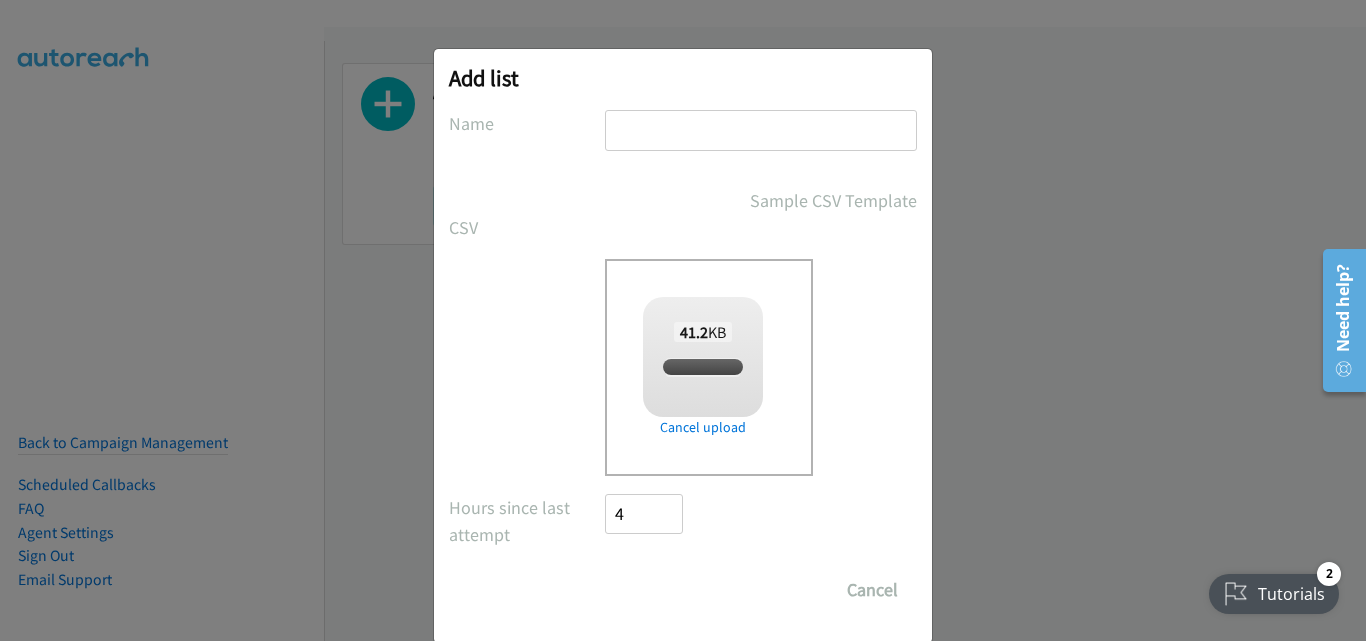 checkbox on "true" 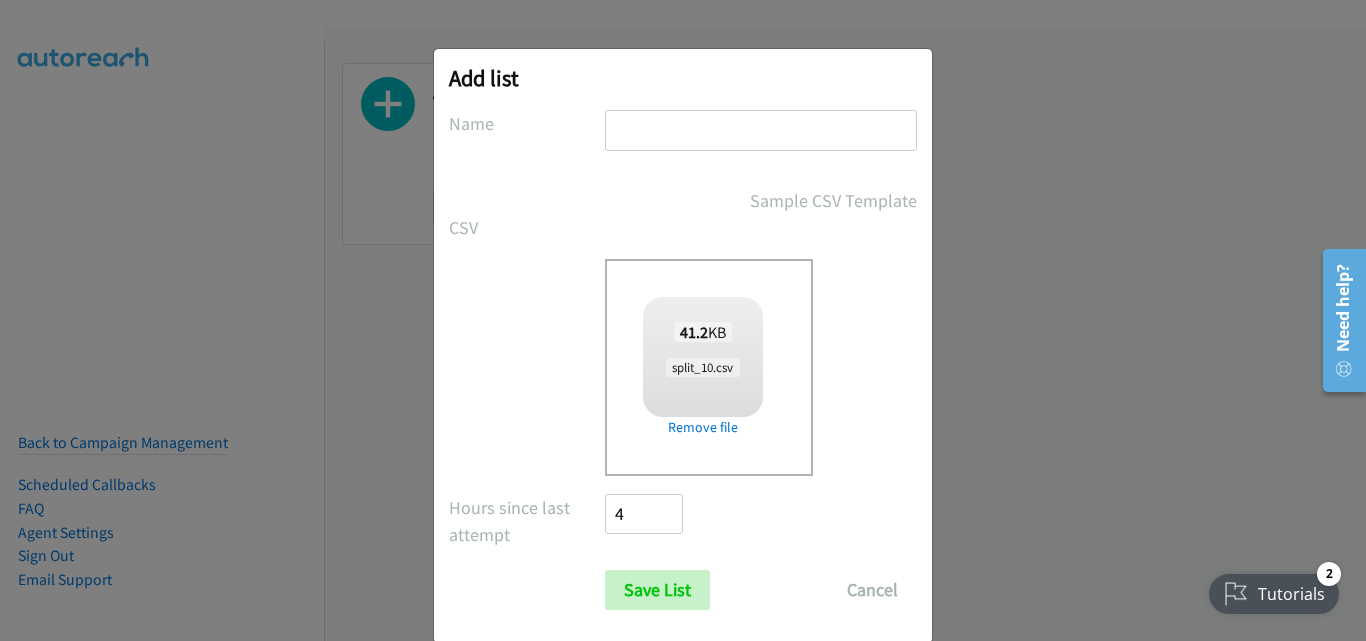 type on "New List" 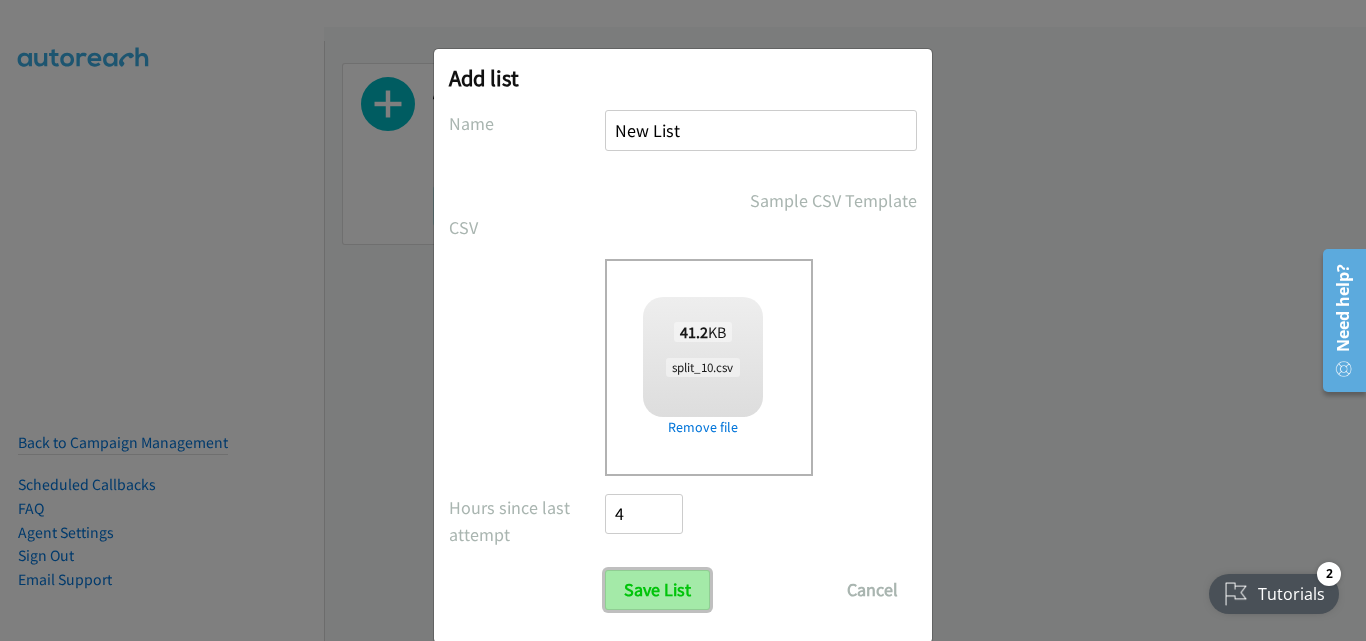 click on "Save List" at bounding box center (657, 590) 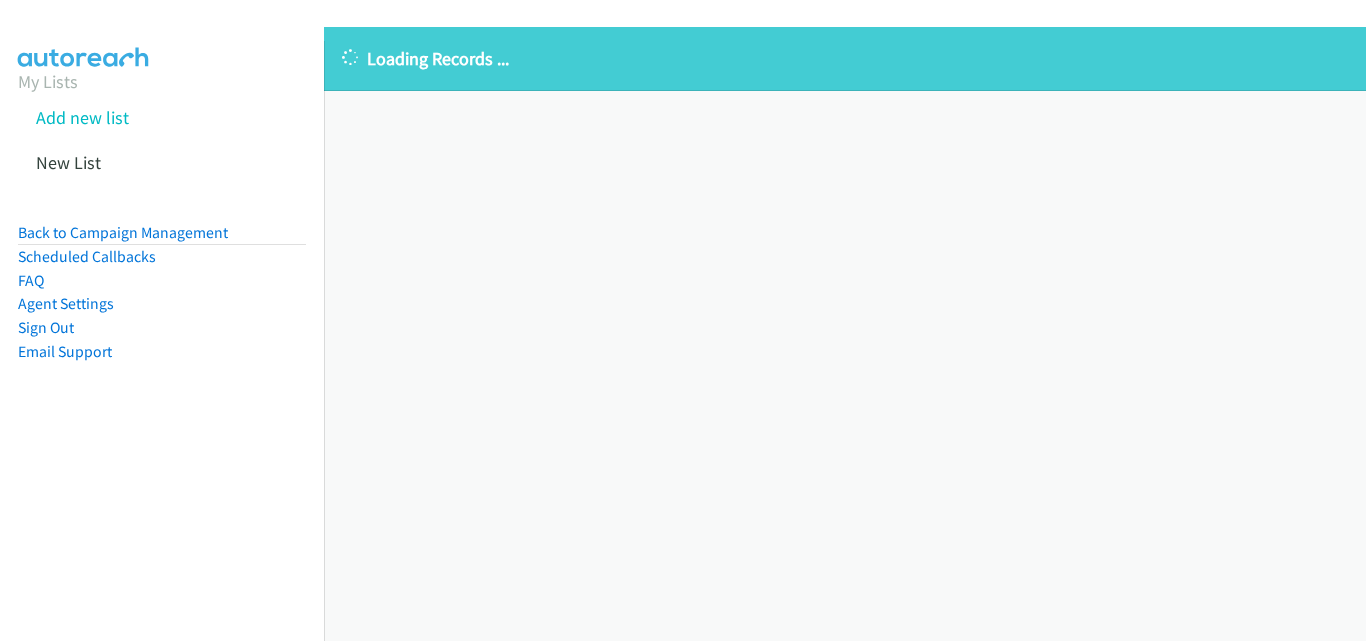 scroll, scrollTop: 0, scrollLeft: 0, axis: both 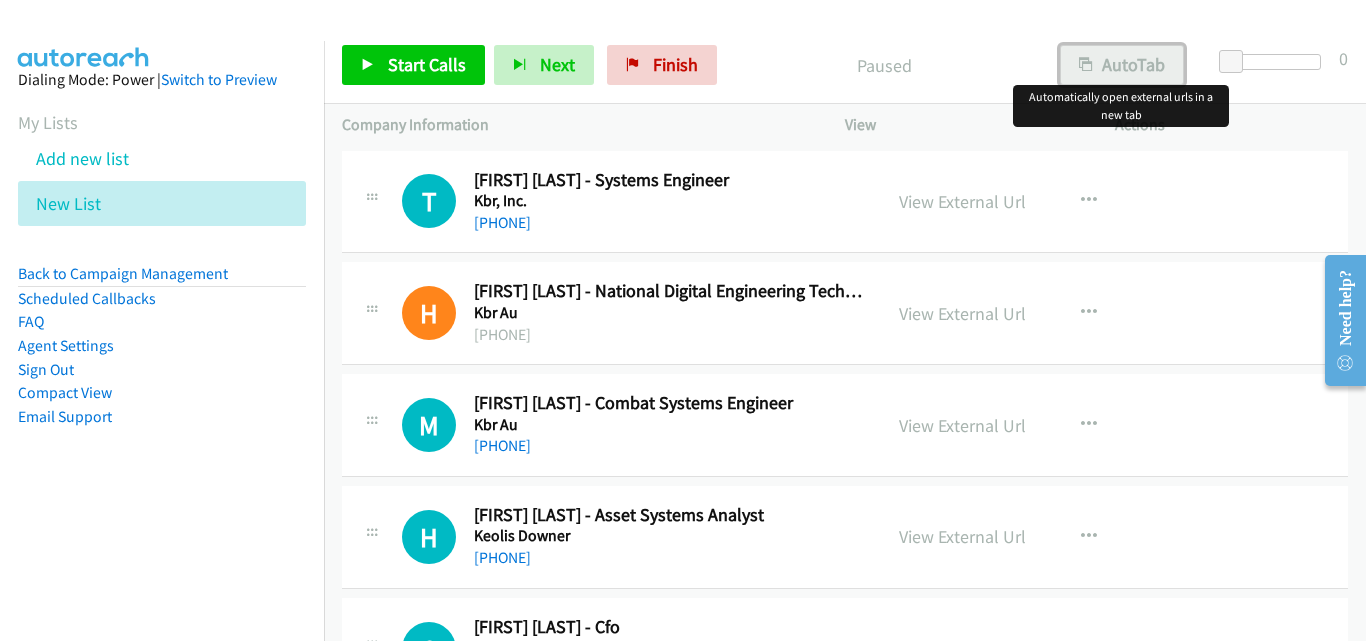 click on "AutoTab" at bounding box center [1122, 65] 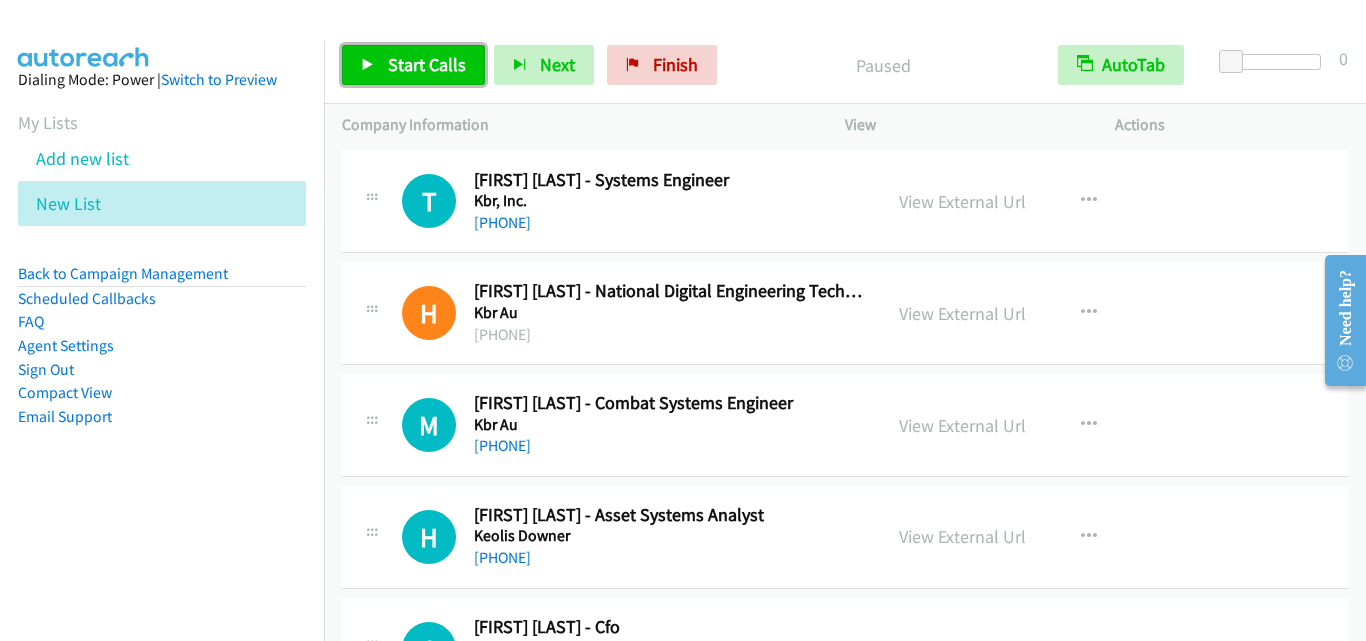 click on "Start Calls" at bounding box center (427, 64) 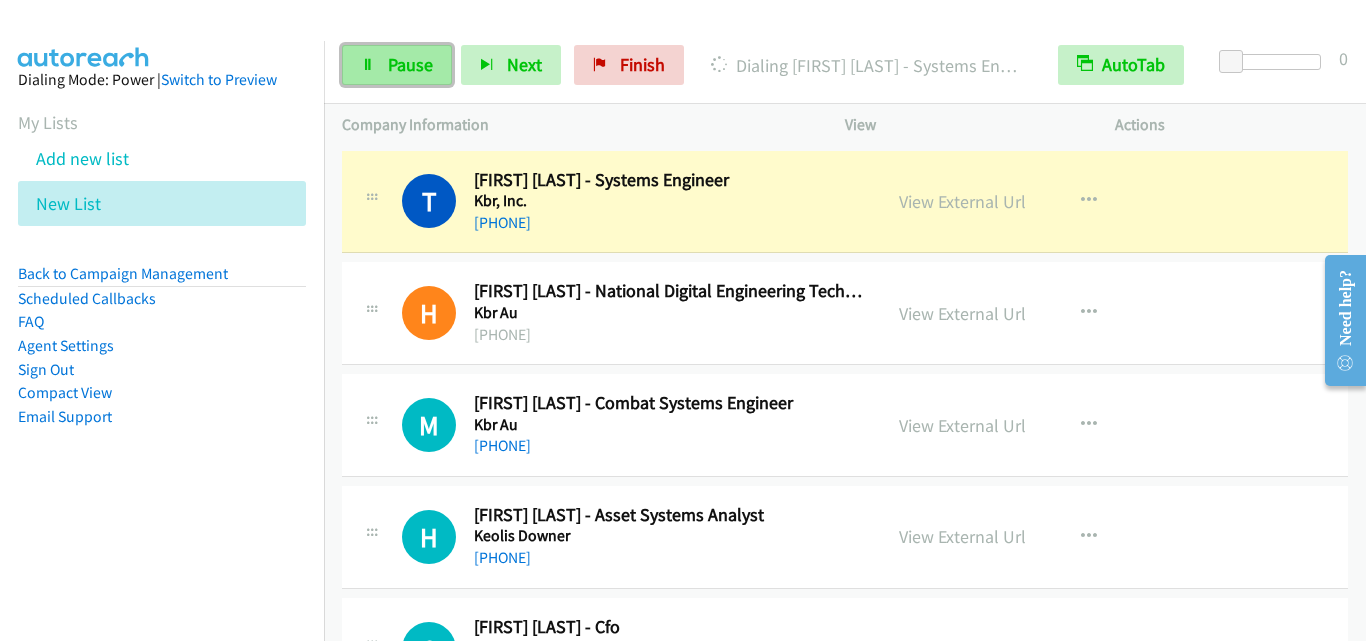 click on "Pause" at bounding box center (410, 64) 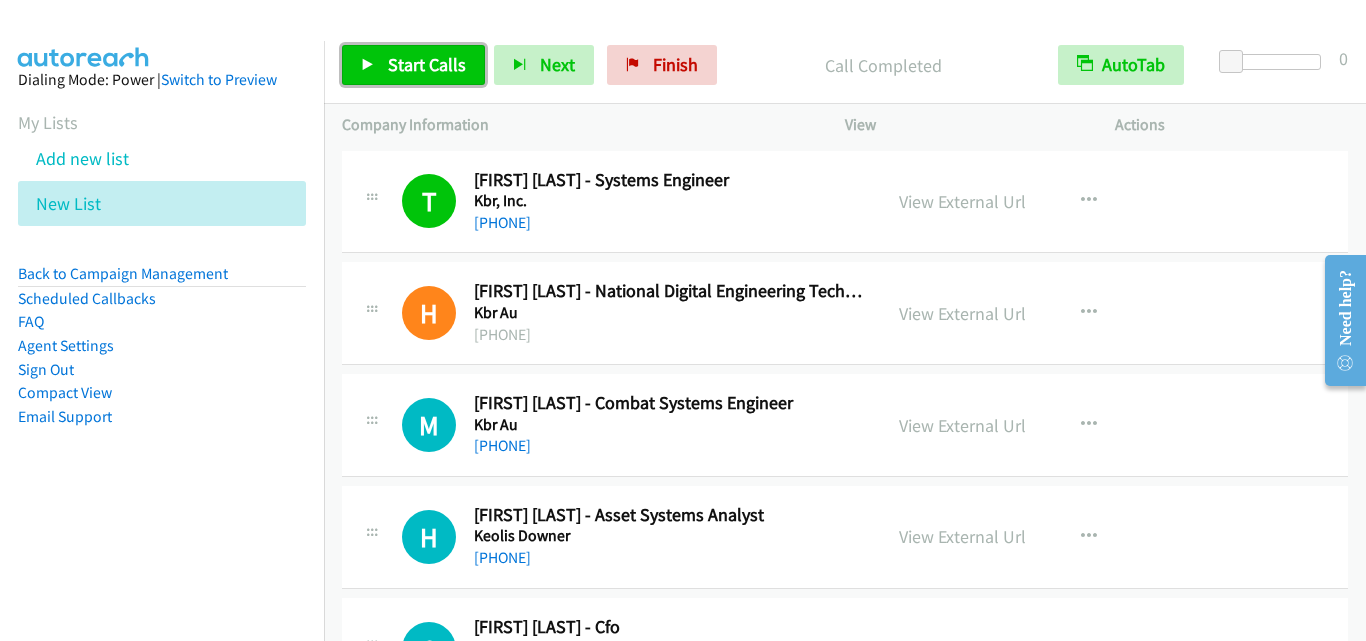 click on "Start Calls" at bounding box center (427, 64) 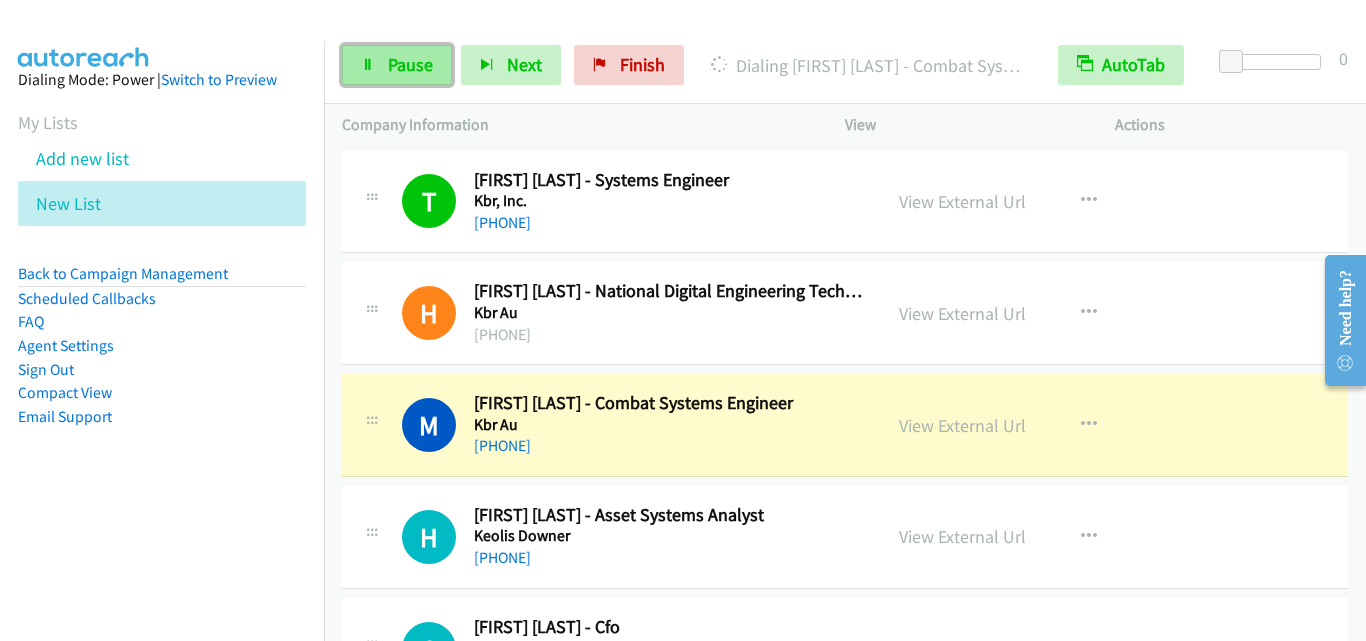 click on "Pause" at bounding box center (410, 64) 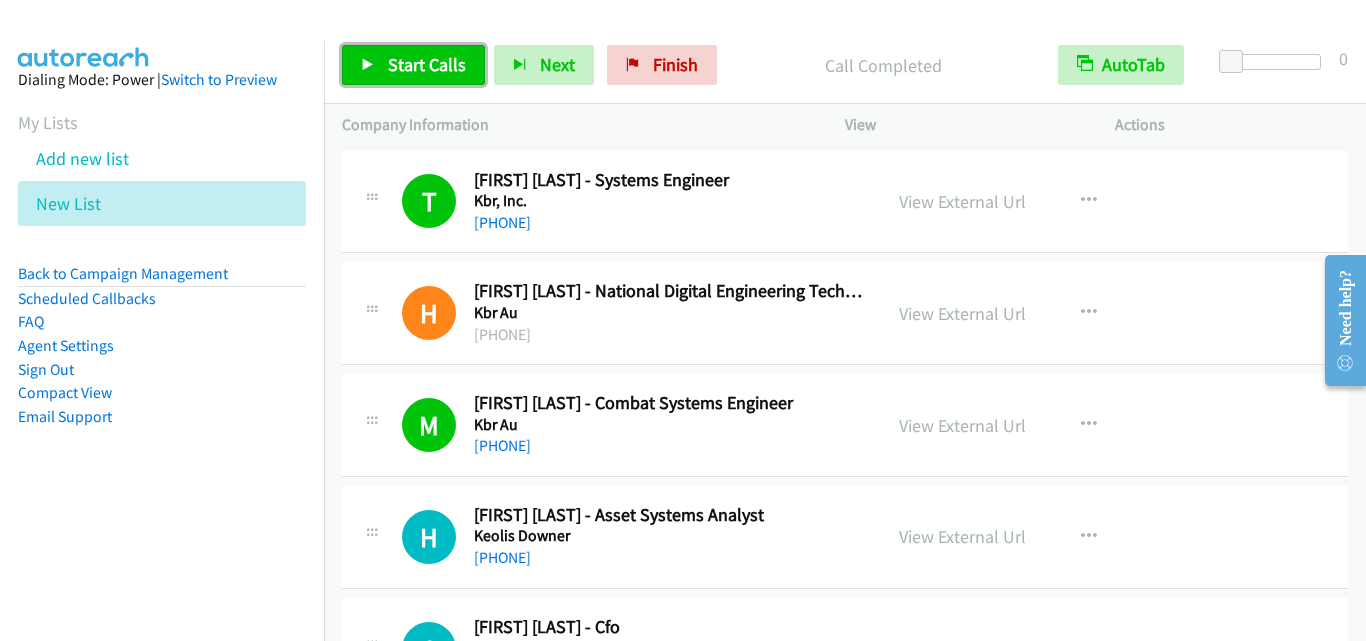 click on "Start Calls" at bounding box center (427, 64) 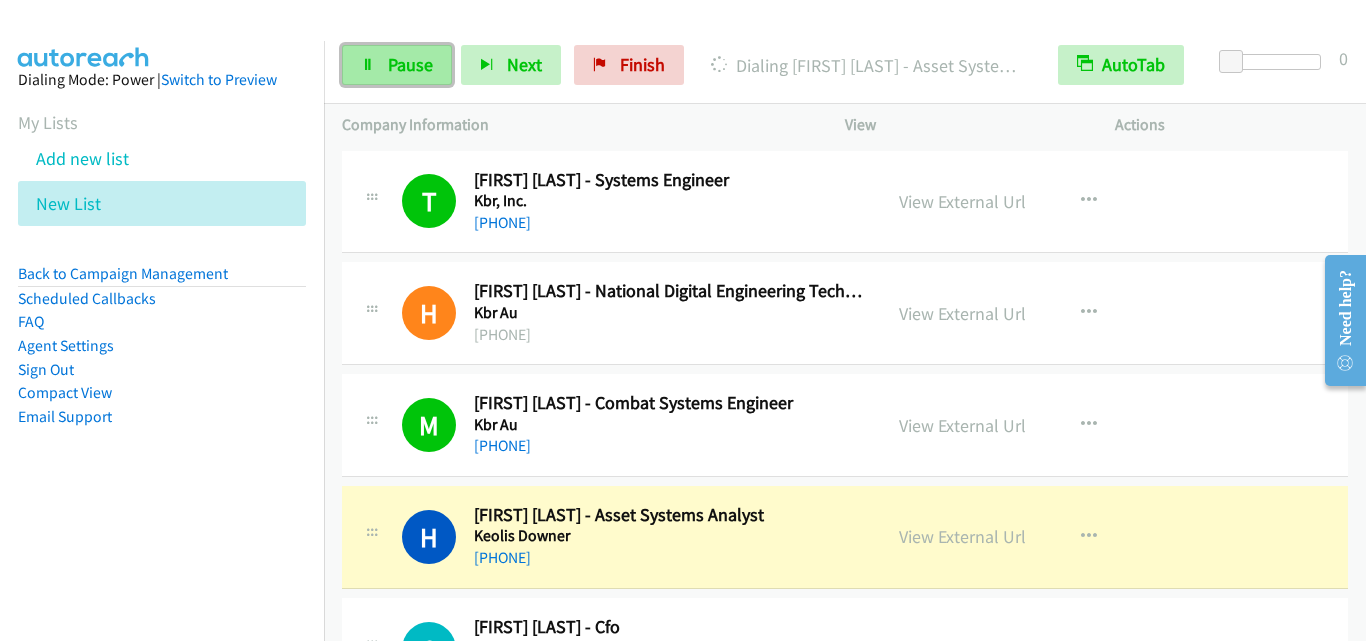 click on "Pause" at bounding box center [397, 65] 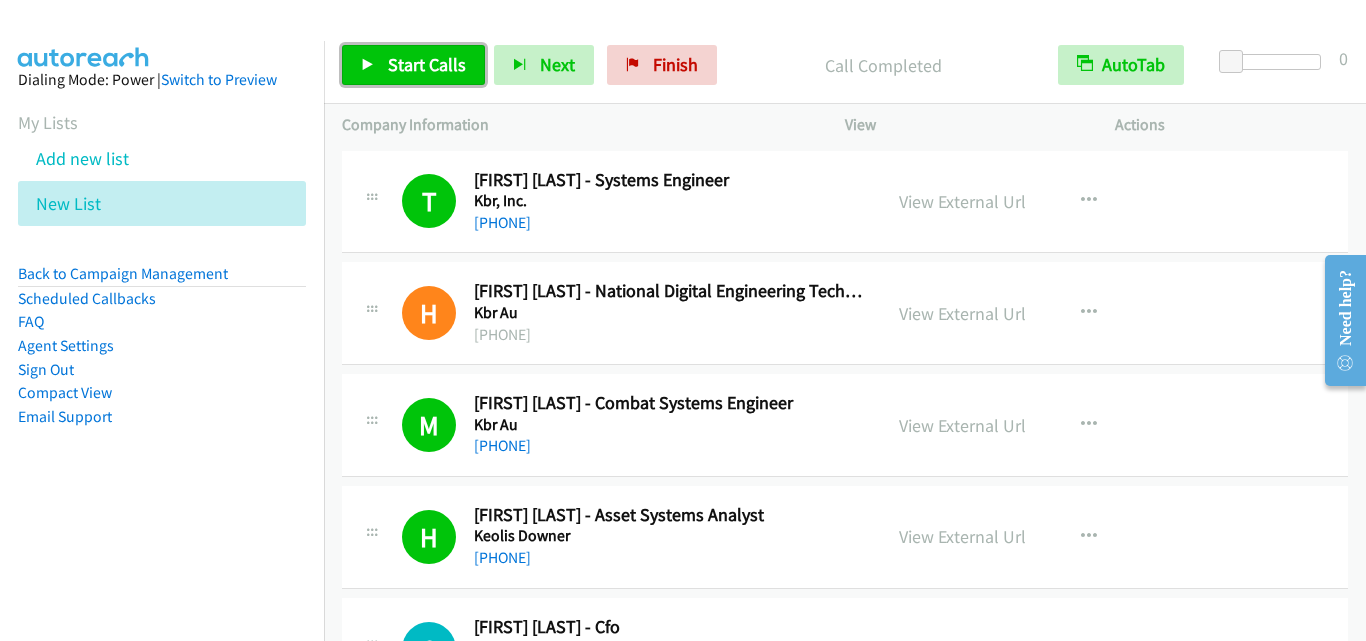 click on "Start Calls" at bounding box center (427, 64) 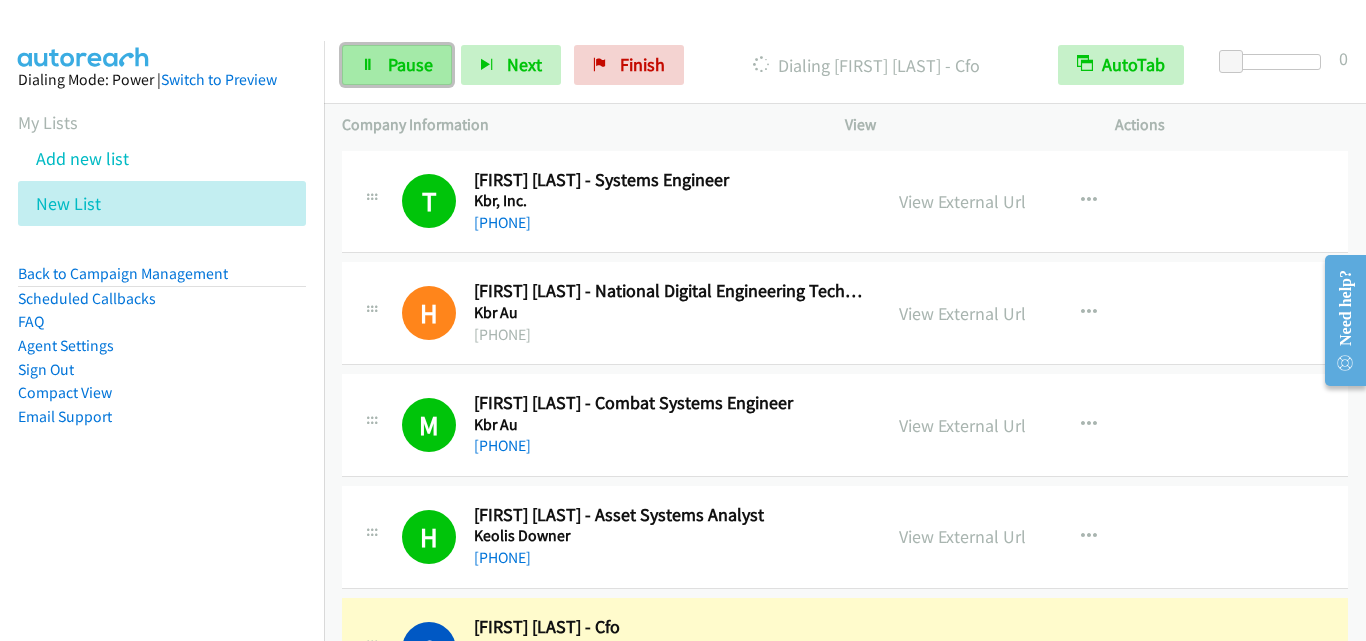 click on "Pause" at bounding box center [410, 64] 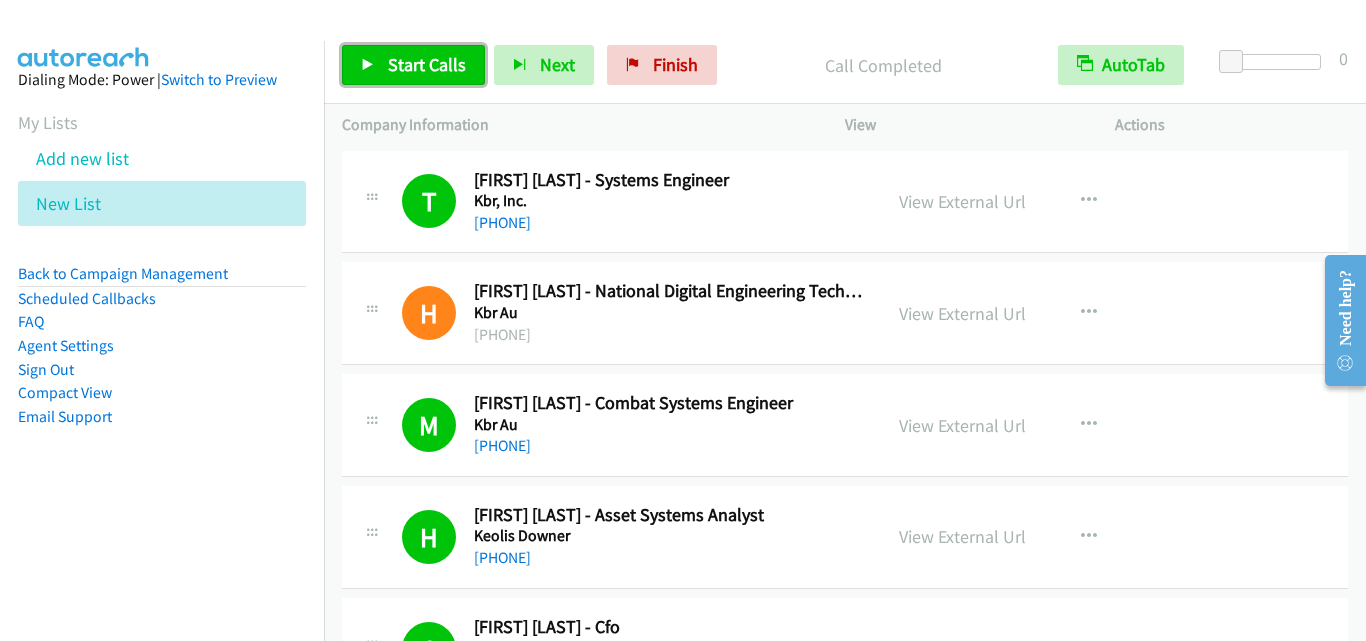 click on "Start Calls" at bounding box center [427, 64] 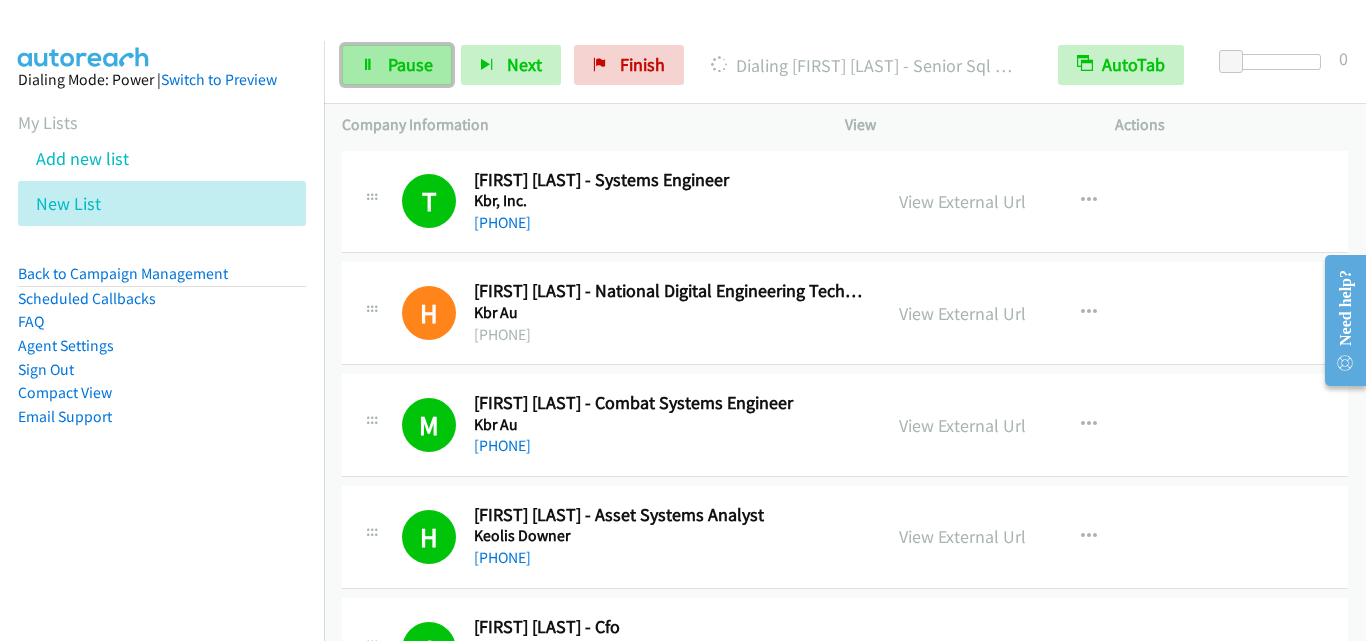 click on "Pause" at bounding box center (410, 64) 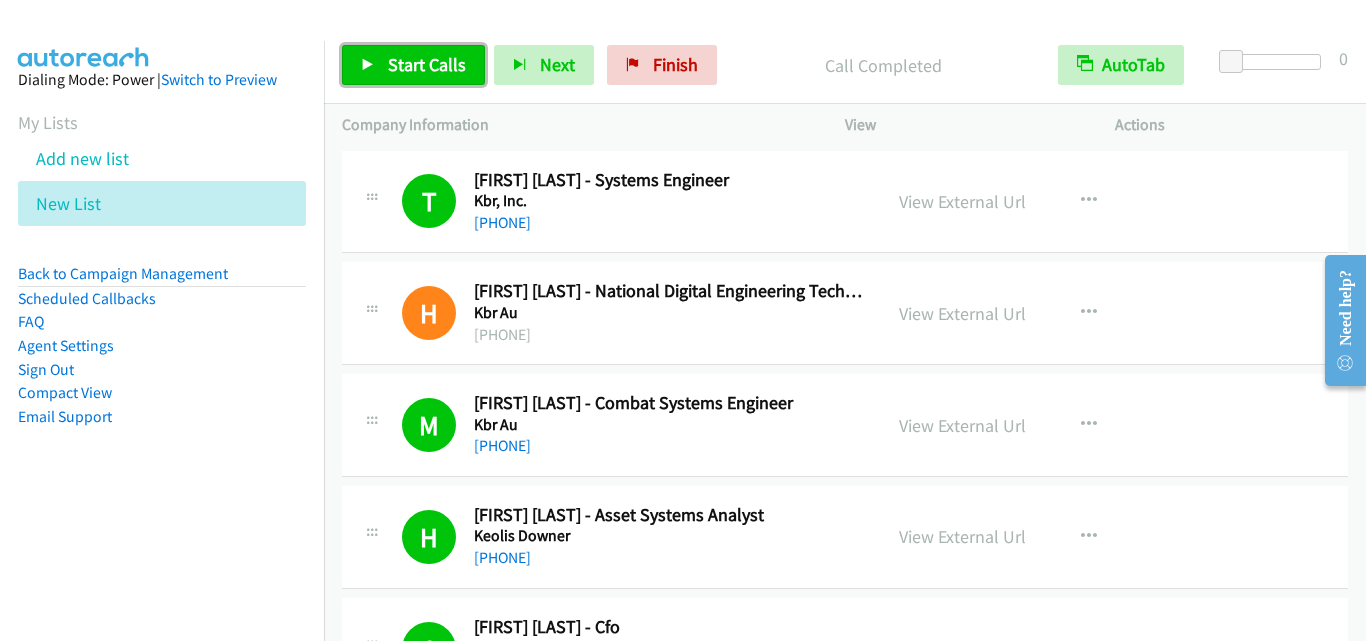 click on "Start Calls" at bounding box center [427, 64] 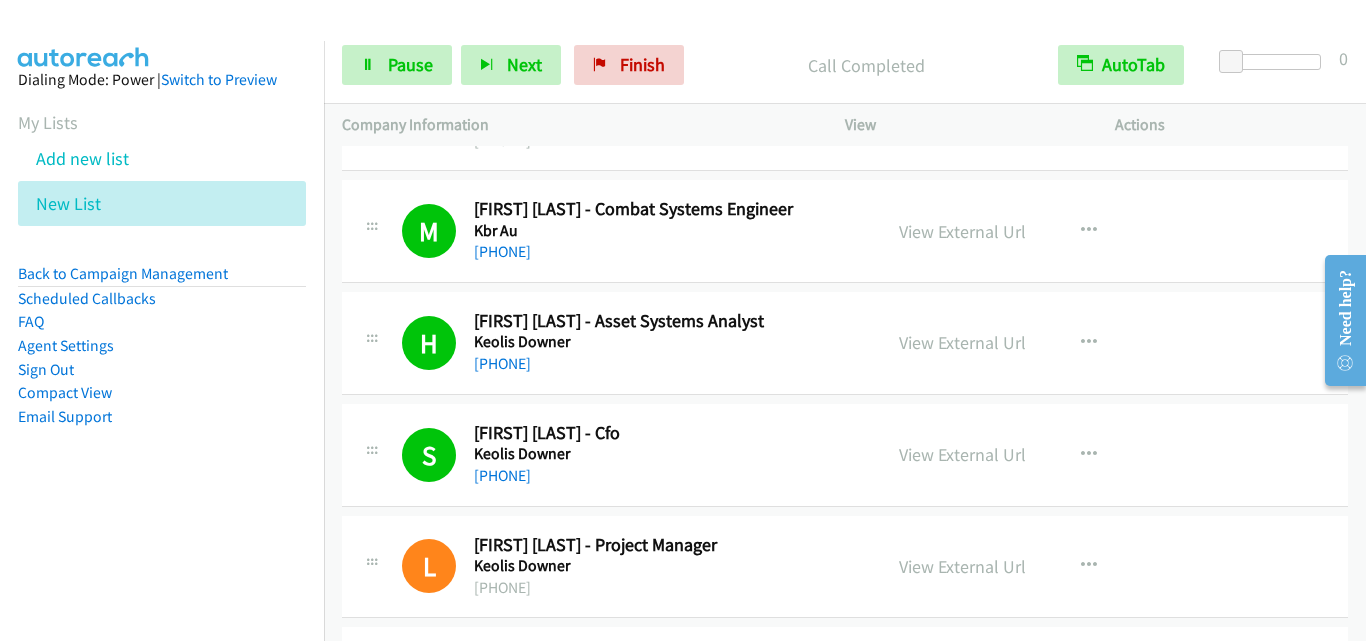 scroll, scrollTop: 200, scrollLeft: 0, axis: vertical 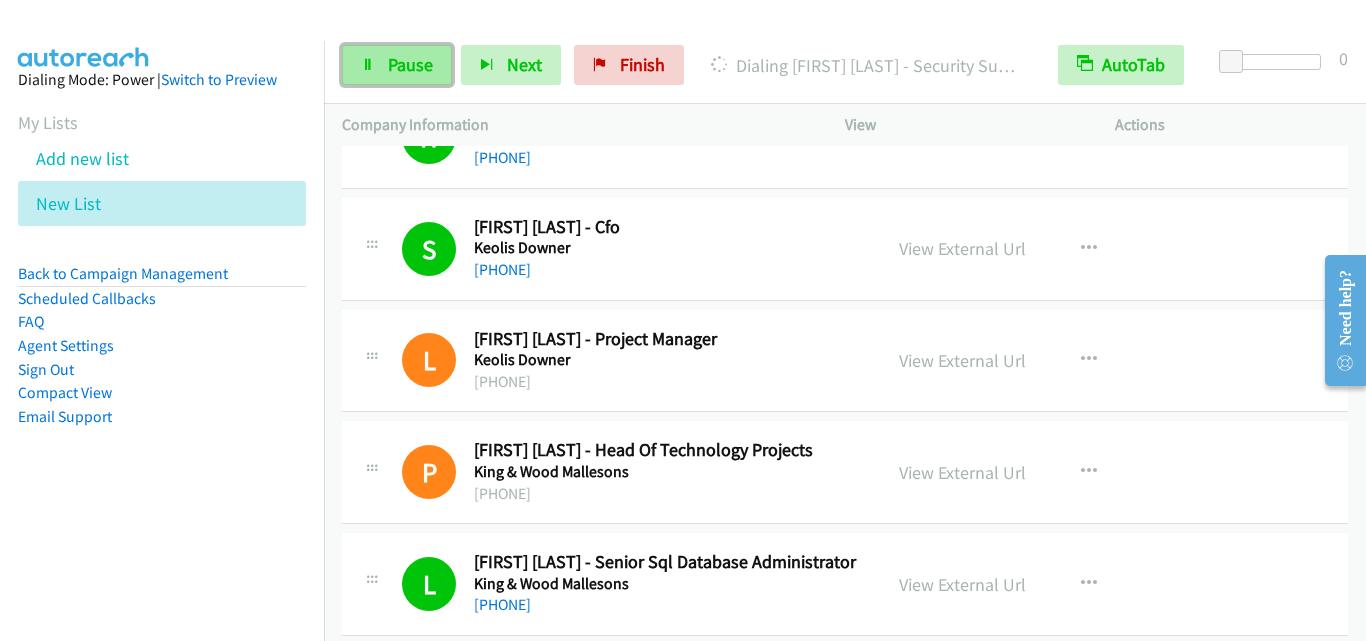 click on "Pause" at bounding box center [410, 64] 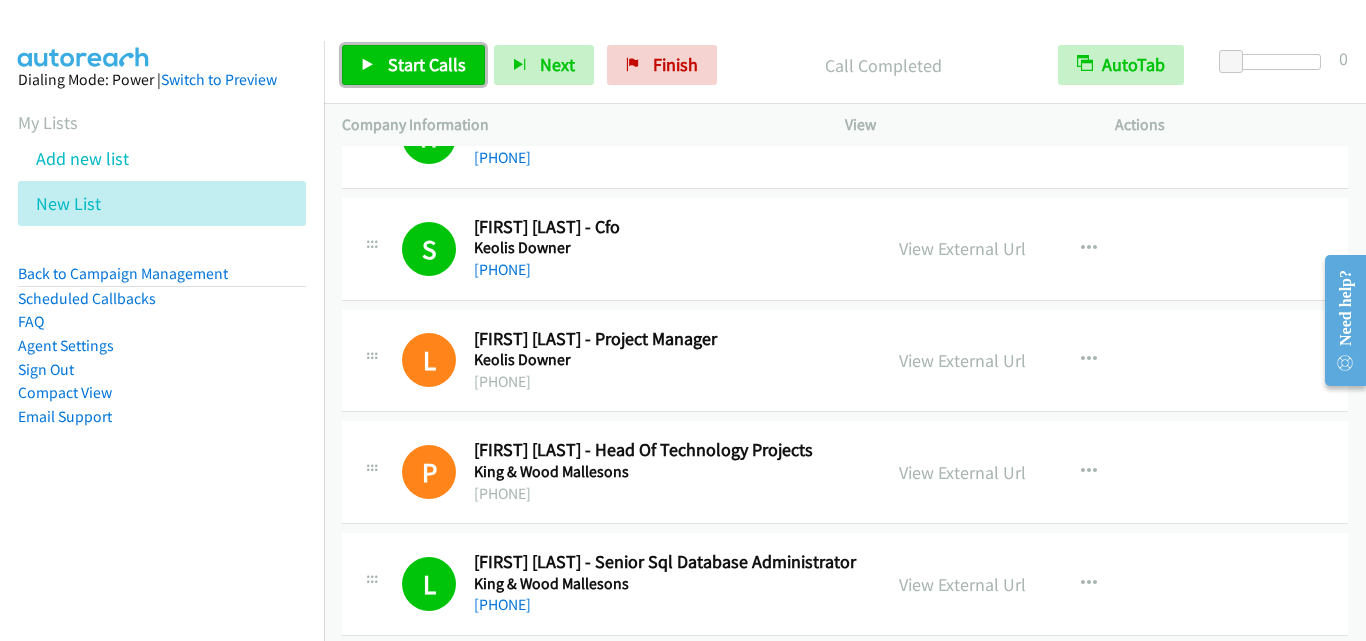 click on "Start Calls" at bounding box center [413, 65] 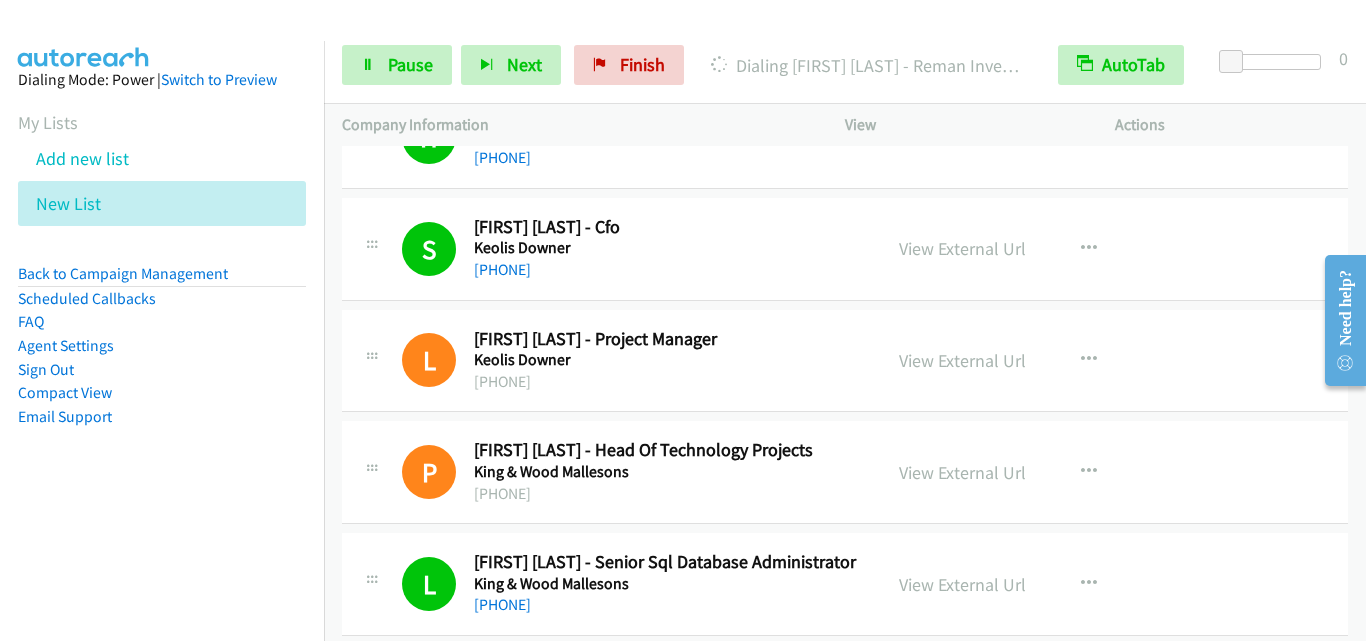 scroll, scrollTop: 500, scrollLeft: 0, axis: vertical 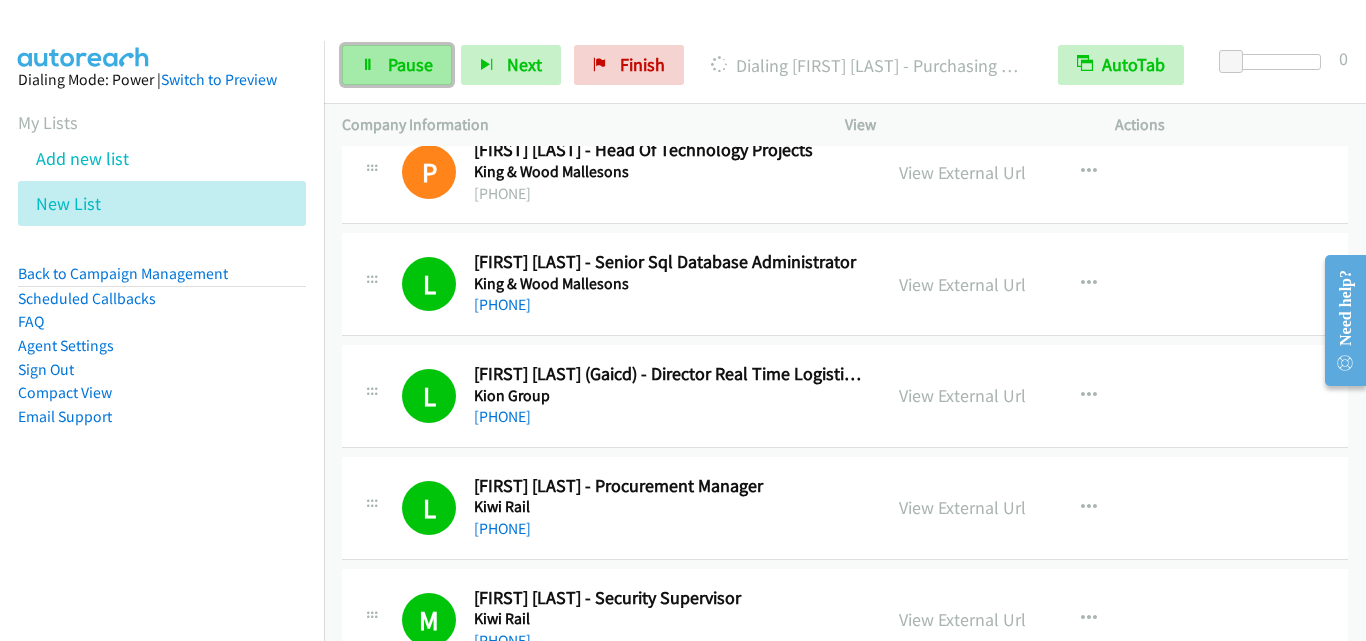 click at bounding box center (368, 66) 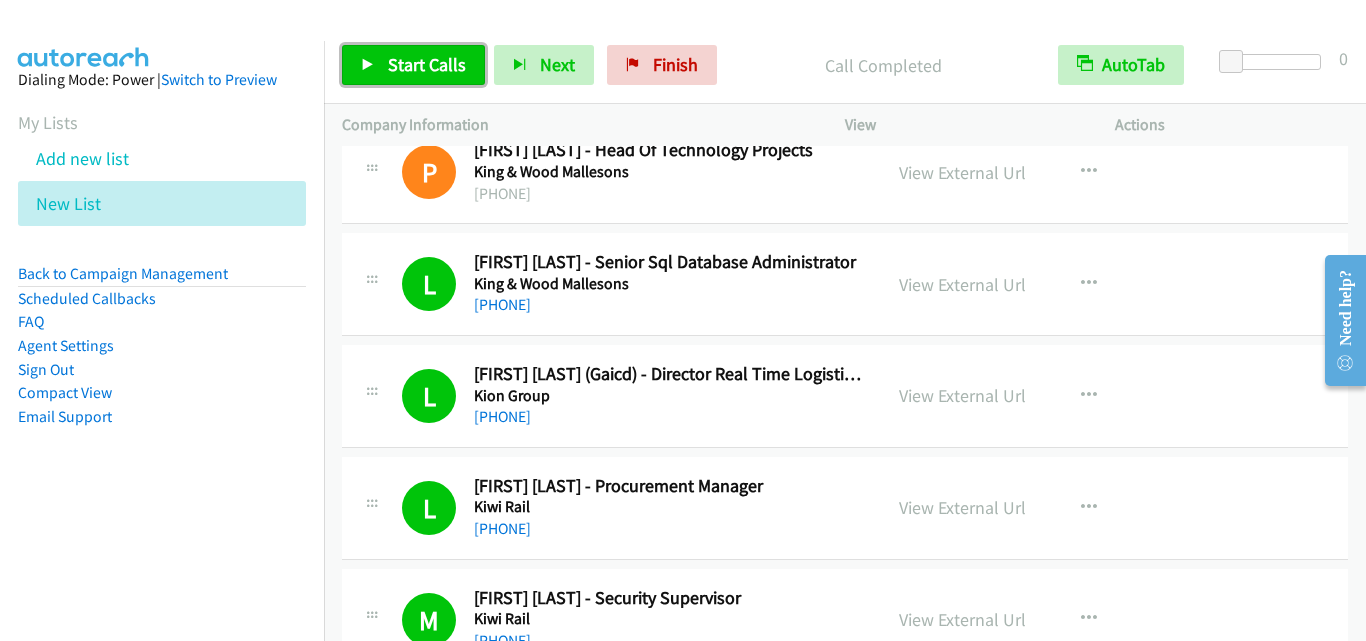 click on "Start Calls" at bounding box center (427, 64) 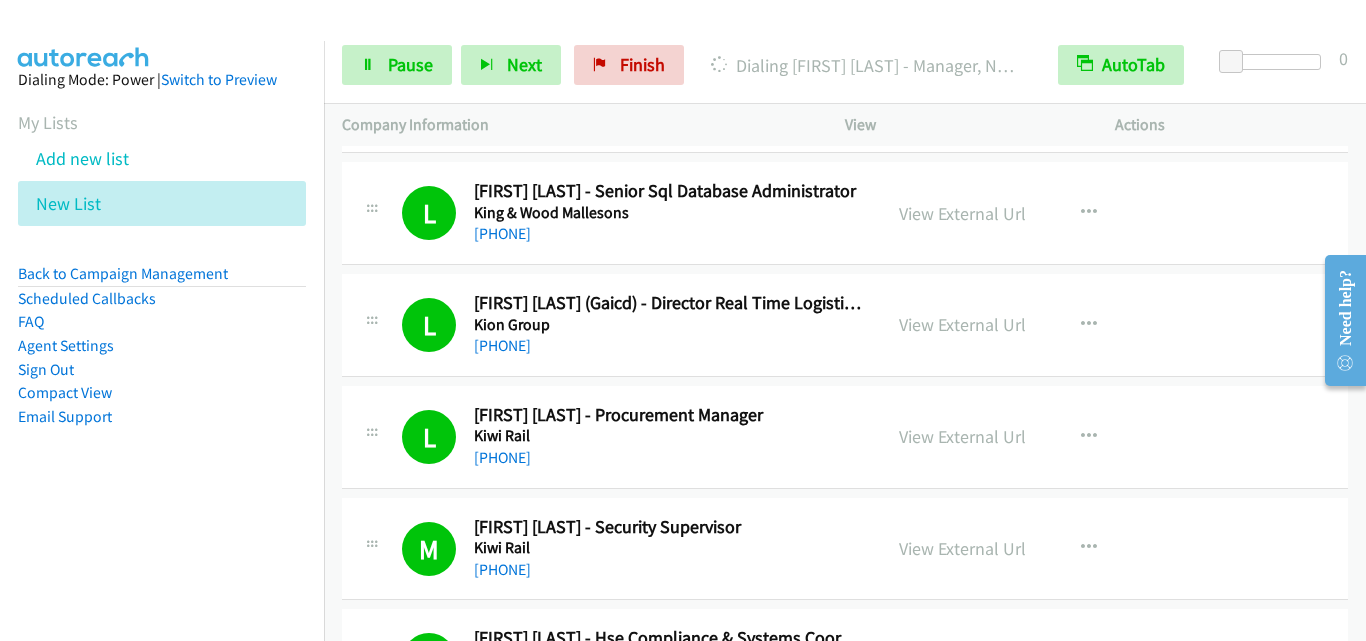 scroll, scrollTop: 800, scrollLeft: 0, axis: vertical 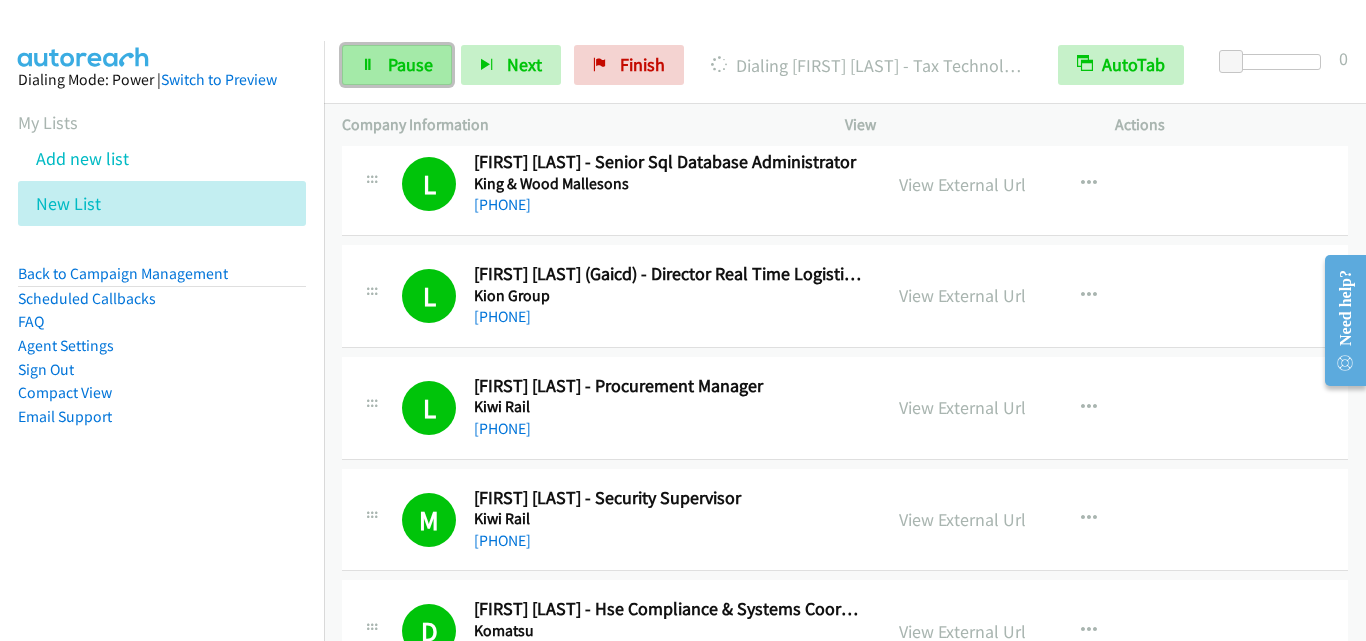 click on "Pause" at bounding box center (410, 64) 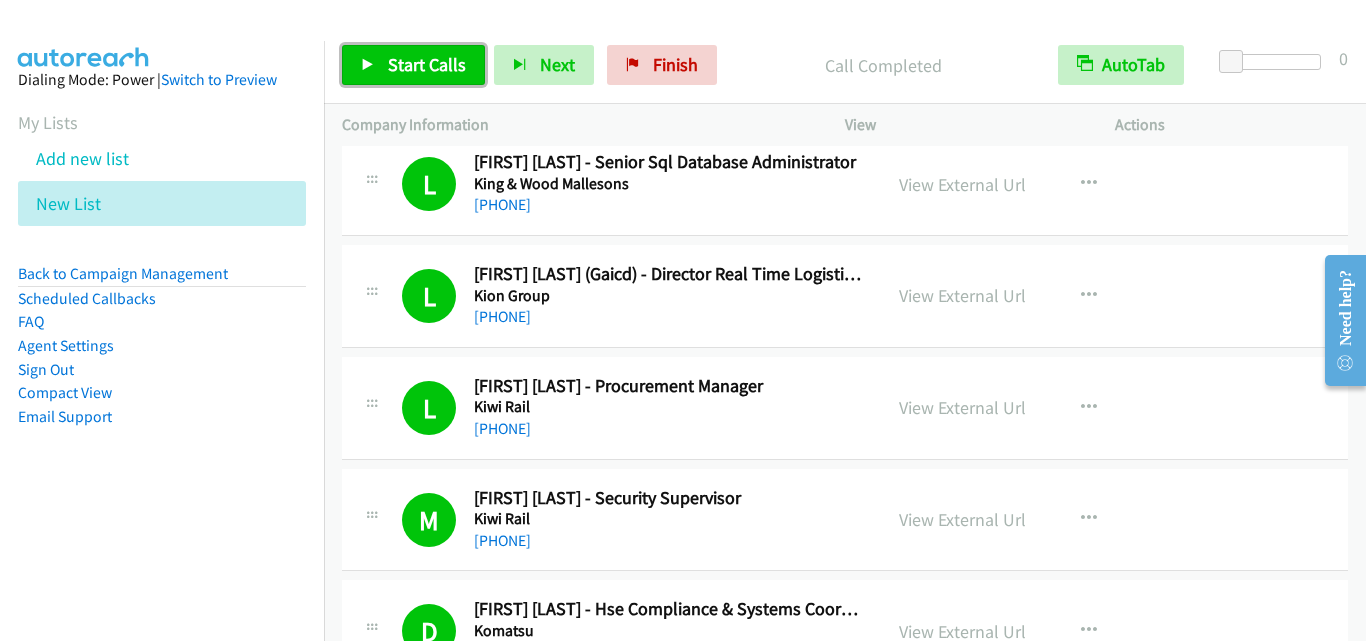 click on "Start Calls" at bounding box center [427, 64] 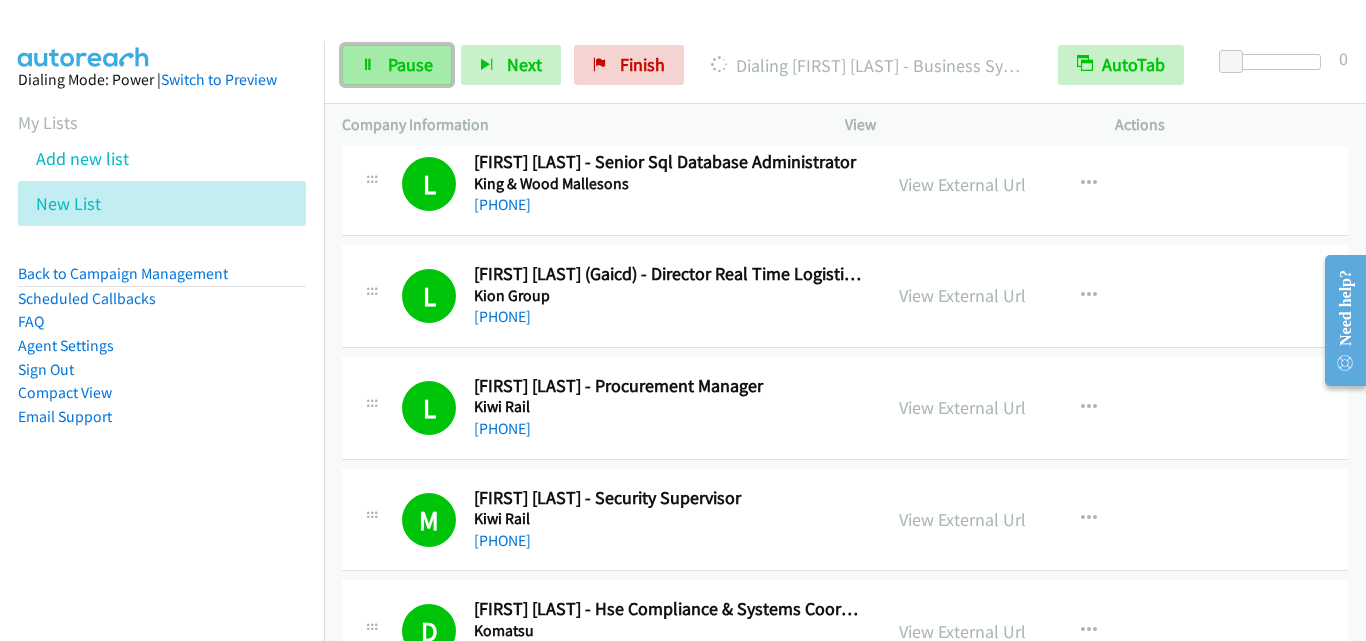 click on "Pause" at bounding box center (397, 65) 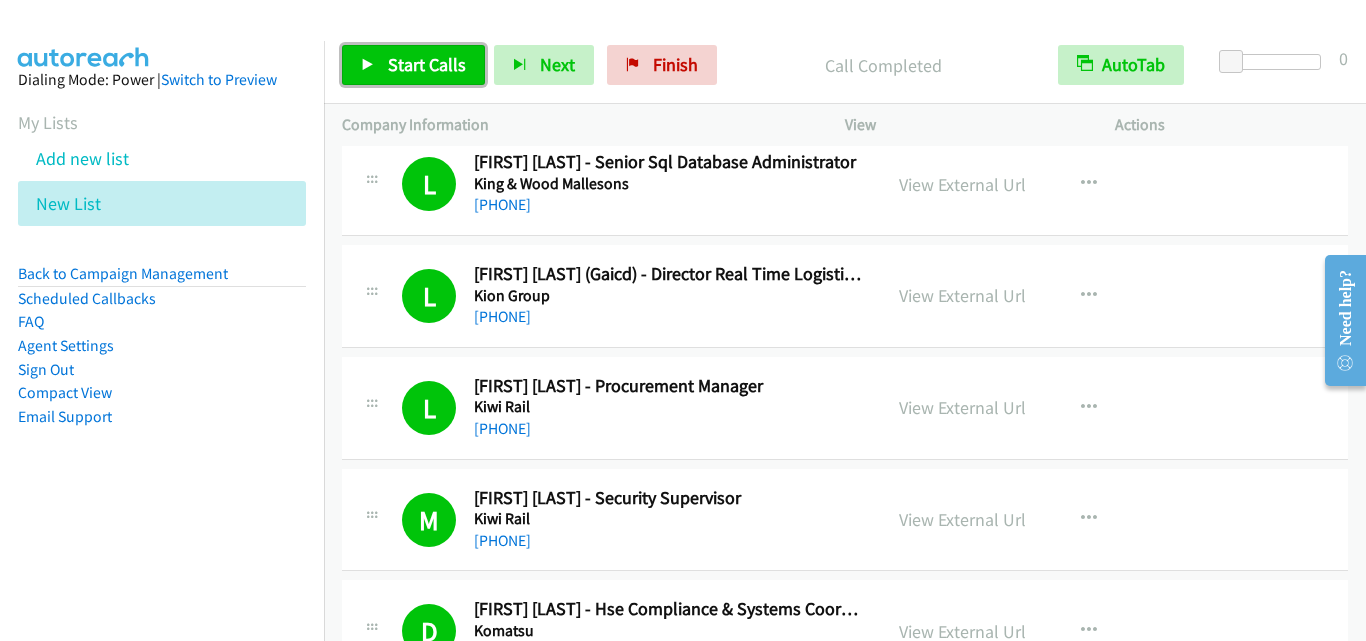 click on "Start Calls" at bounding box center [413, 65] 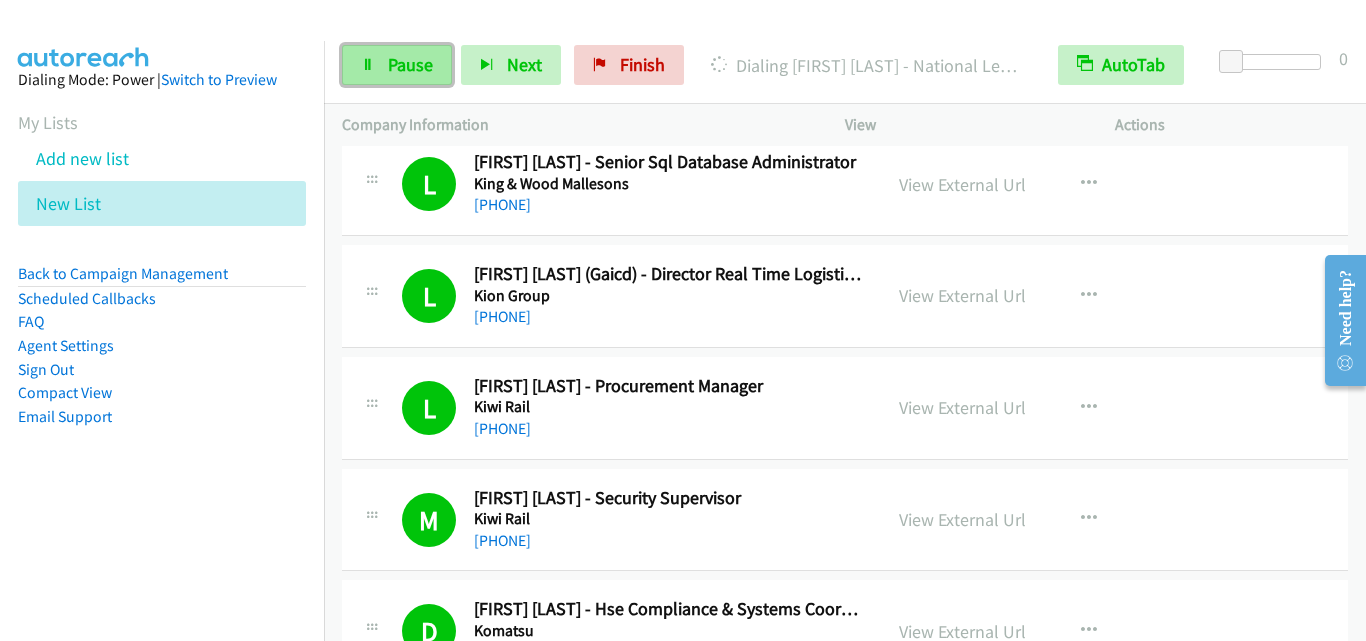 click on "Pause" at bounding box center [410, 64] 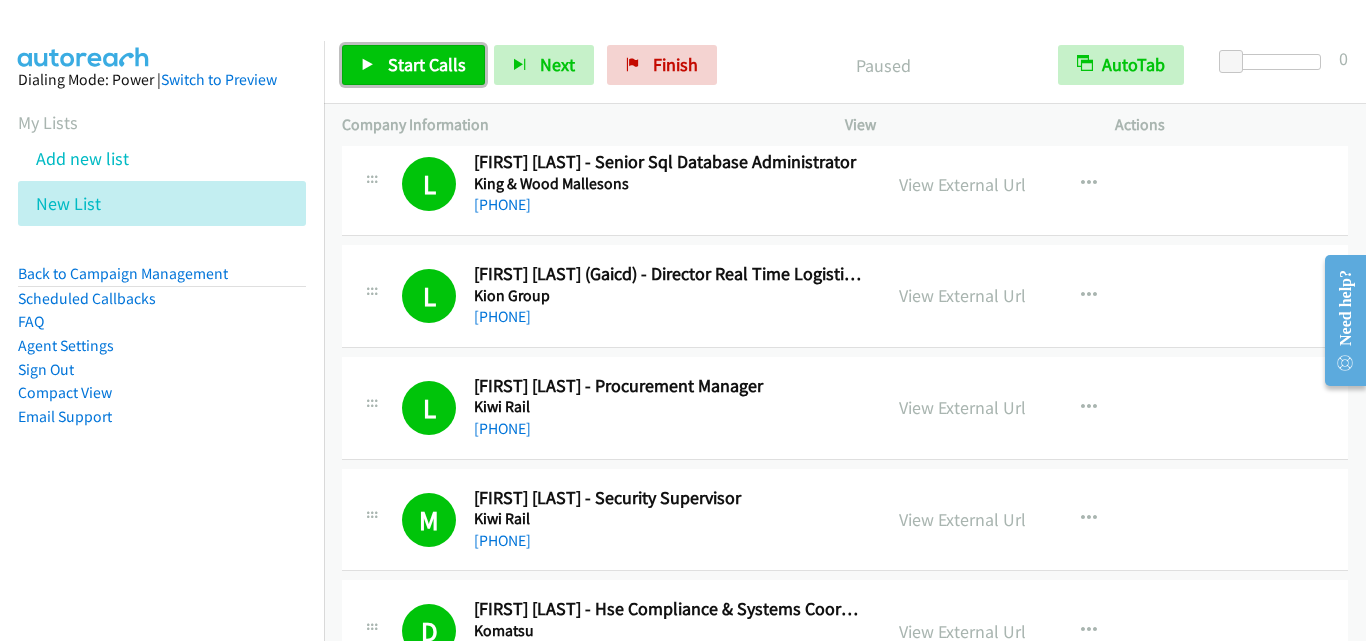 click on "Start Calls" at bounding box center [427, 64] 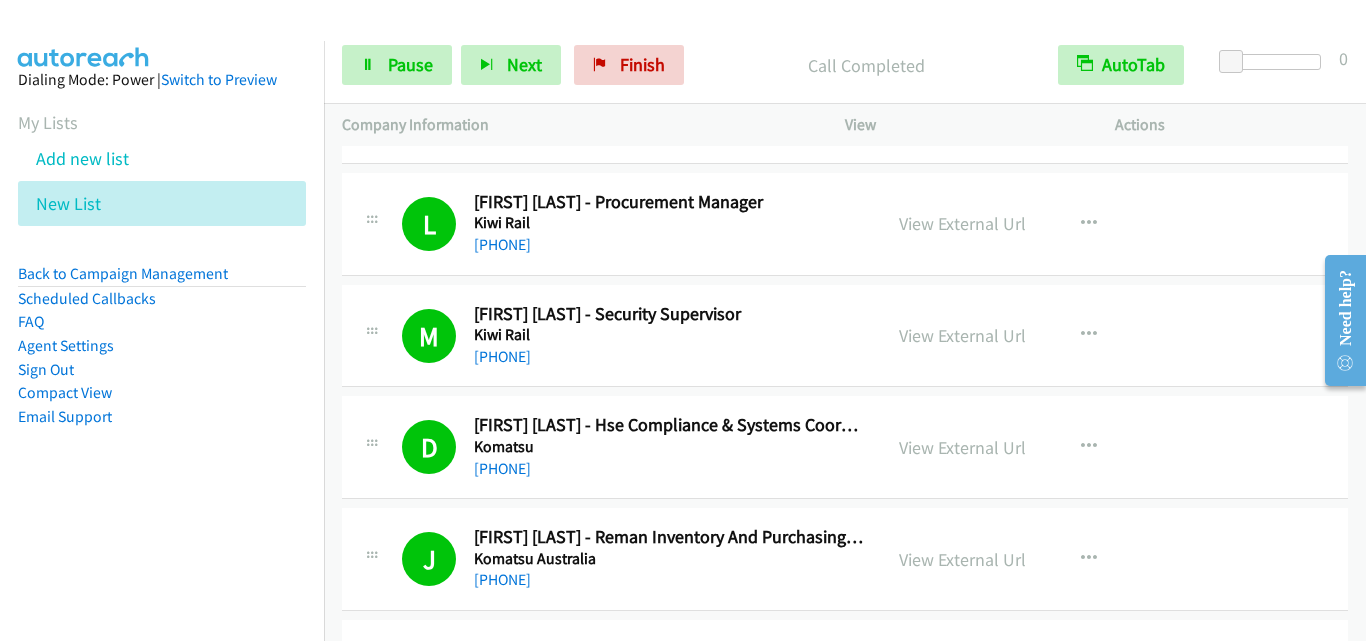 scroll, scrollTop: 1000, scrollLeft: 0, axis: vertical 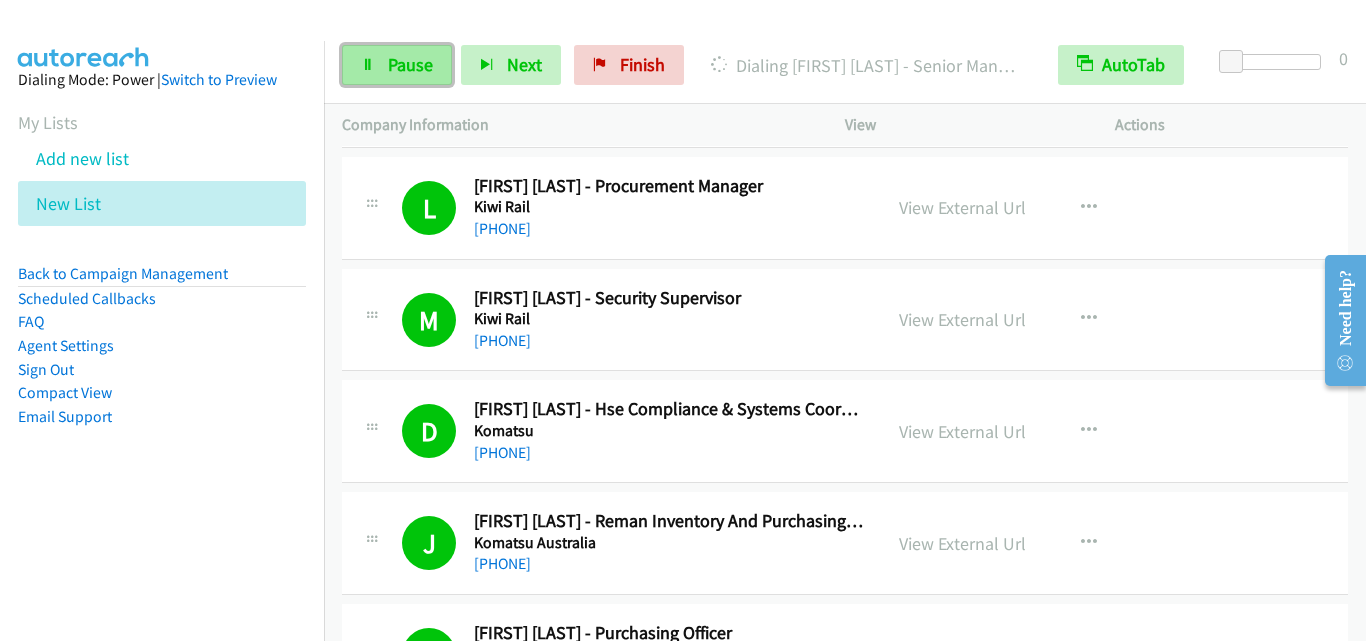 click on "Pause" at bounding box center (397, 65) 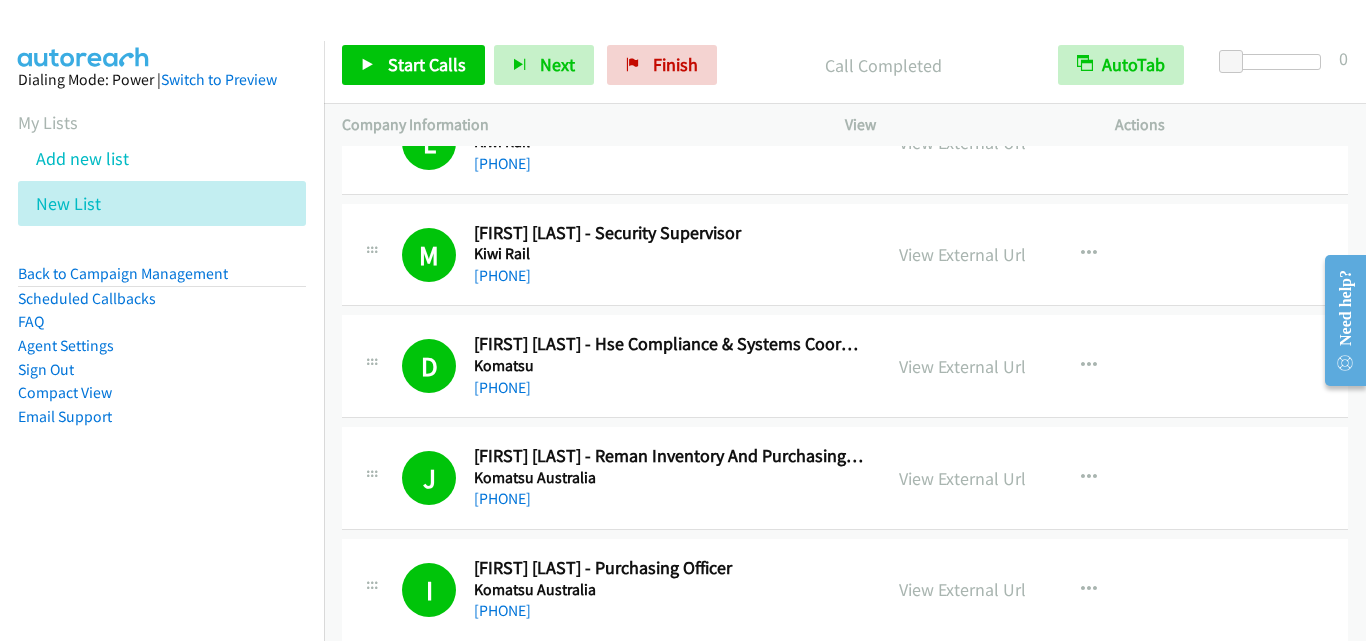 scroll, scrollTop: 1100, scrollLeft: 0, axis: vertical 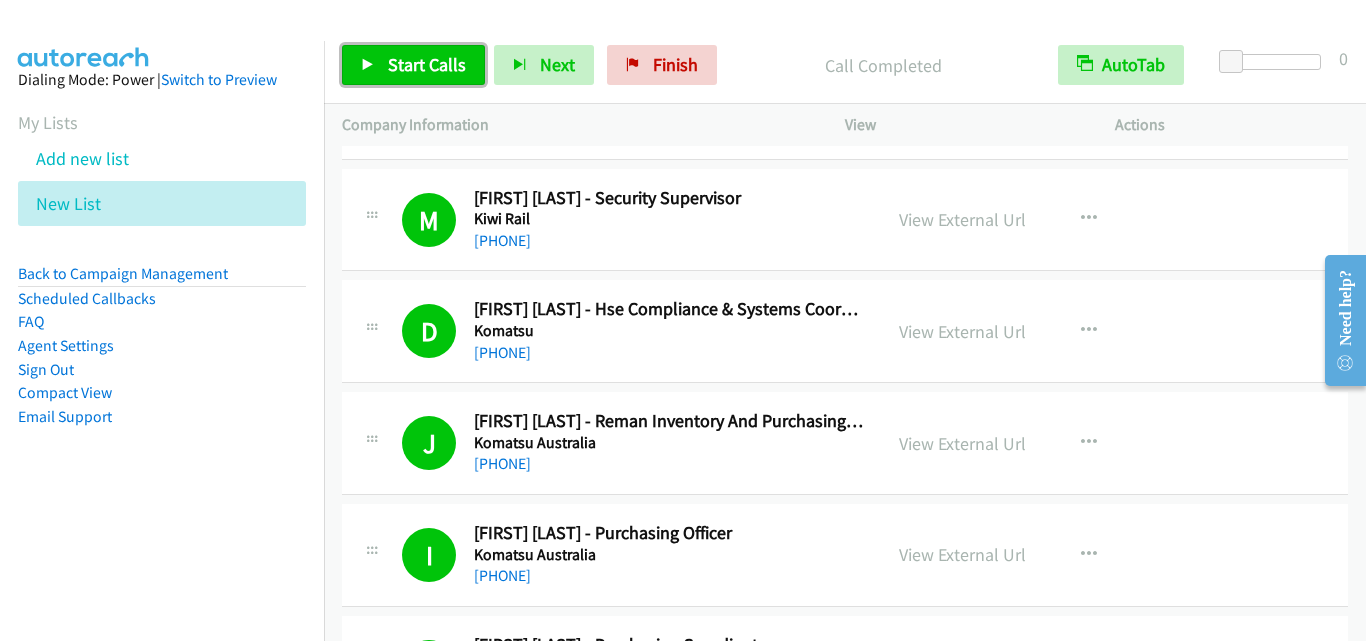 click on "Start Calls" at bounding box center (413, 65) 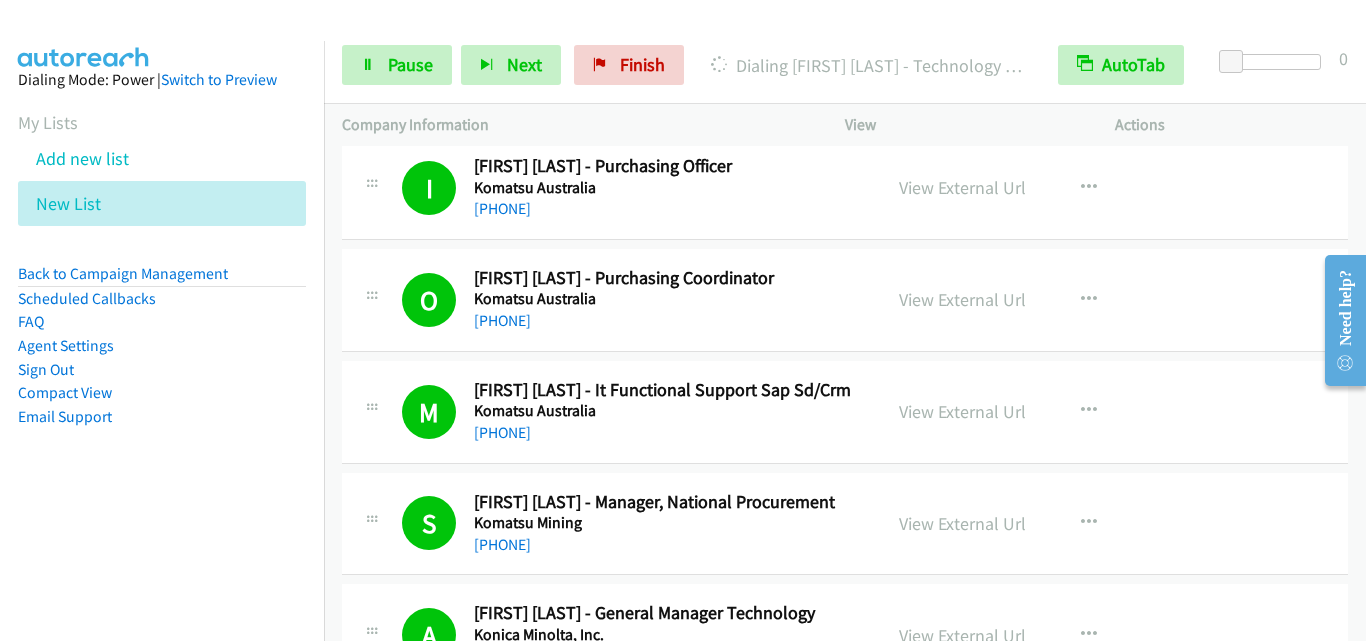 scroll, scrollTop: 1500, scrollLeft: 0, axis: vertical 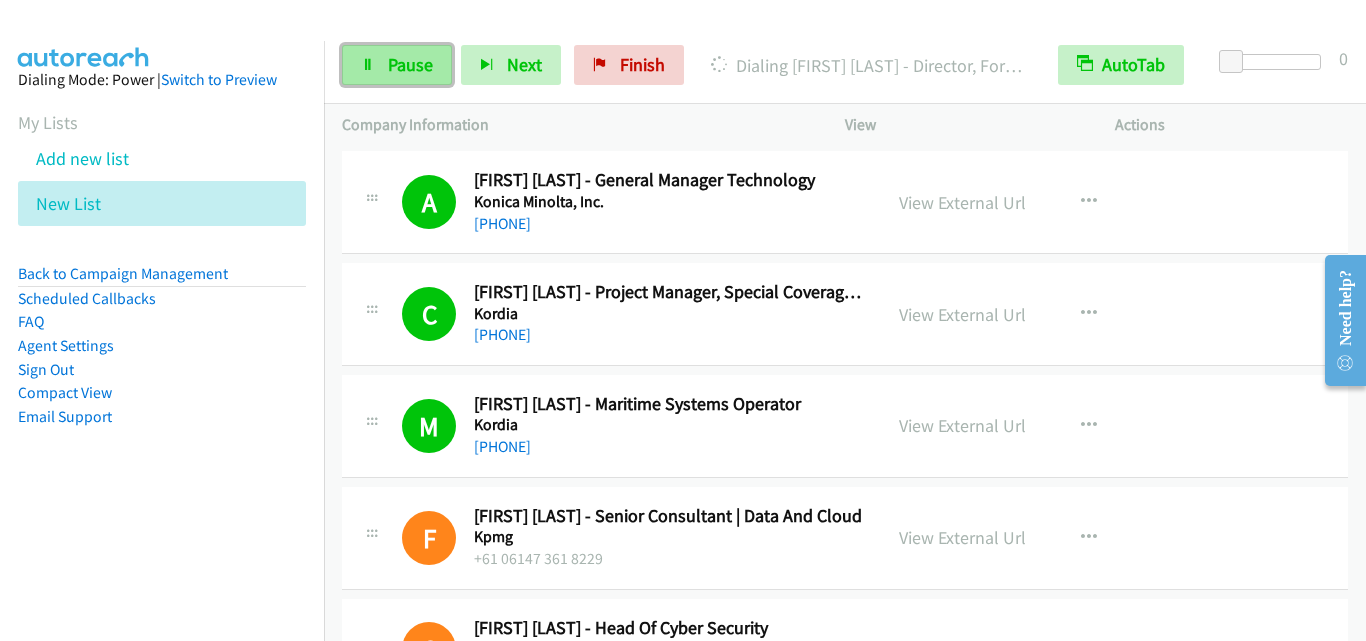 click on "Pause" at bounding box center [410, 64] 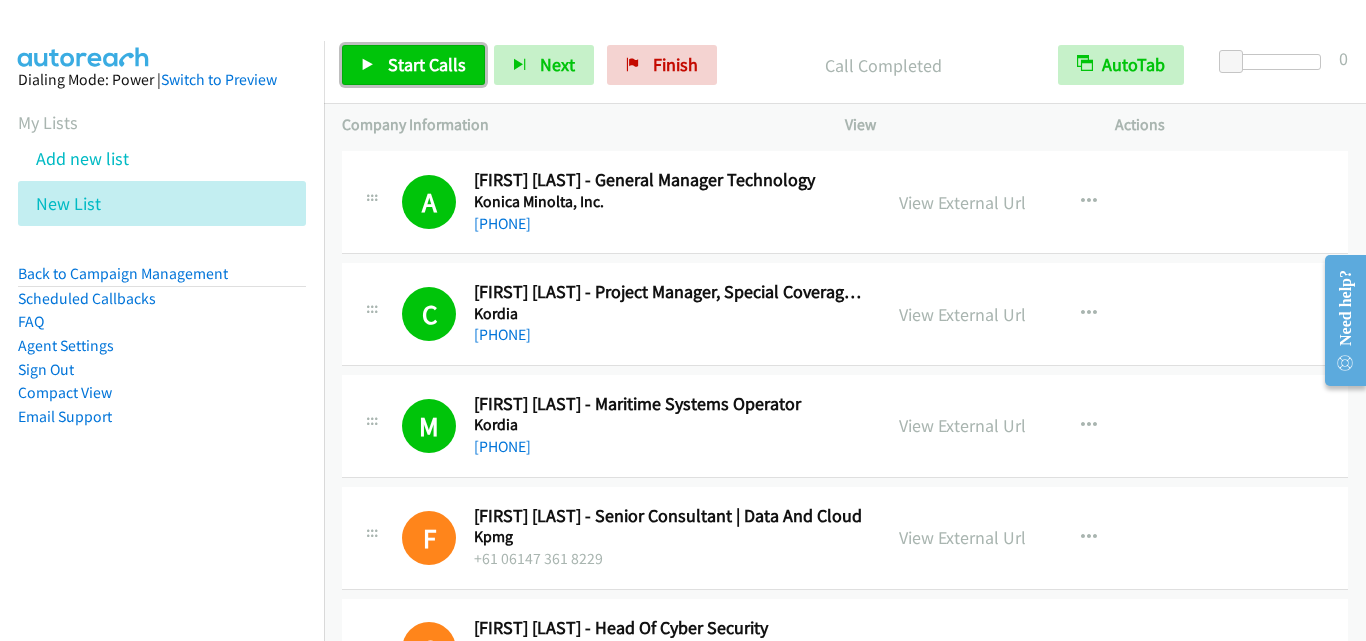 click on "Start Calls" at bounding box center [427, 64] 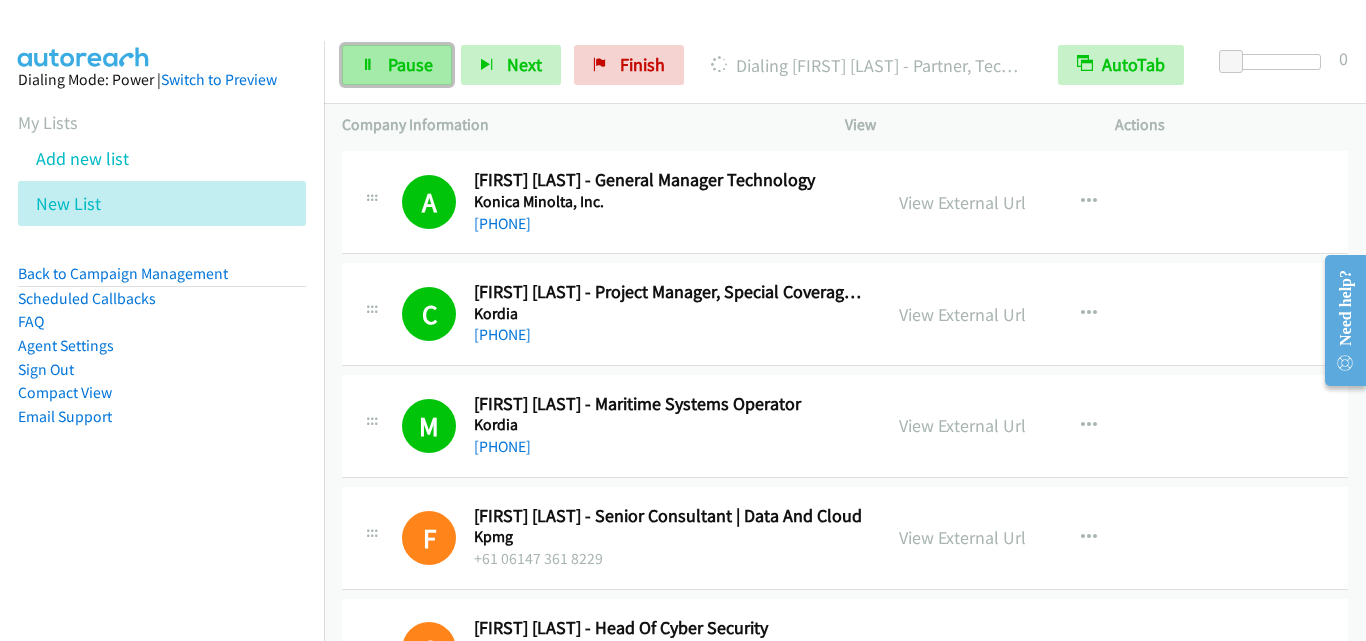 click on "Pause" at bounding box center [410, 64] 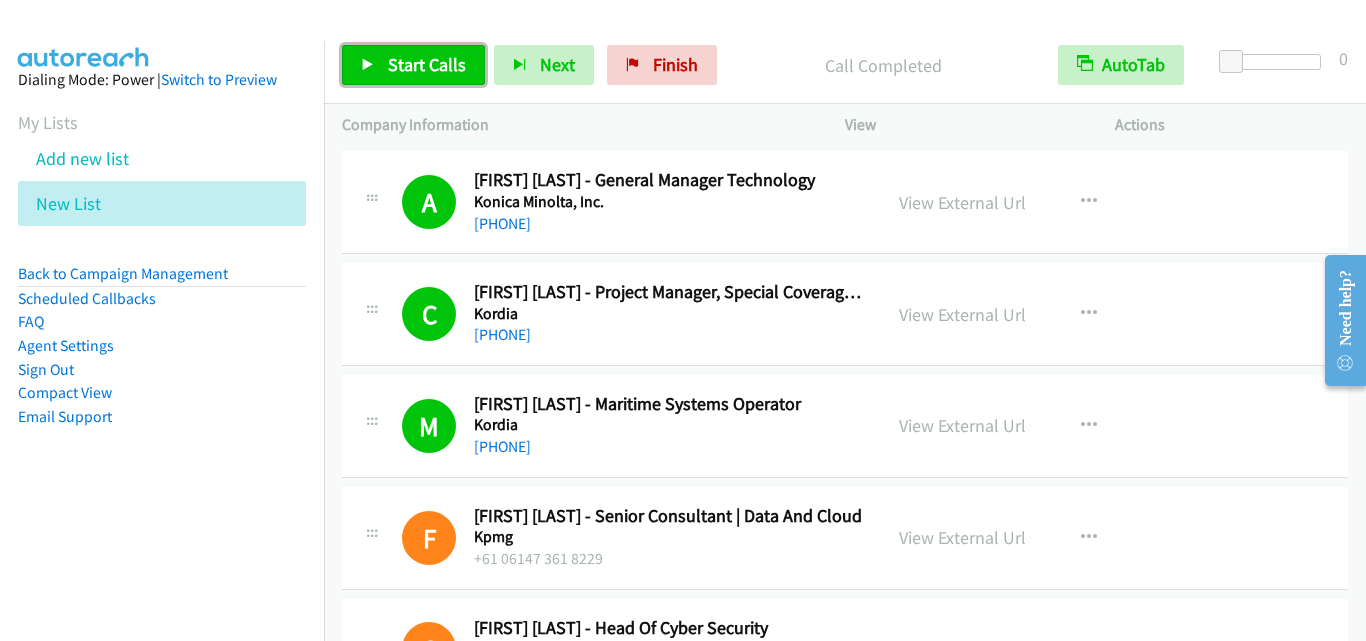 click on "Start Calls" at bounding box center (427, 64) 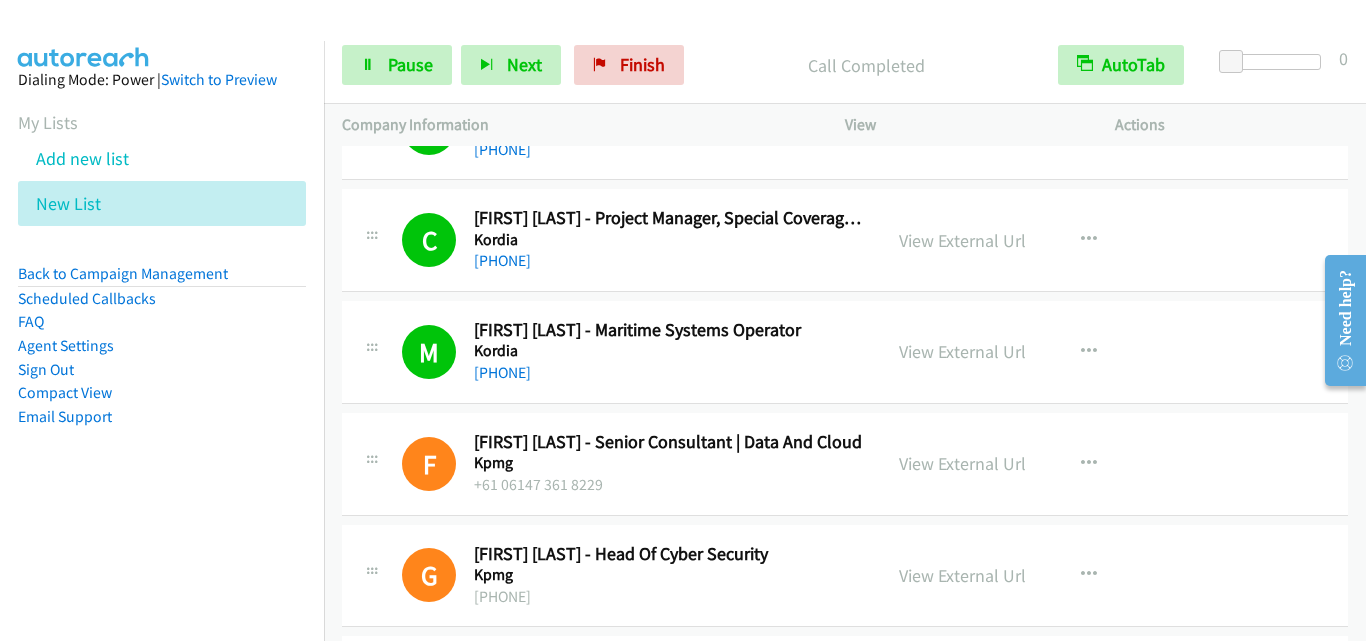 scroll, scrollTop: 2100, scrollLeft: 0, axis: vertical 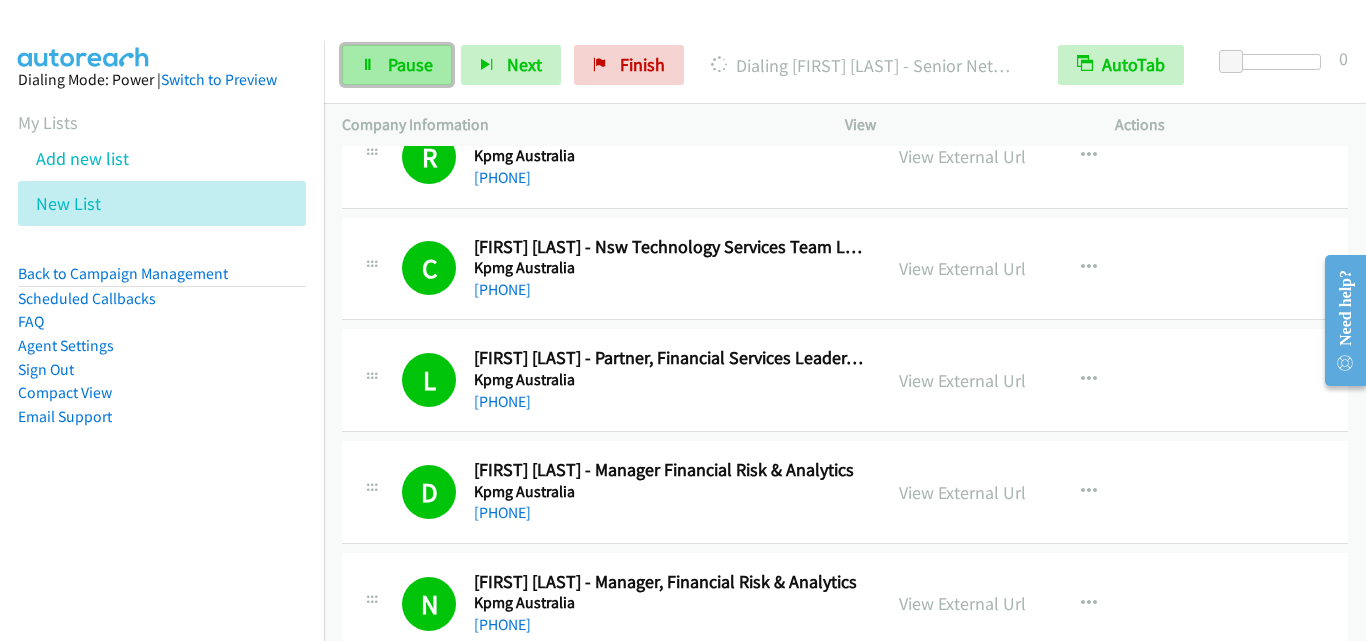 click on "Pause" at bounding box center [410, 64] 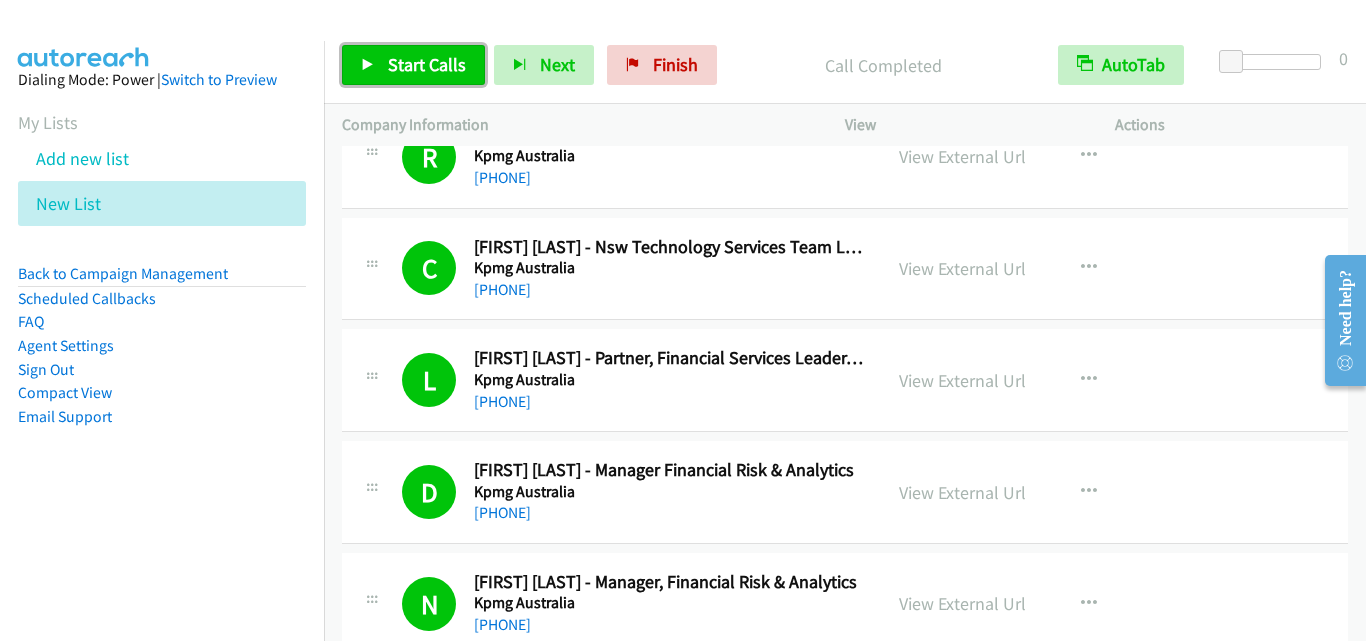 click on "Start Calls" at bounding box center (427, 64) 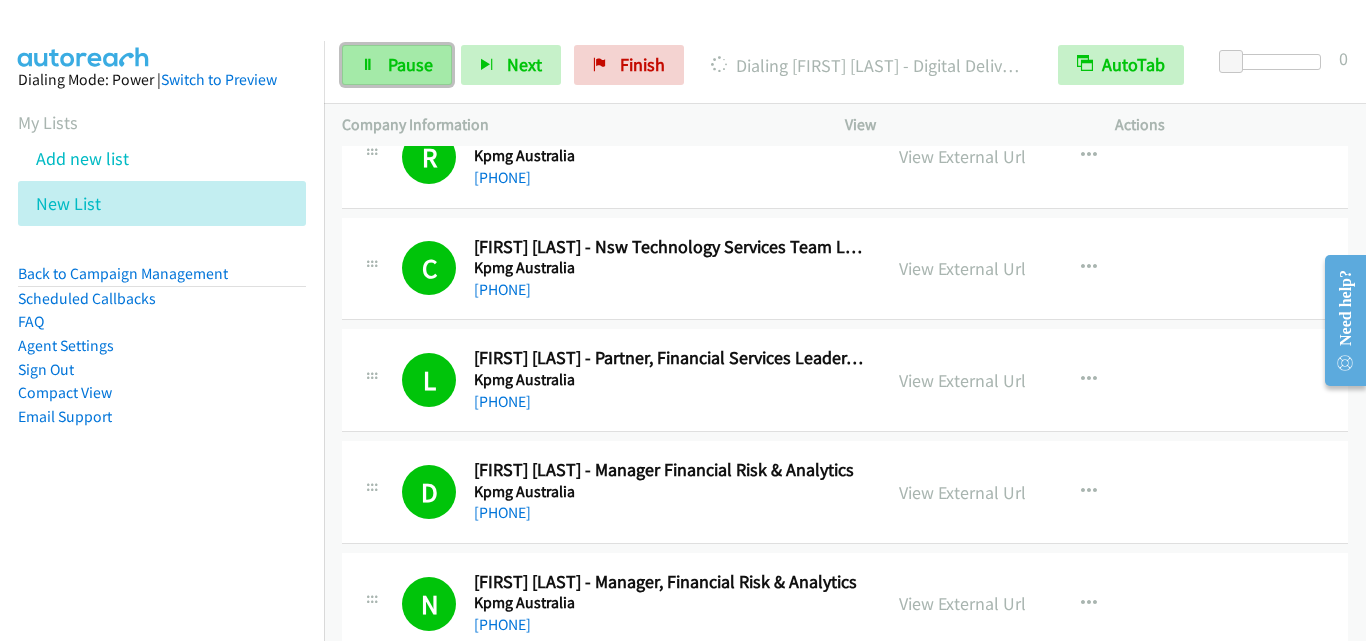 click on "Pause" at bounding box center [397, 65] 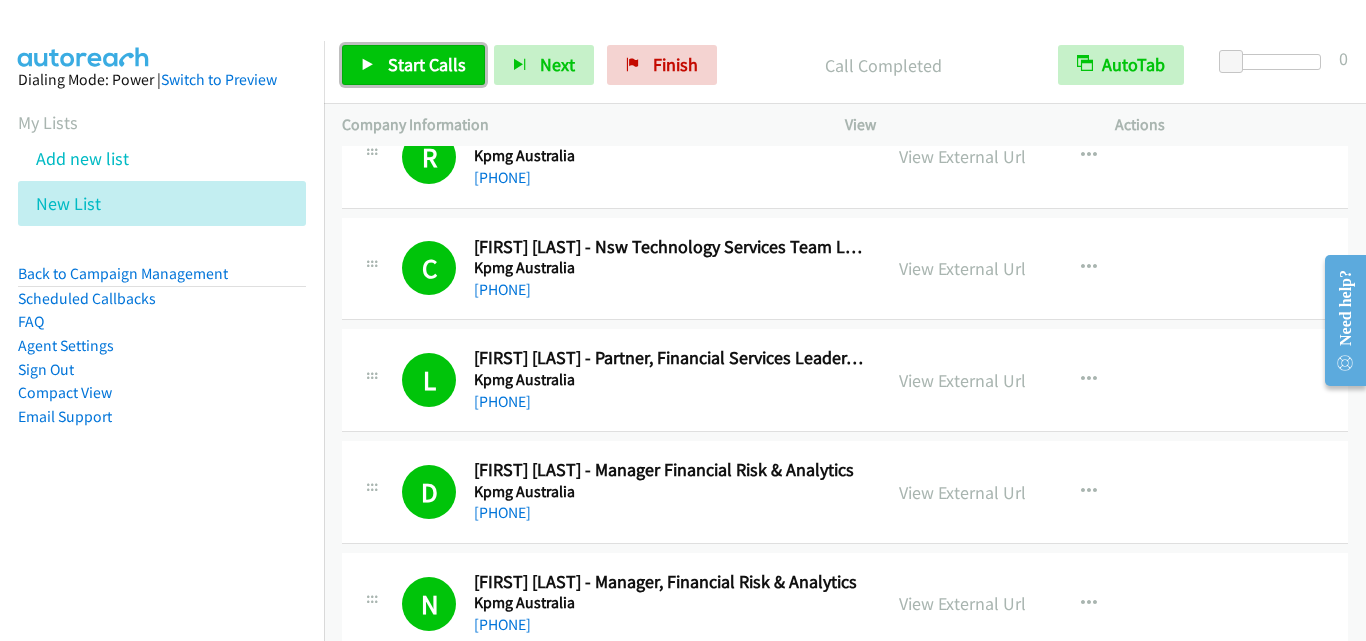 click on "Start Calls" at bounding box center (427, 64) 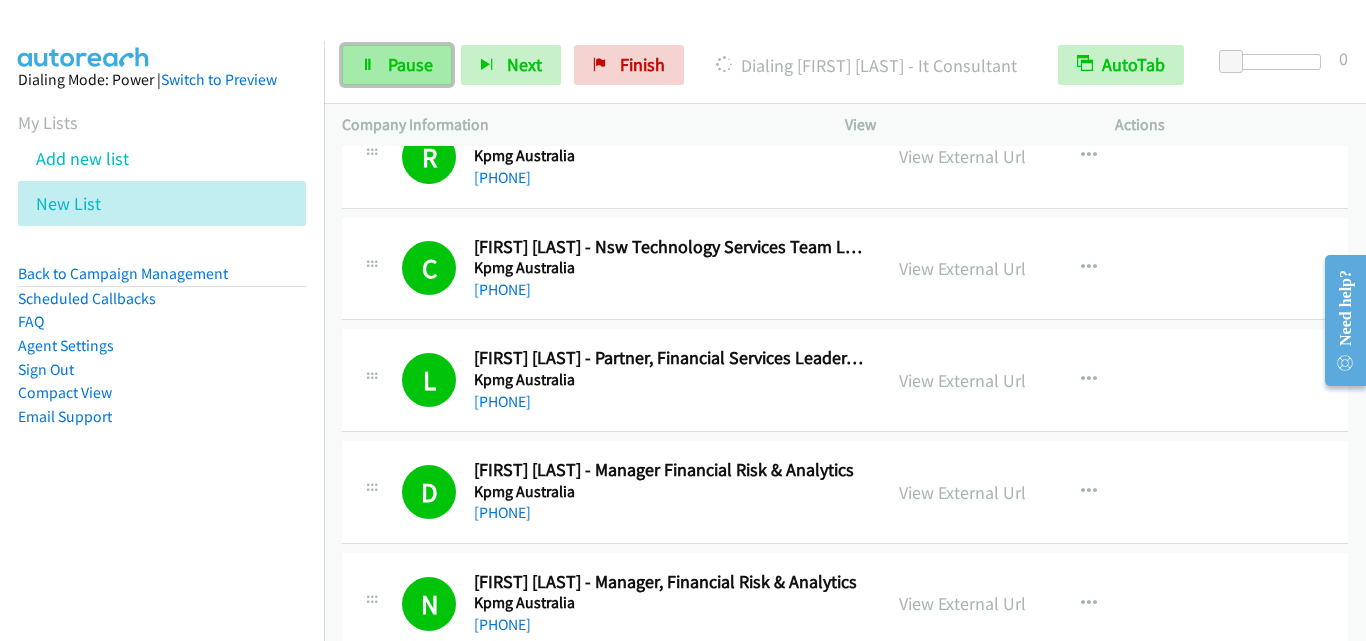 click on "Pause" at bounding box center (397, 65) 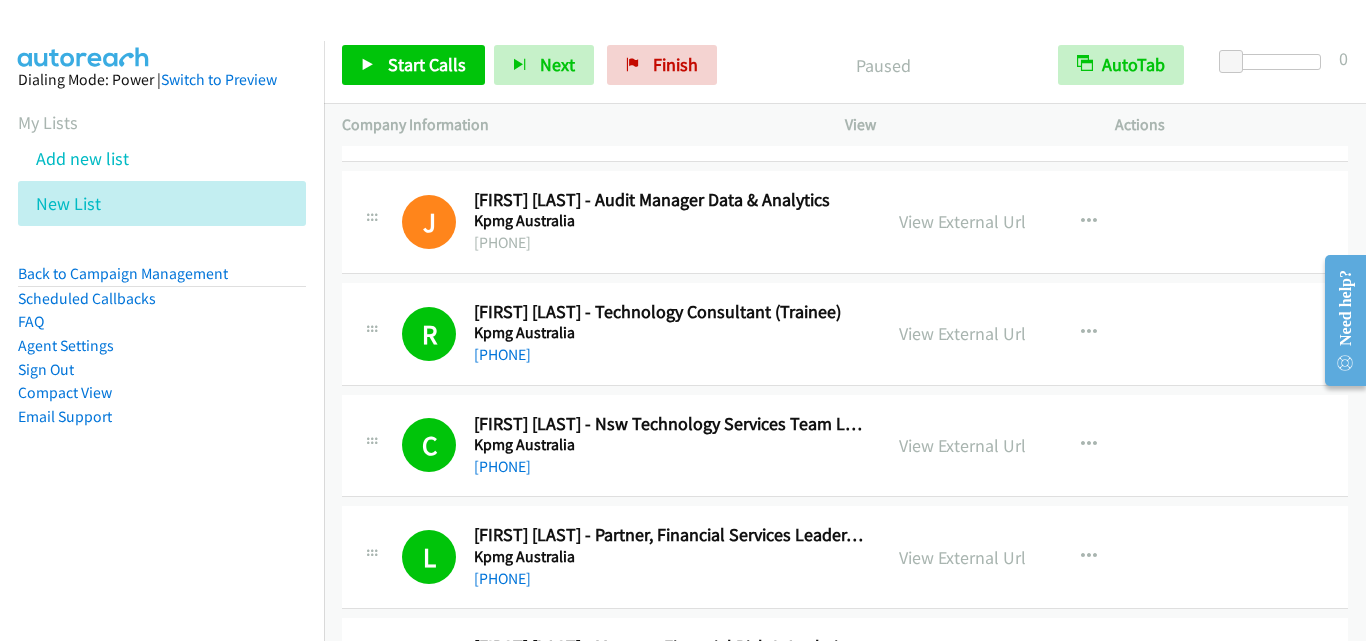 scroll, scrollTop: 5100, scrollLeft: 0, axis: vertical 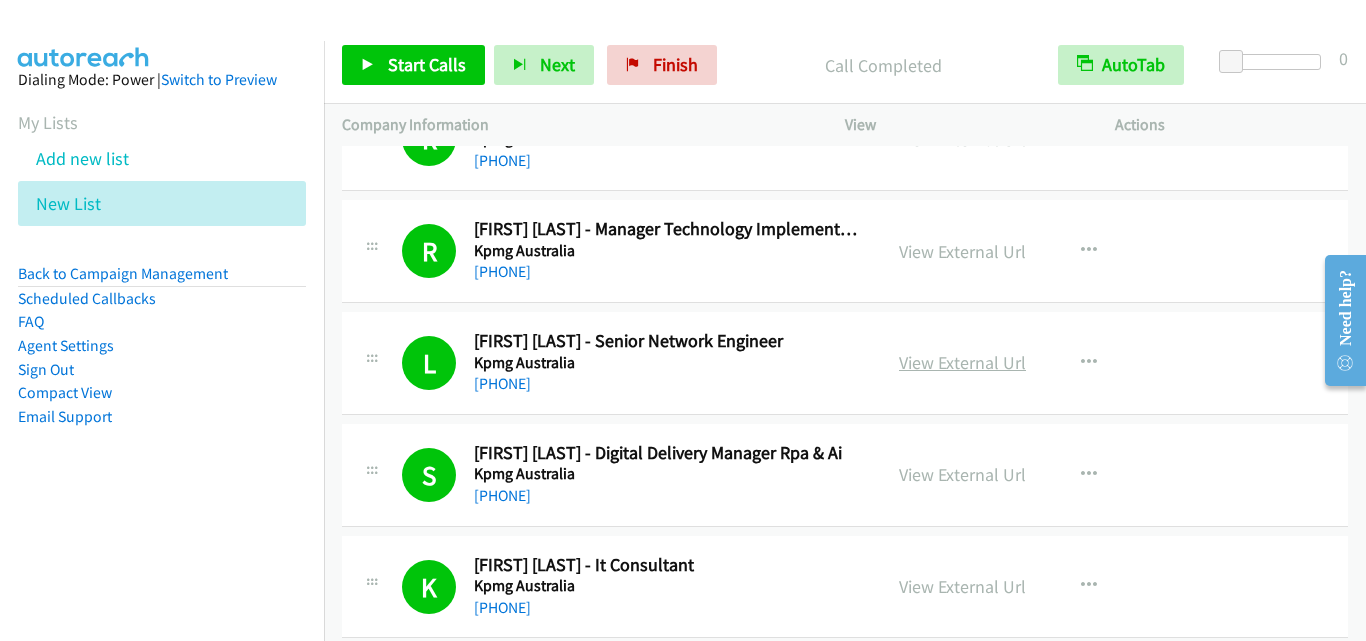 click on "View External Url" at bounding box center (962, 362) 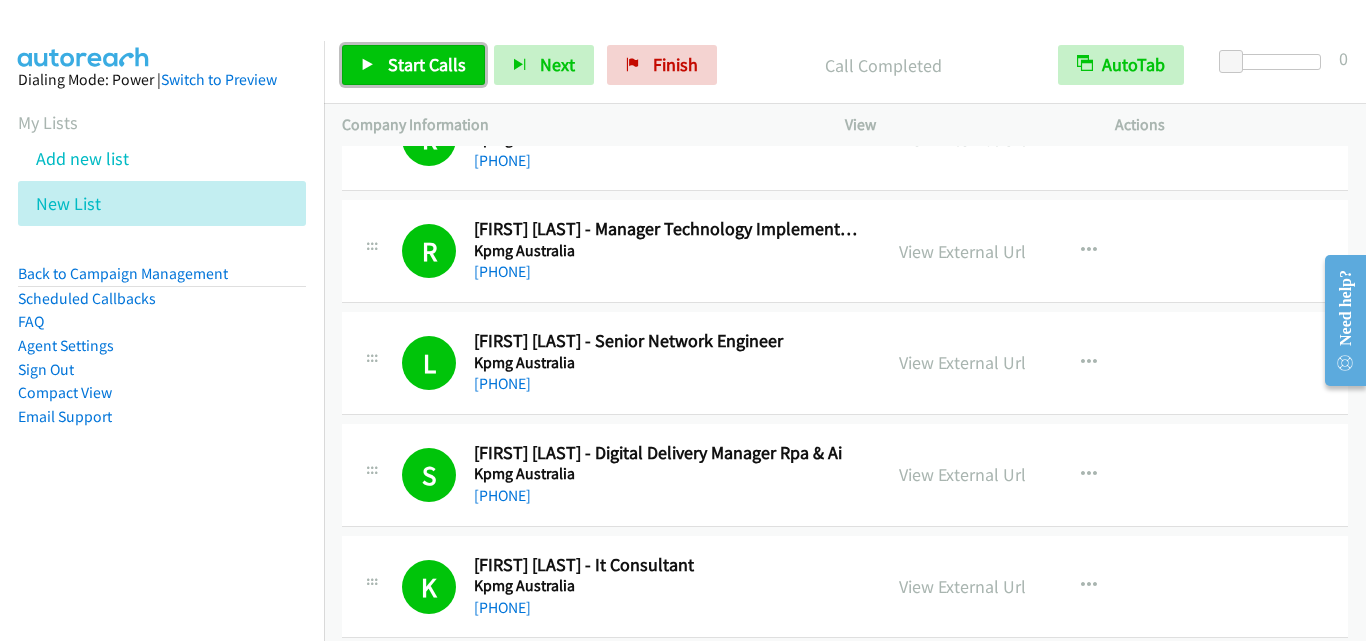click on "Start Calls" at bounding box center (427, 64) 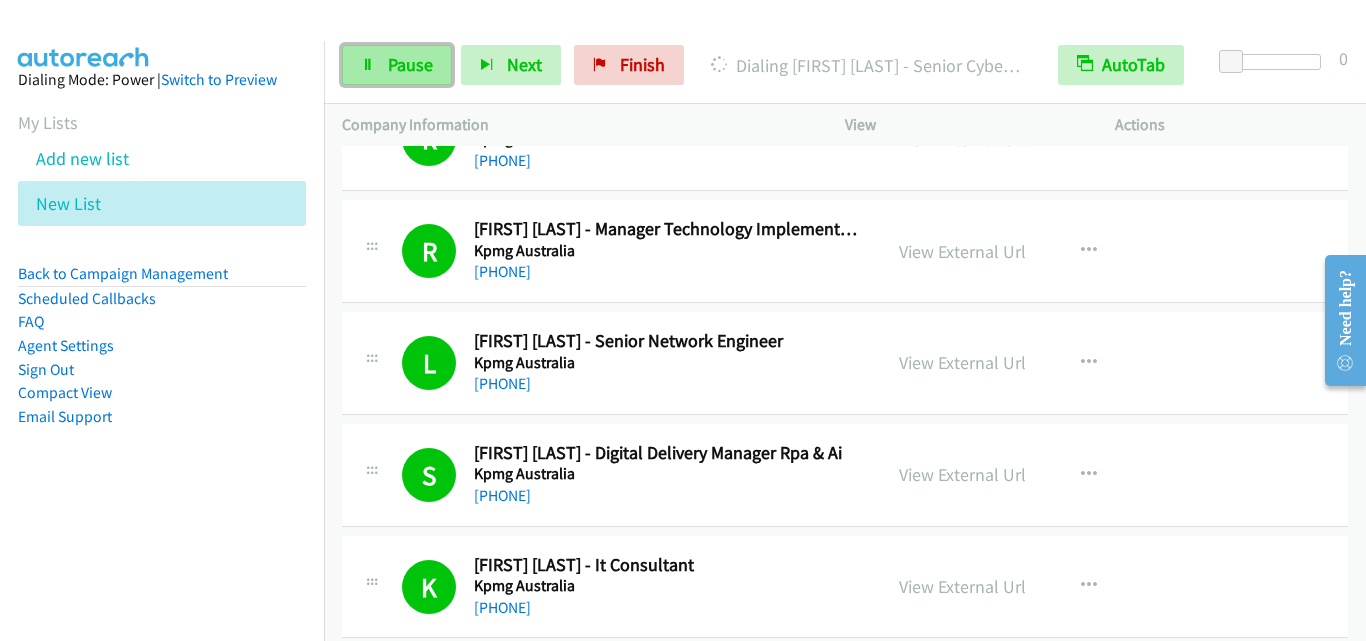click on "Pause" at bounding box center [410, 64] 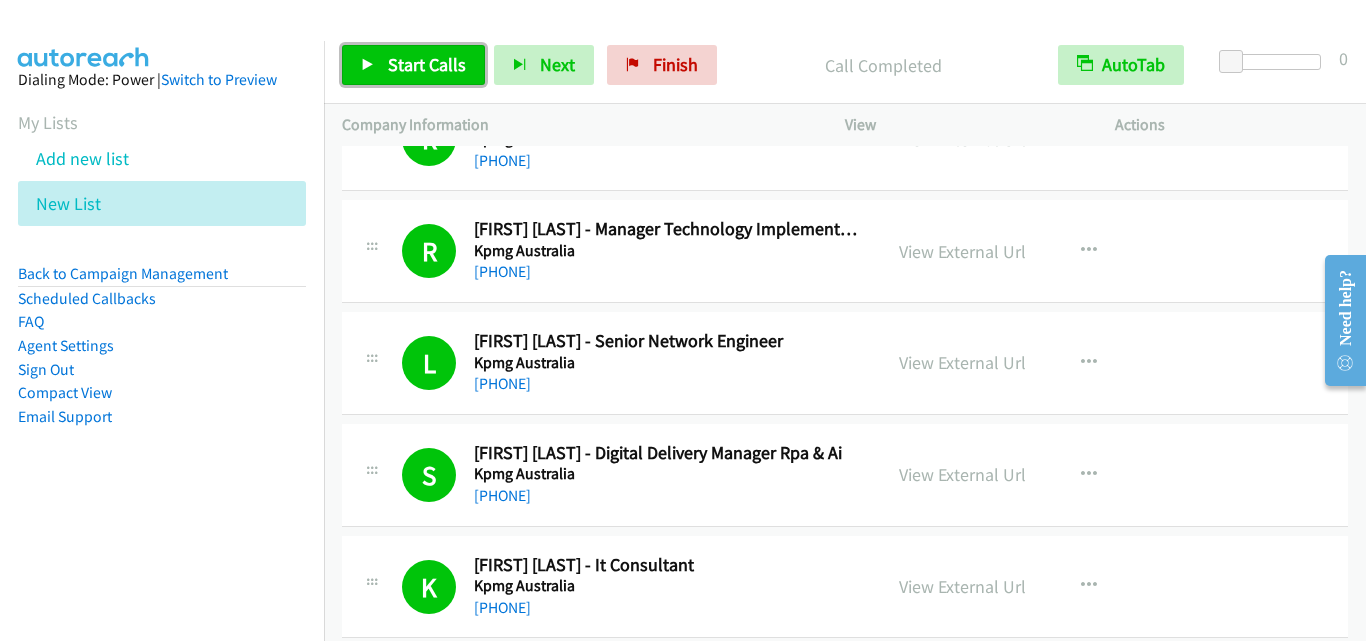 click on "Start Calls" at bounding box center [427, 64] 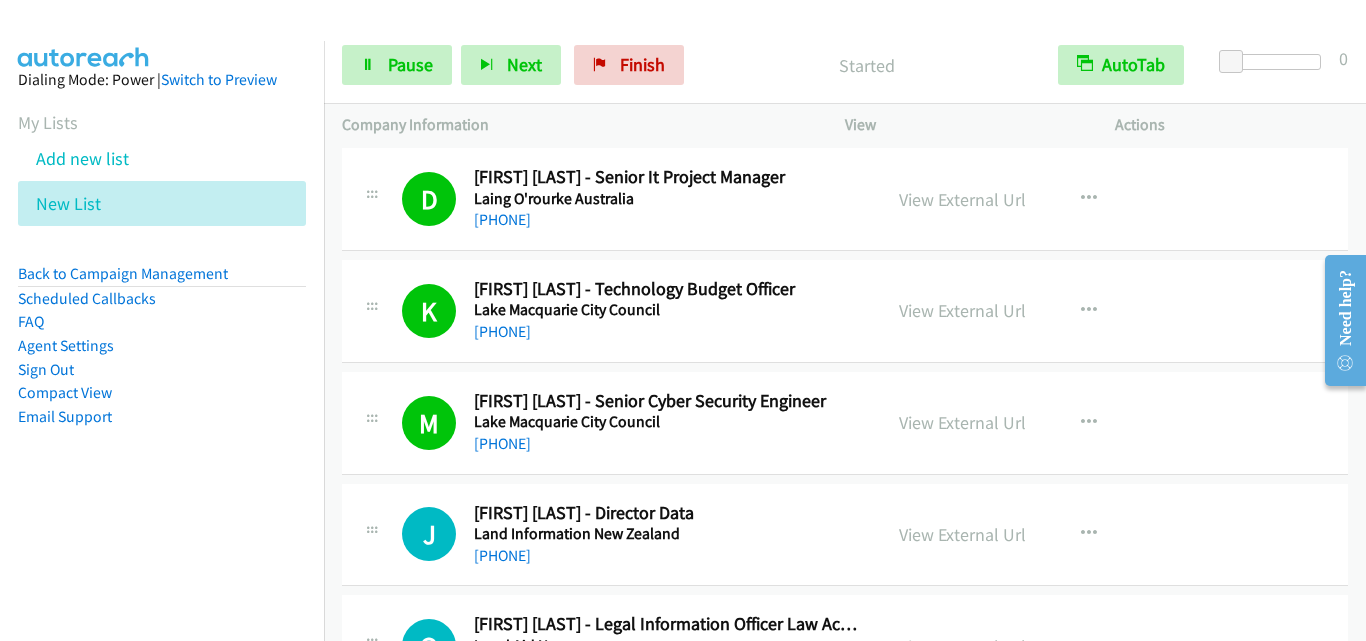 scroll, scrollTop: 7500, scrollLeft: 0, axis: vertical 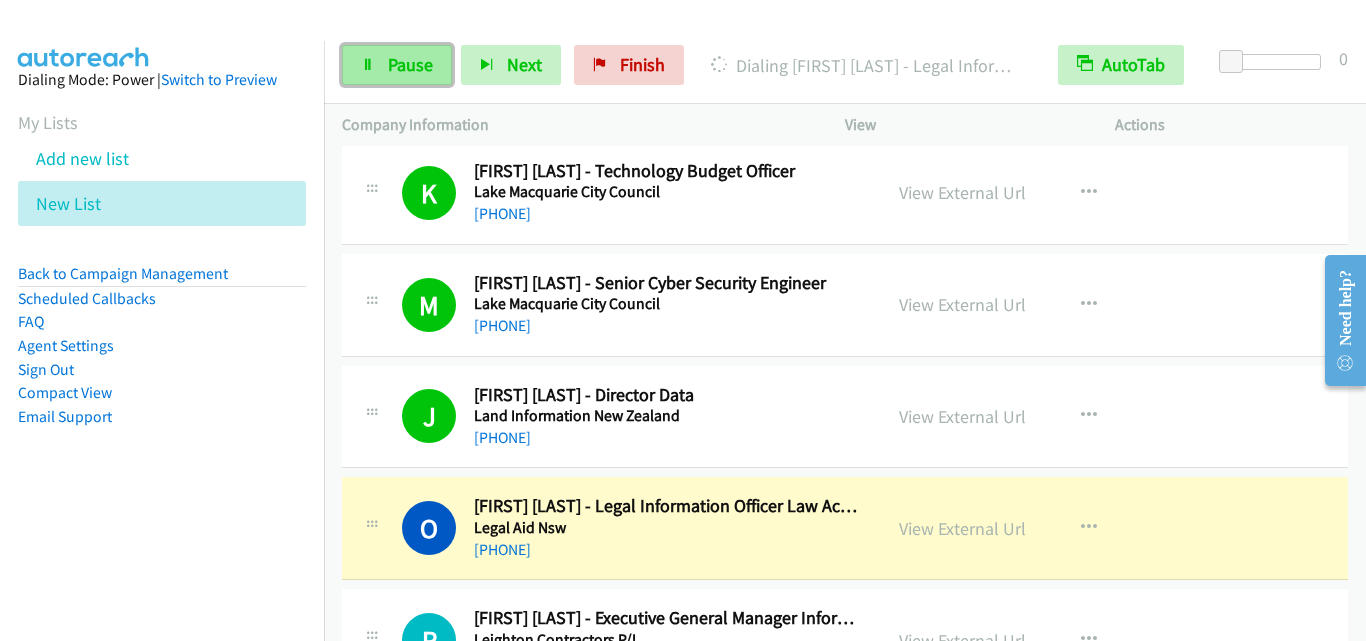 click on "Pause" at bounding box center [410, 64] 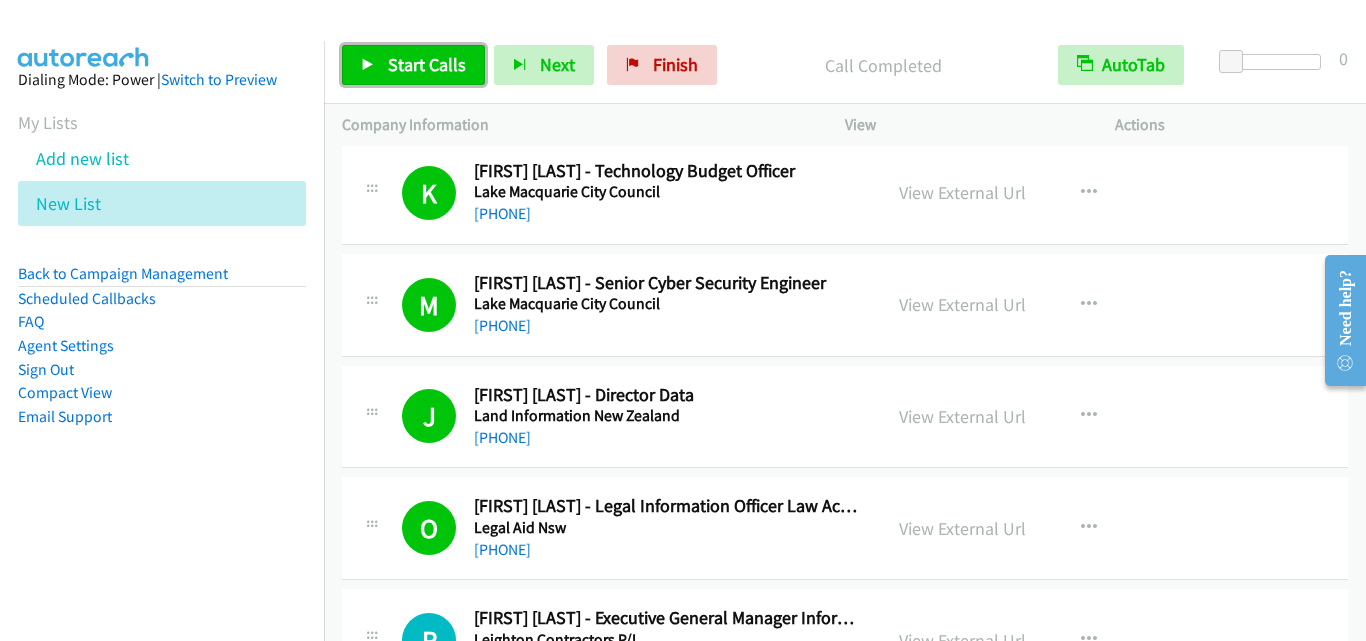 click on "Start Calls" at bounding box center [427, 64] 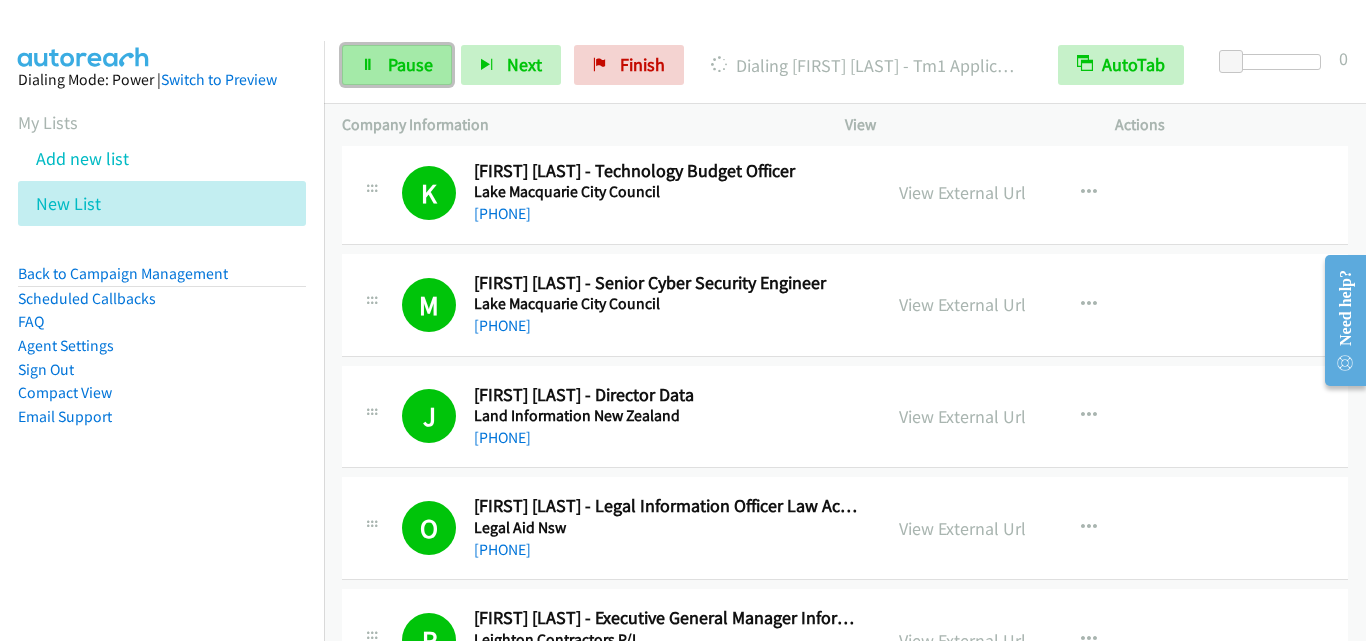 click on "Pause" at bounding box center [410, 64] 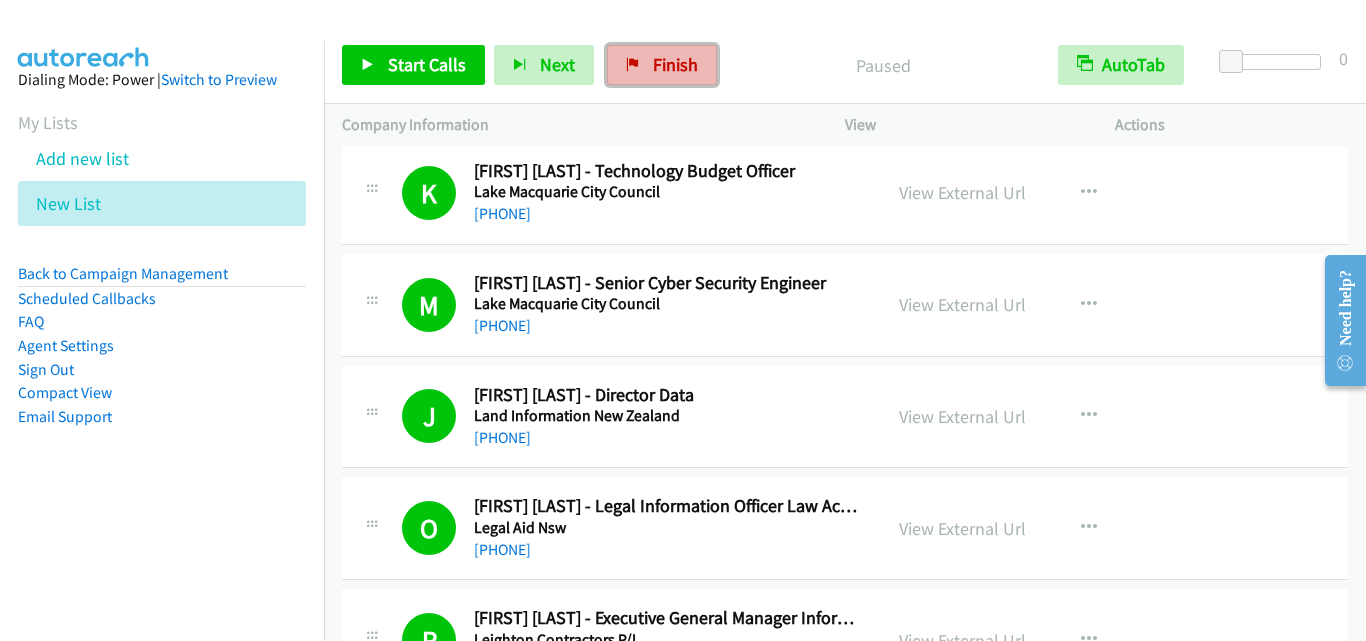 click on "Finish" at bounding box center [675, 64] 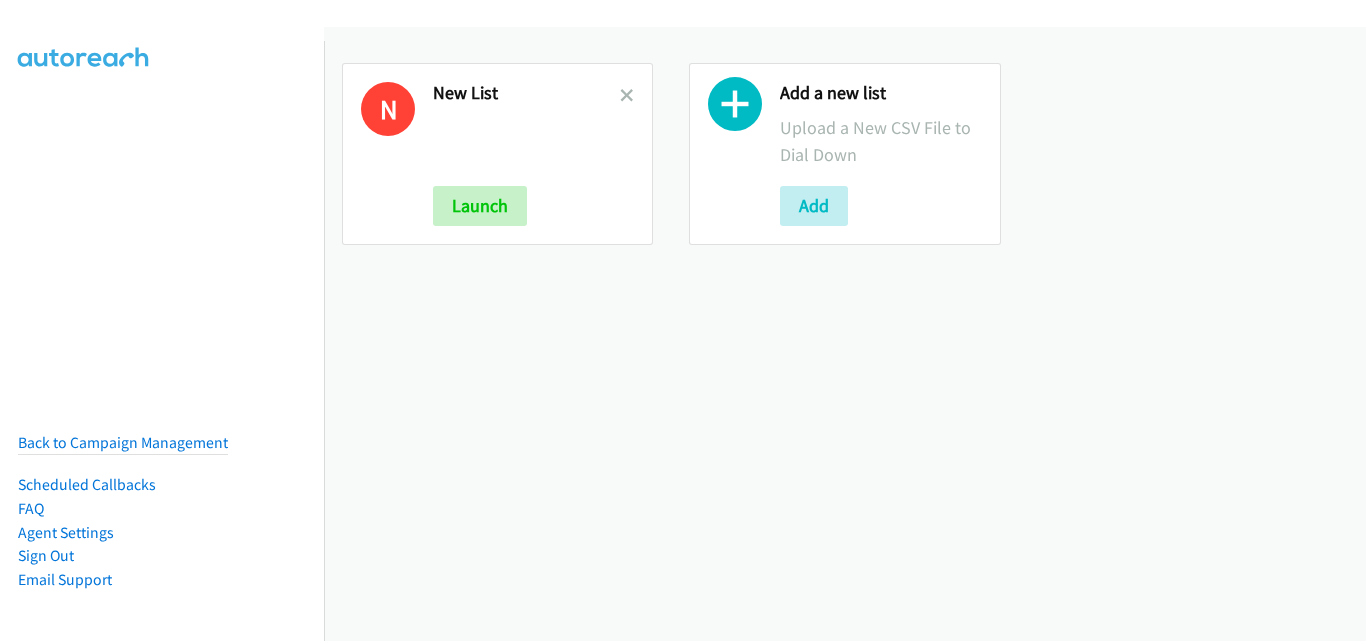 scroll, scrollTop: 0, scrollLeft: 0, axis: both 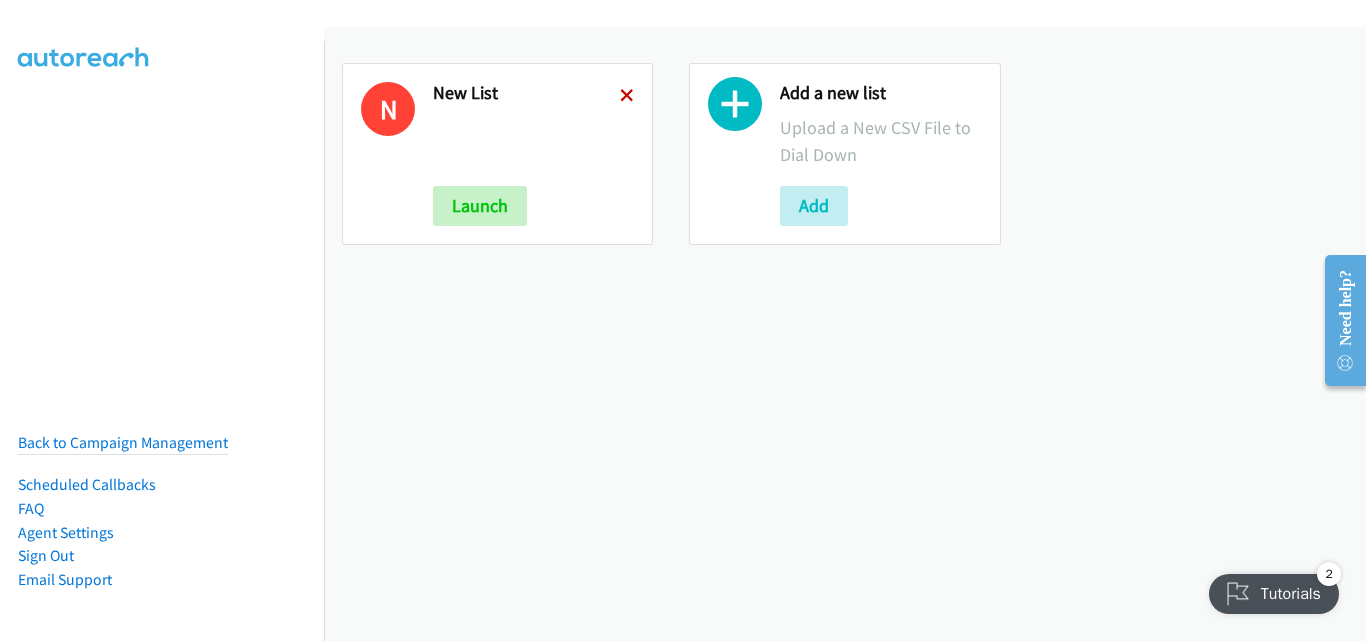 click at bounding box center (627, 97) 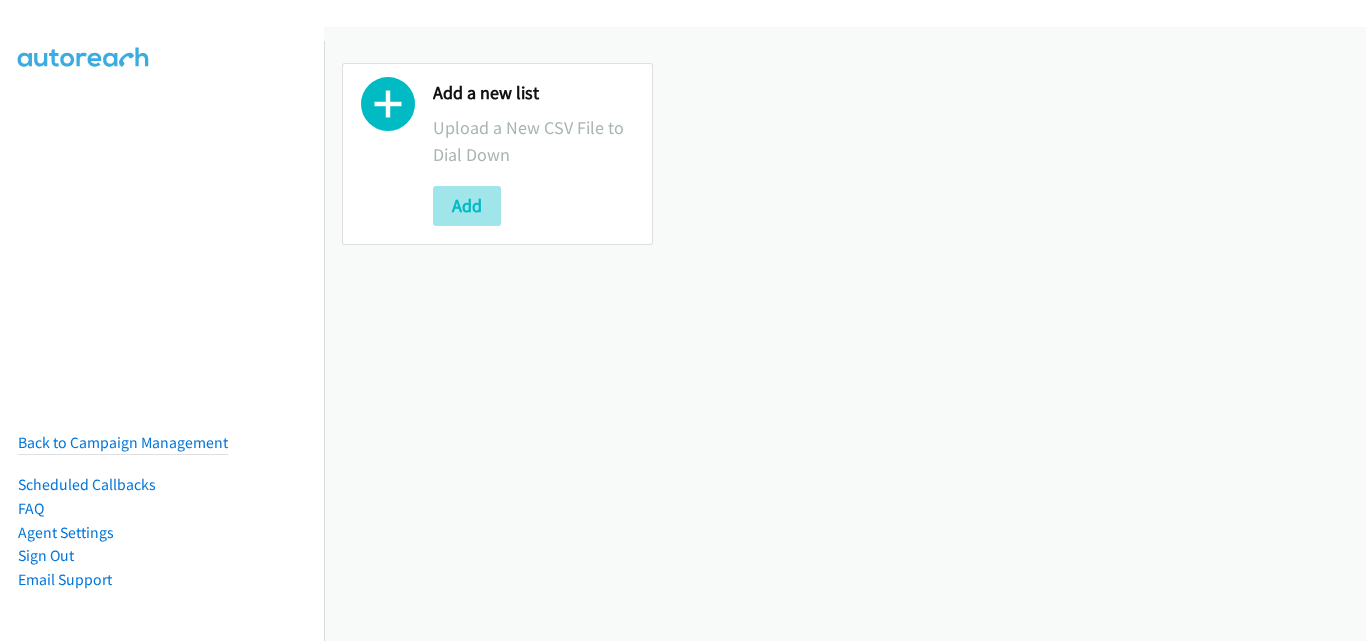 scroll, scrollTop: 0, scrollLeft: 0, axis: both 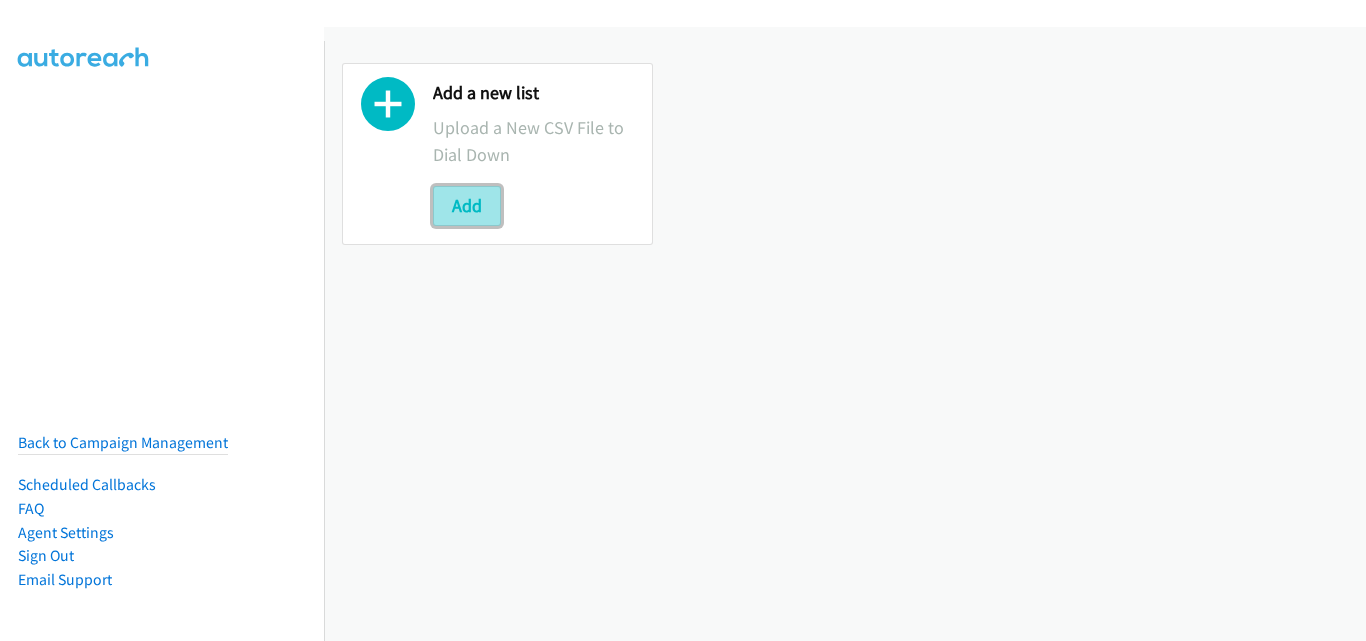 click on "Add" at bounding box center (467, 206) 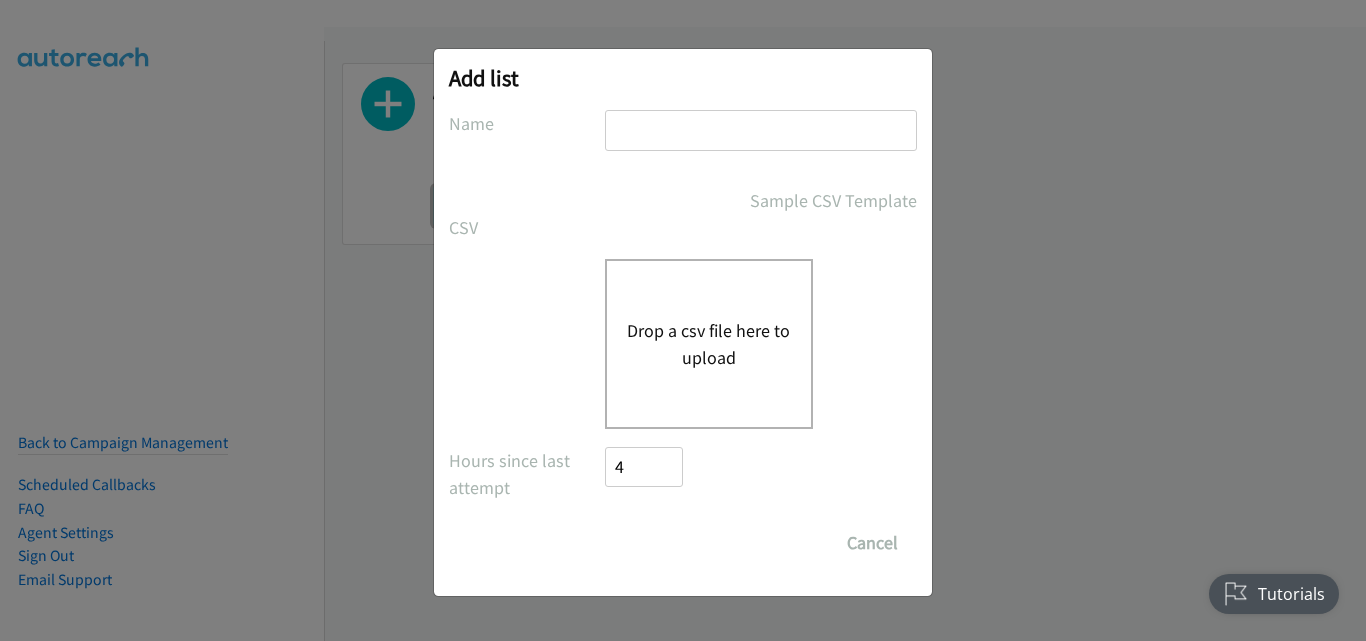 scroll, scrollTop: 0, scrollLeft: 0, axis: both 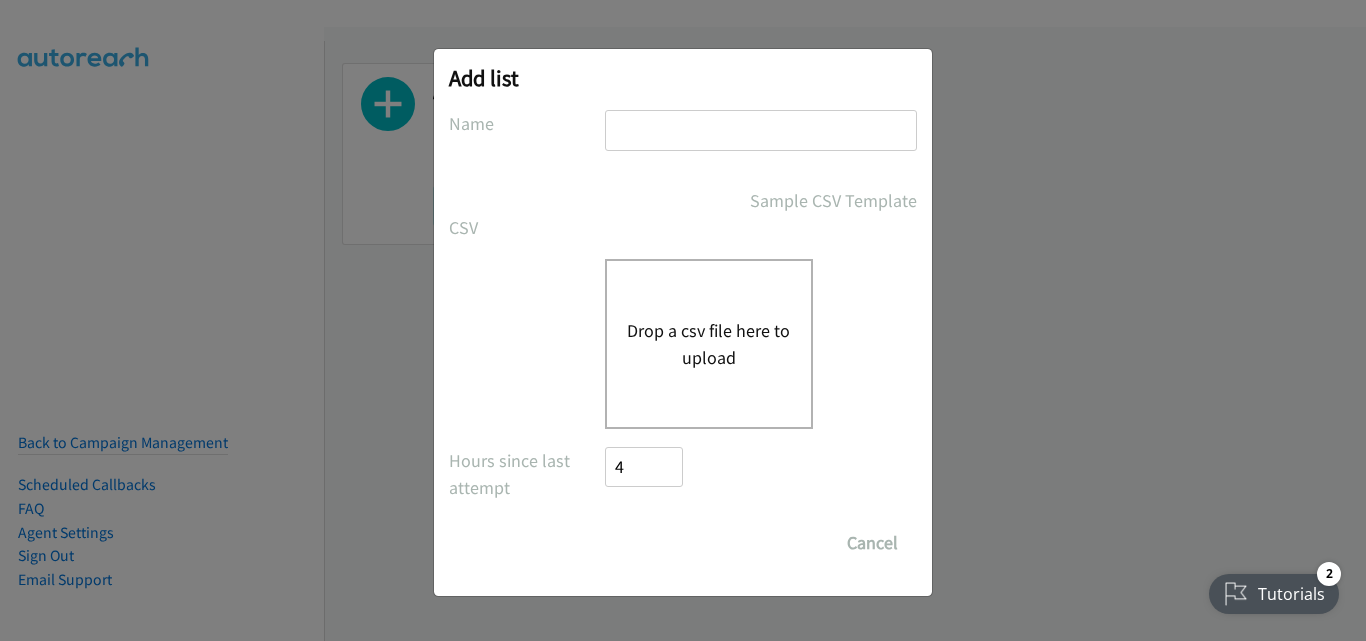 click on "Drop a csv file here to upload" at bounding box center (709, 344) 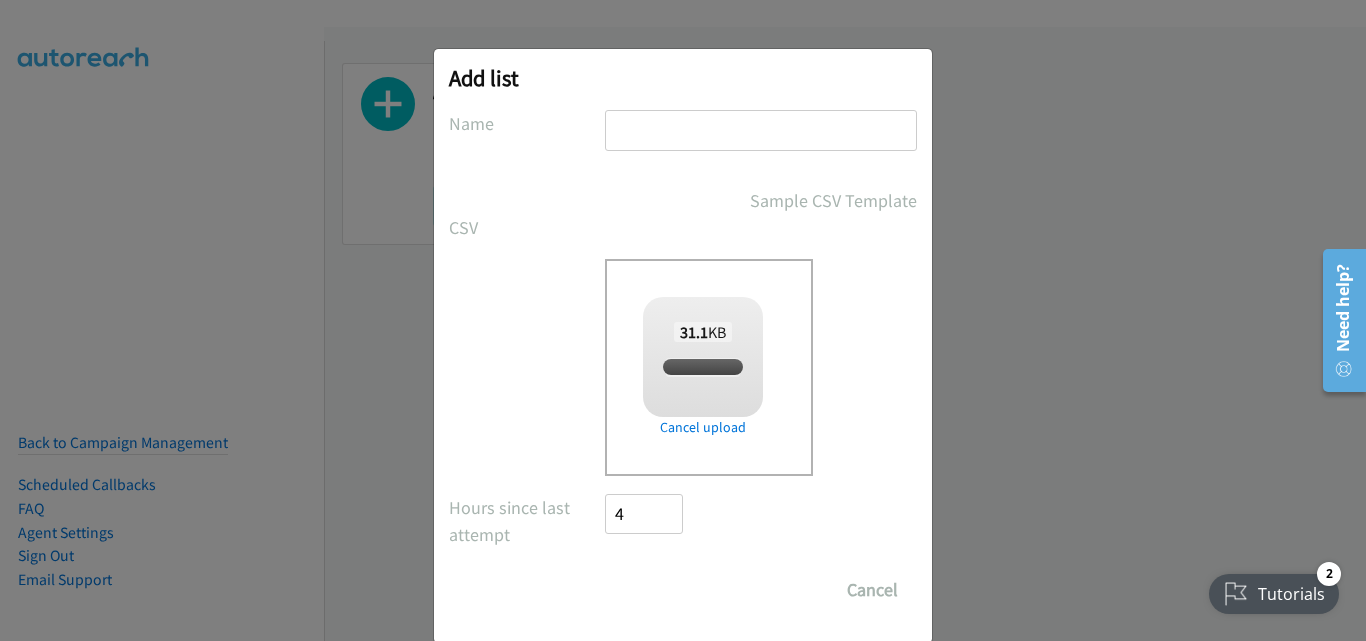 checkbox on "true" 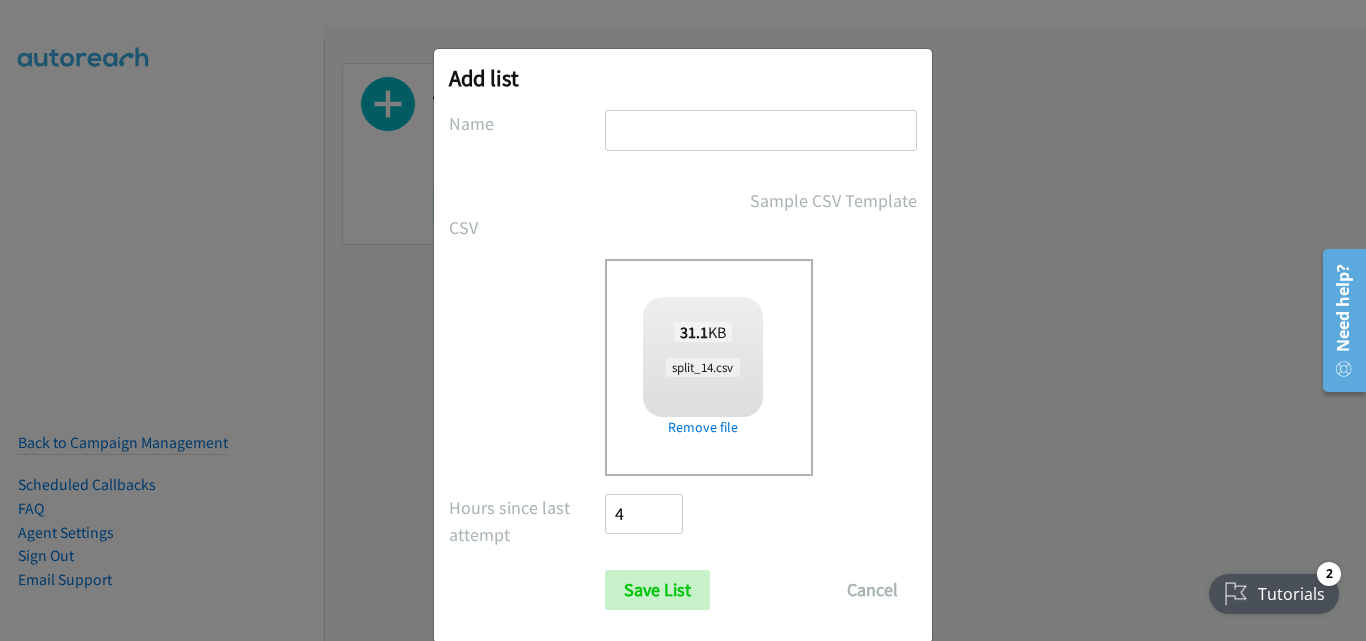 click at bounding box center (761, 130) 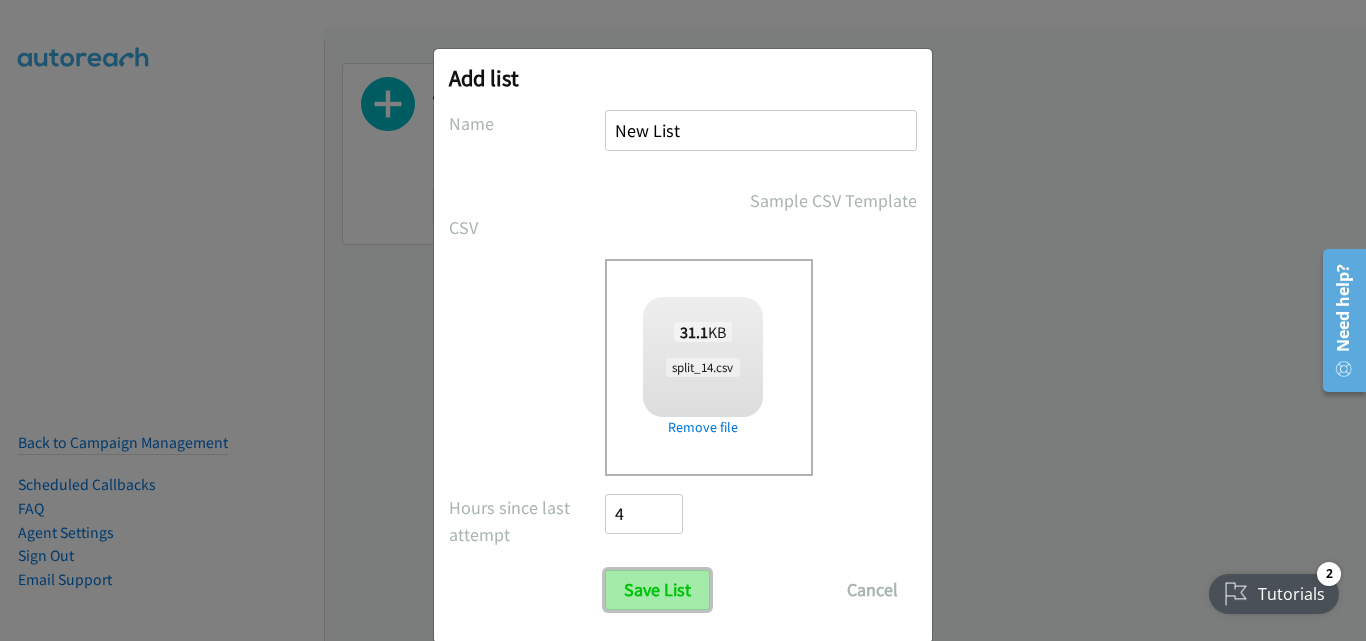 click on "Save List" at bounding box center [657, 590] 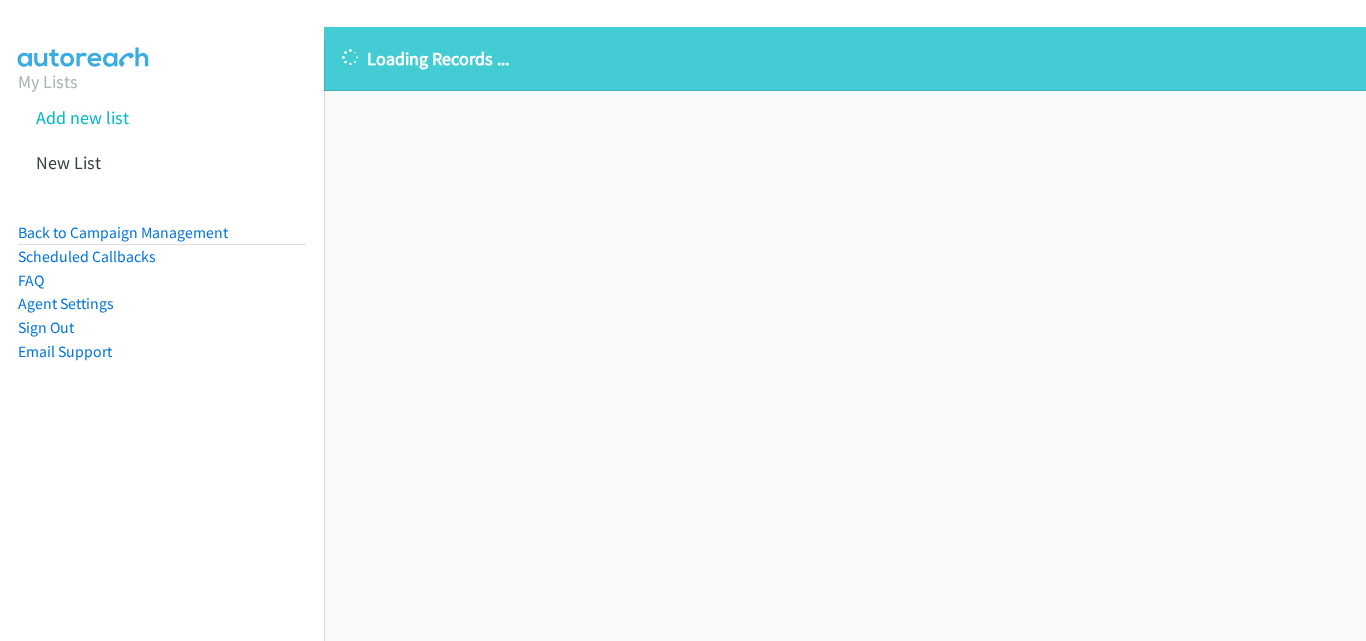 scroll, scrollTop: 0, scrollLeft: 0, axis: both 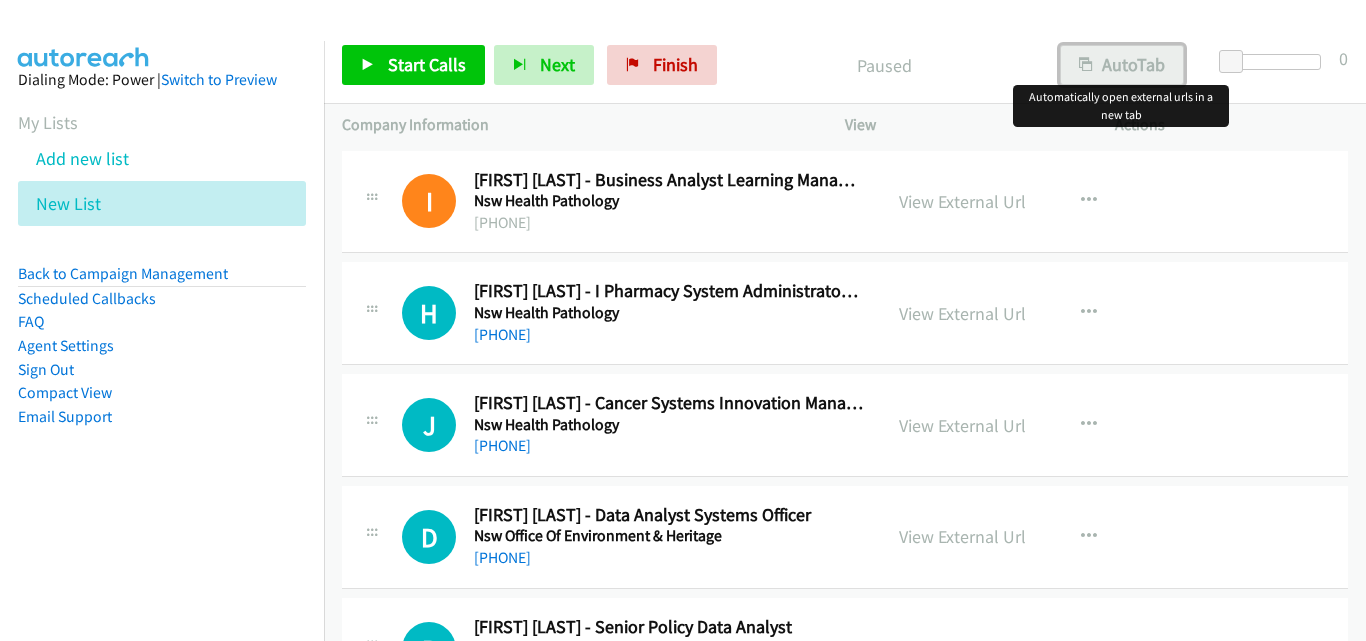click on "AutoTab" at bounding box center (1122, 65) 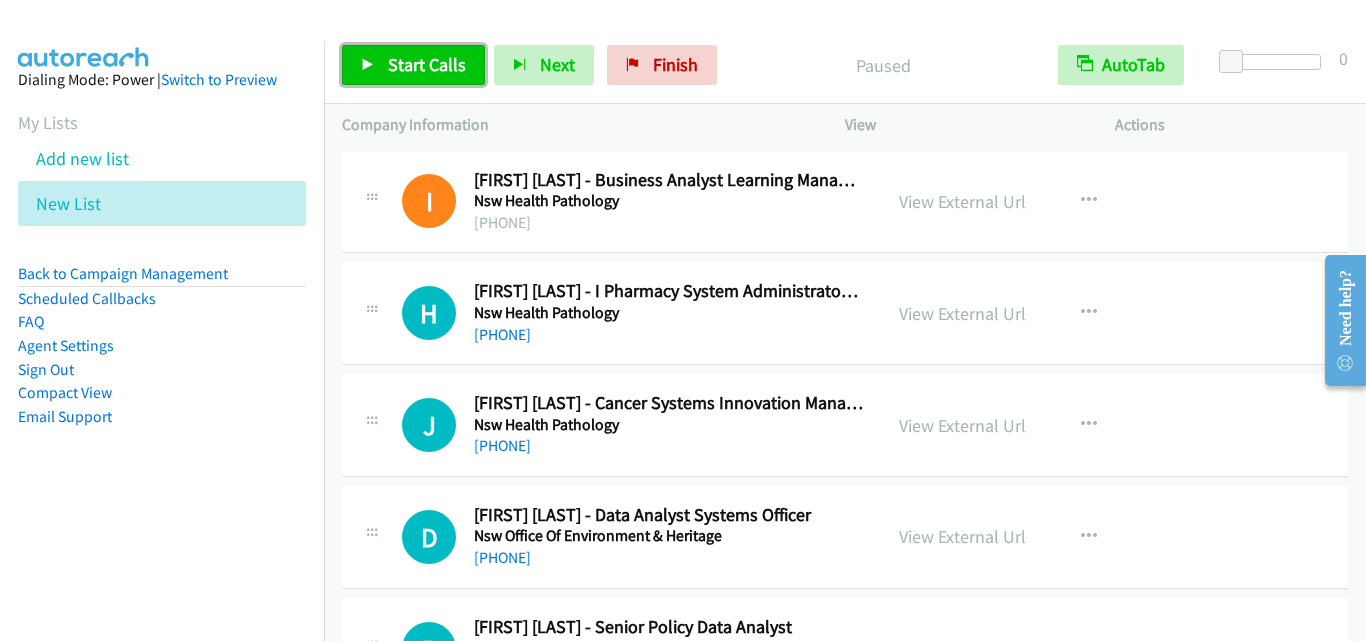 click on "Start Calls" at bounding box center [427, 64] 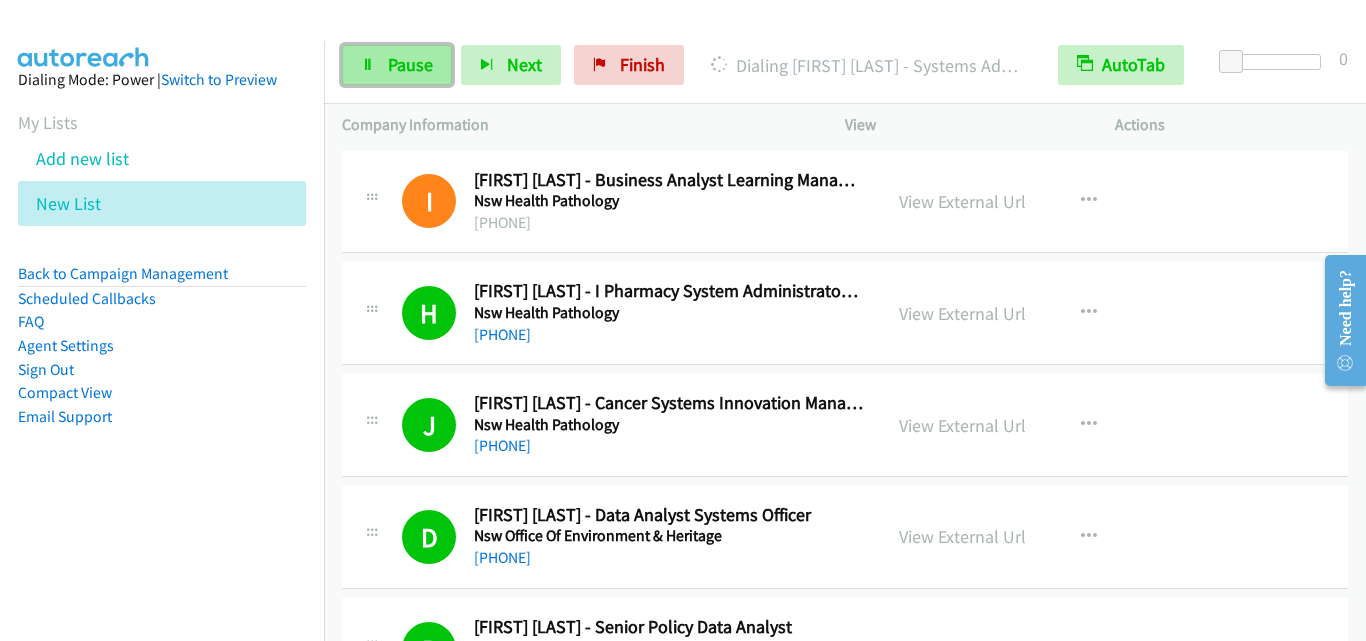 click on "Pause" at bounding box center (410, 64) 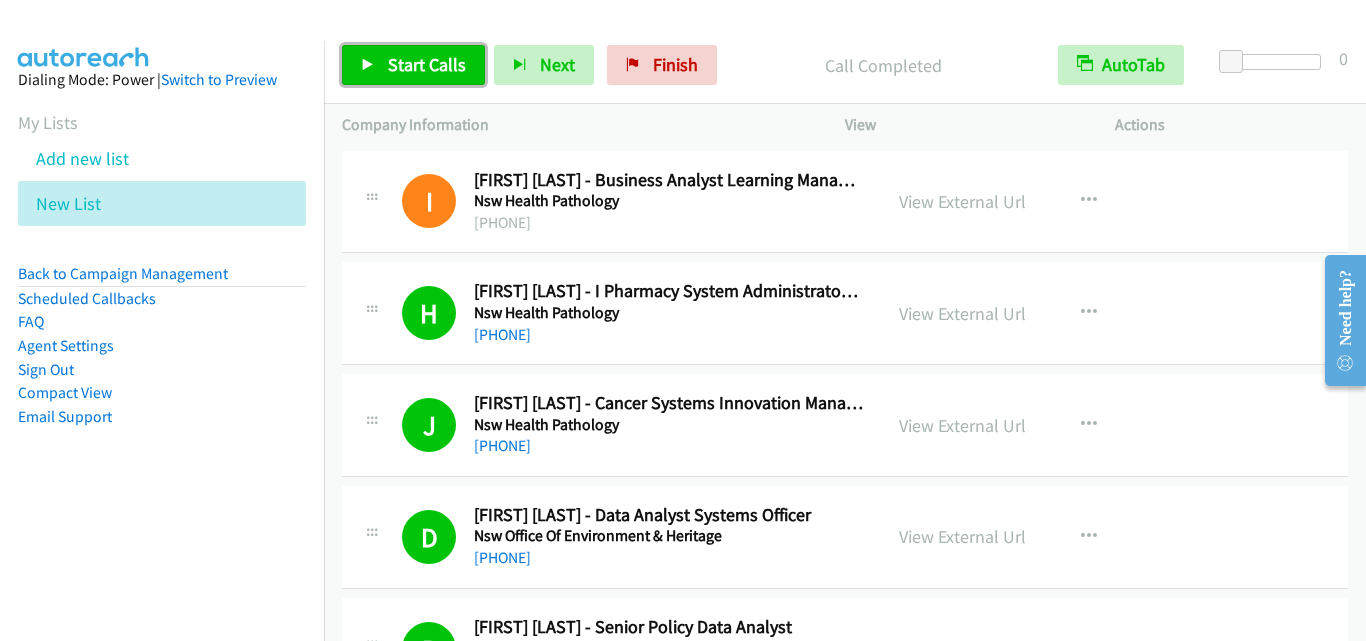 click on "Start Calls" at bounding box center [427, 64] 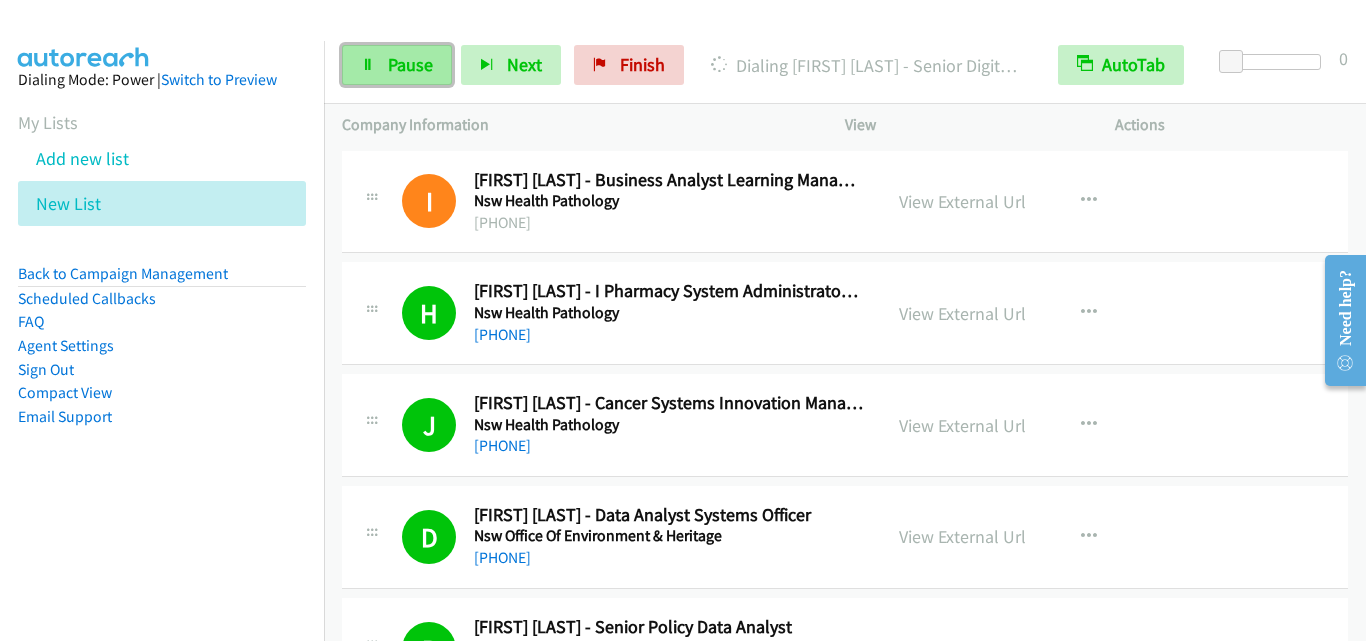 click on "Pause" at bounding box center [410, 64] 